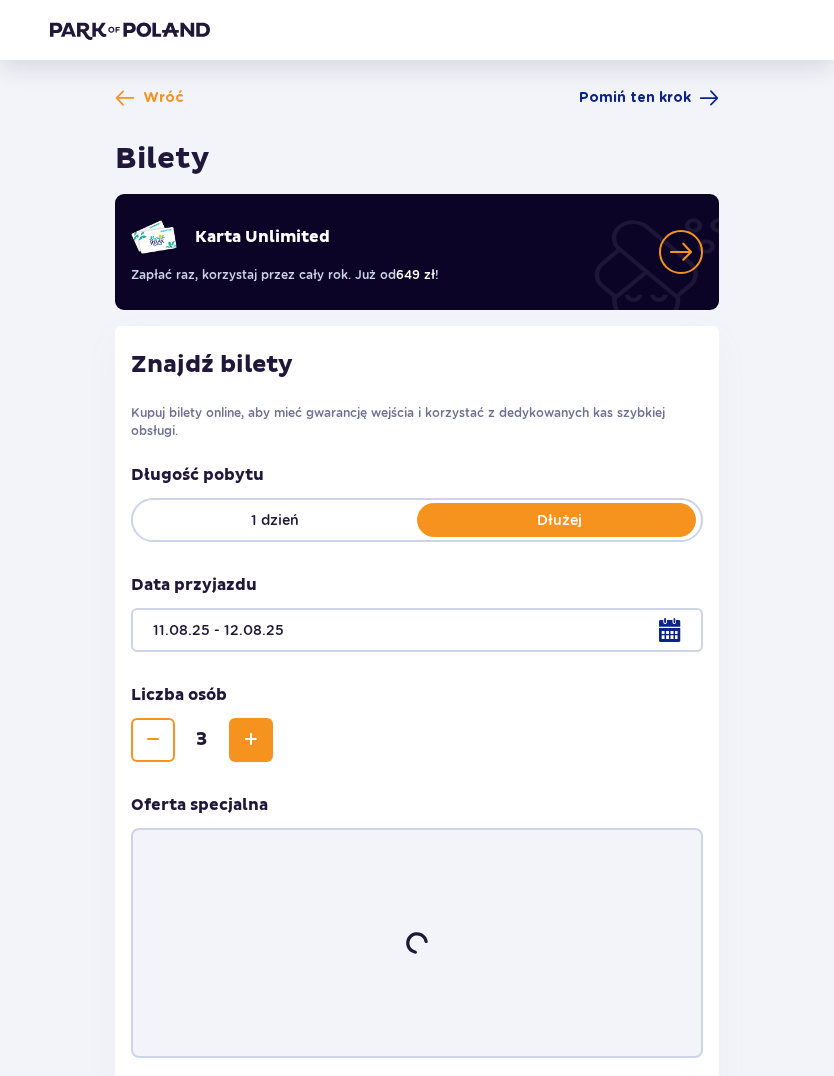 scroll, scrollTop: 116, scrollLeft: 0, axis: vertical 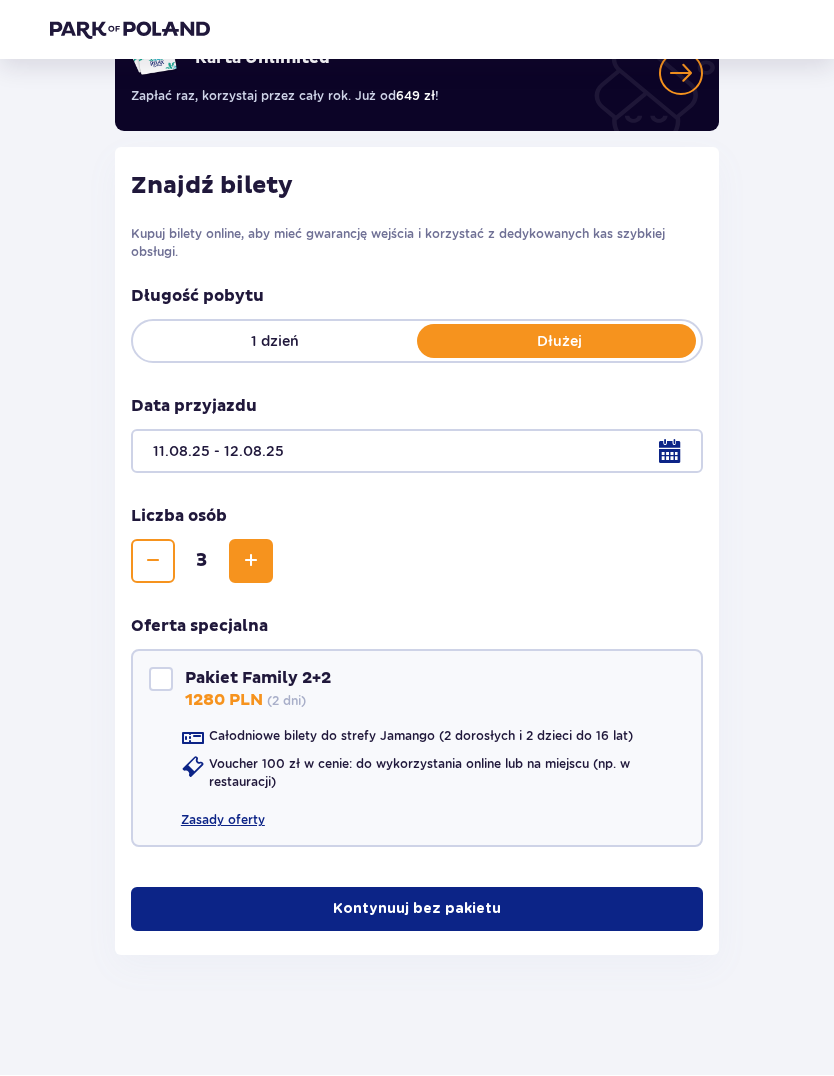 click on "Kontynuuj bez pakietu" at bounding box center [417, 910] 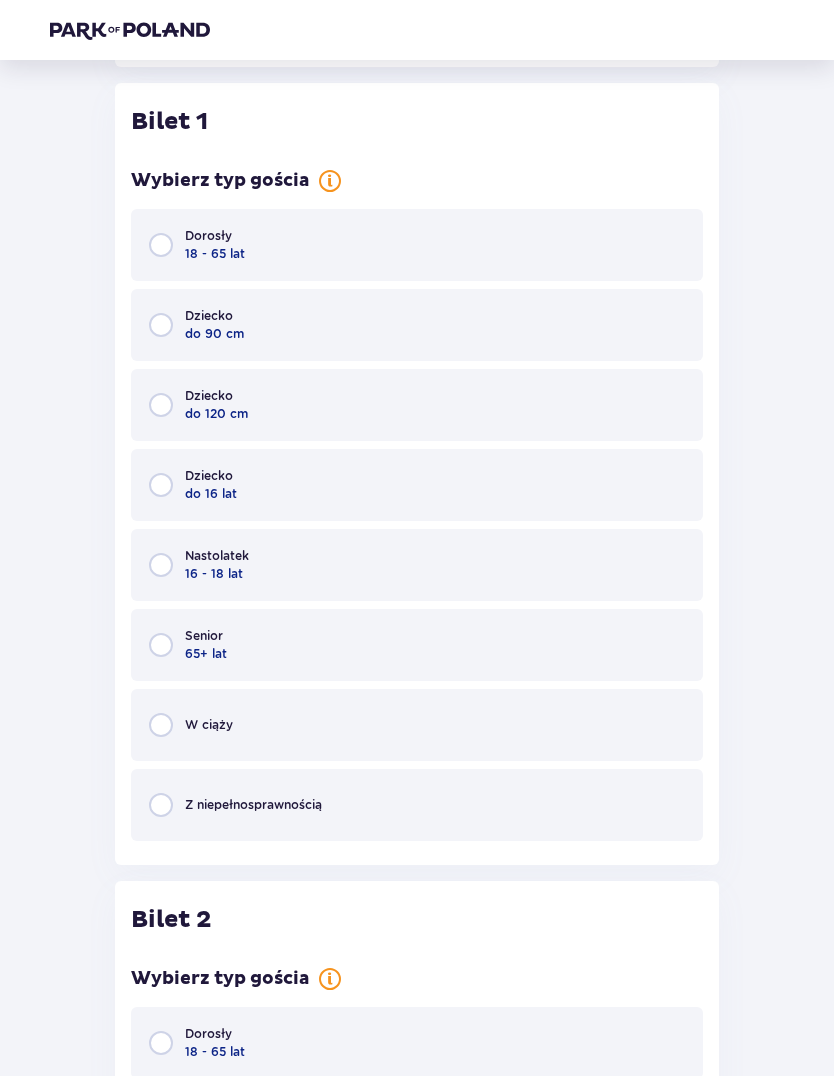 scroll, scrollTop: 1074, scrollLeft: 0, axis: vertical 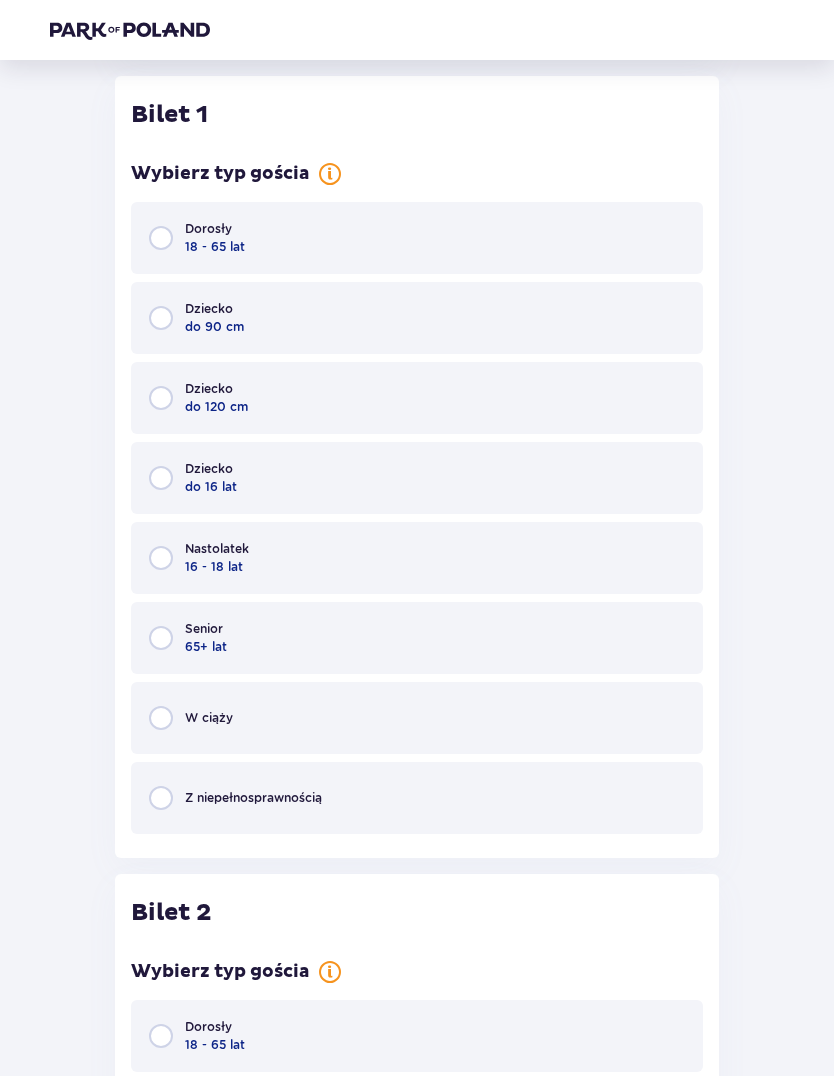 click at bounding box center [161, 238] 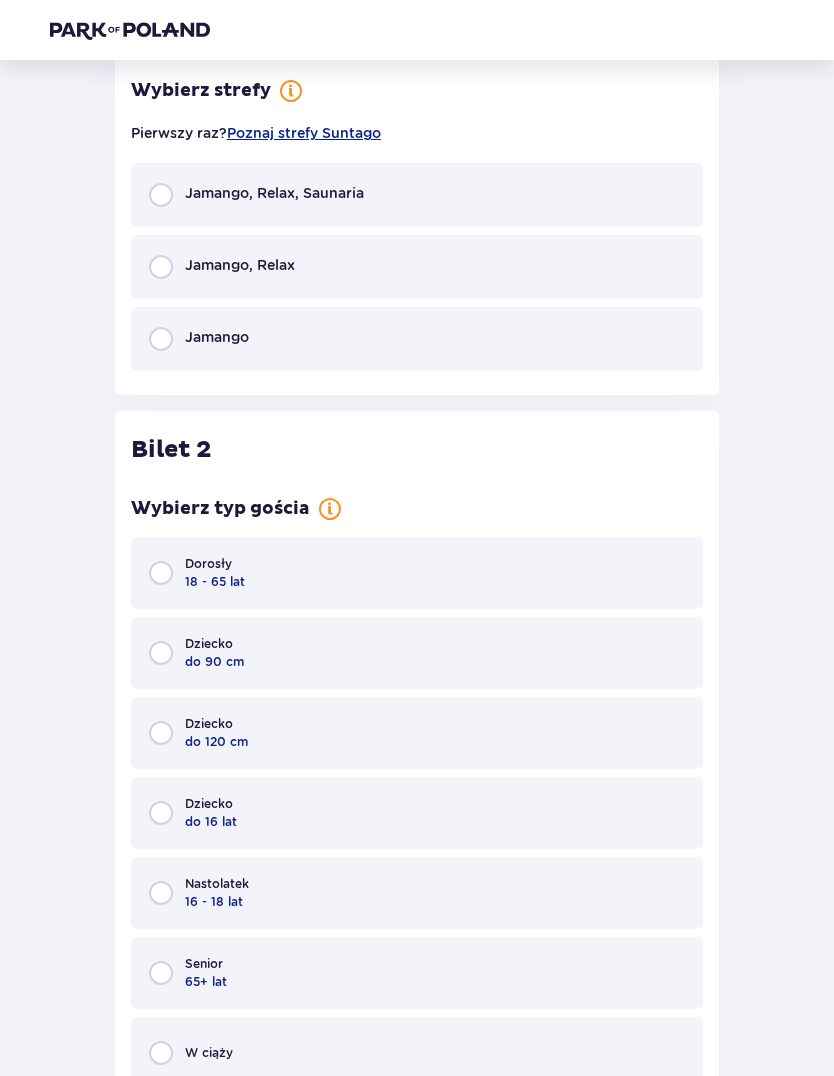 scroll, scrollTop: 1864, scrollLeft: 0, axis: vertical 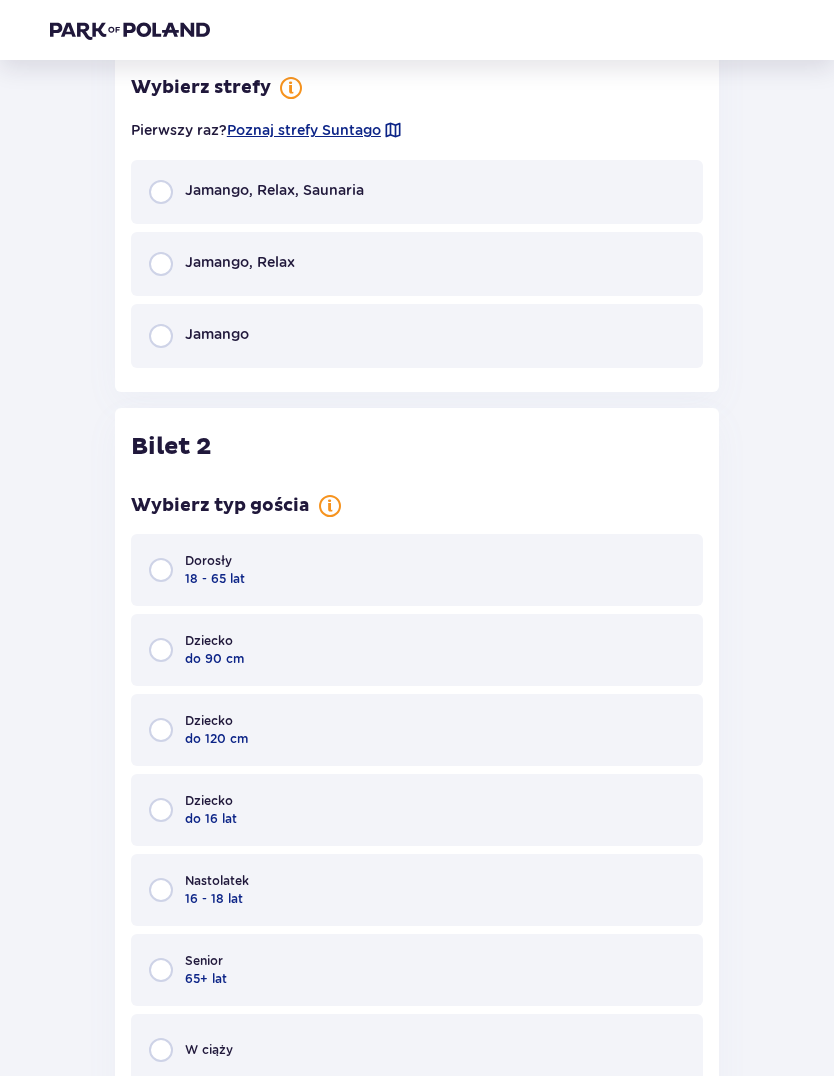 click at bounding box center [161, 570] 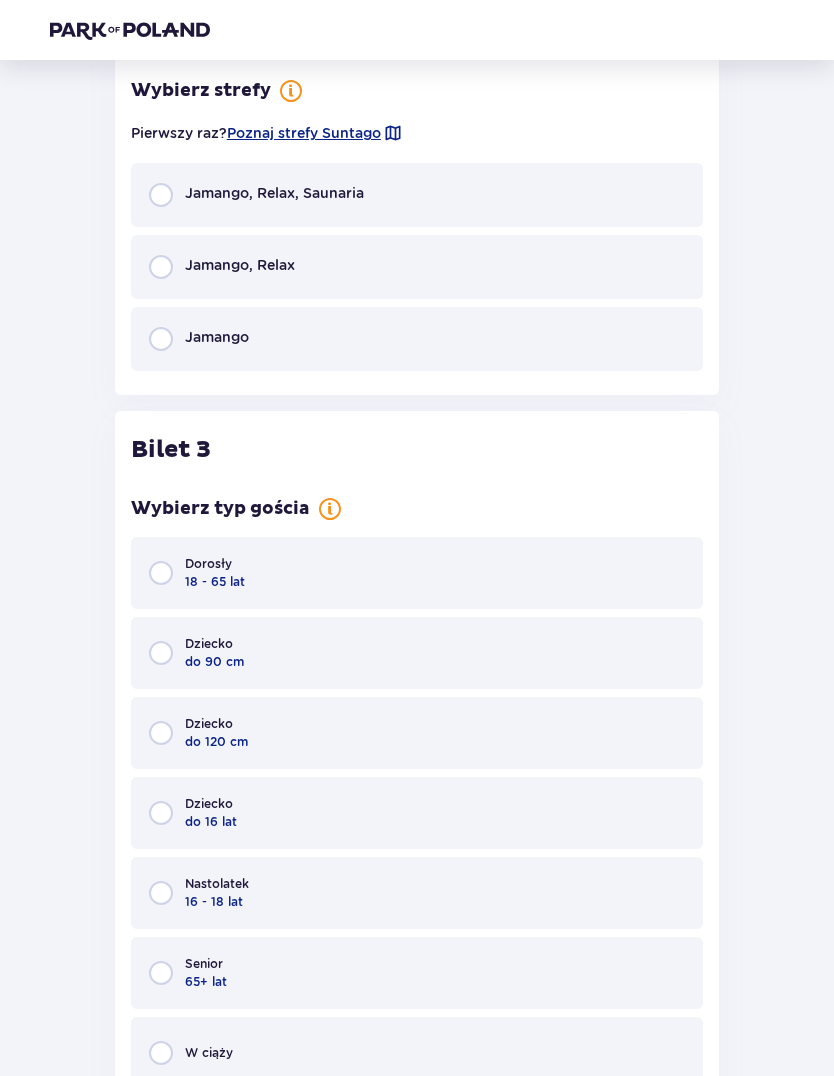 scroll, scrollTop: 2986, scrollLeft: 0, axis: vertical 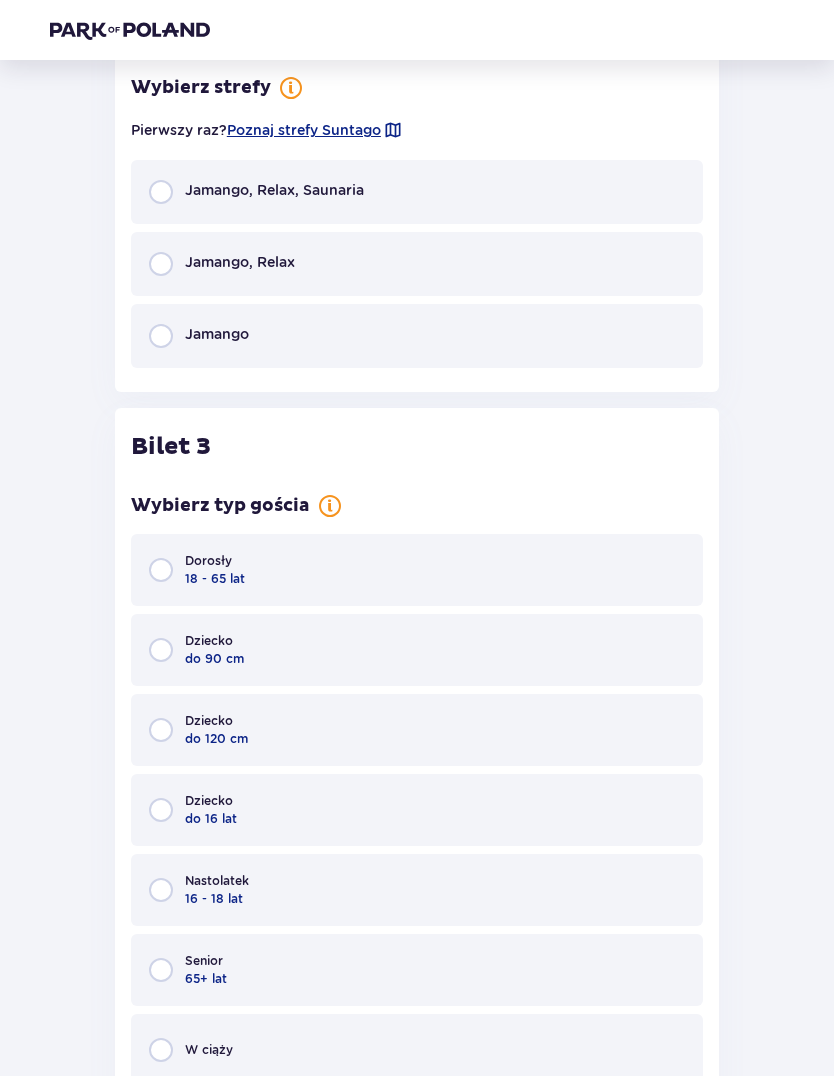 click at bounding box center (161, 810) 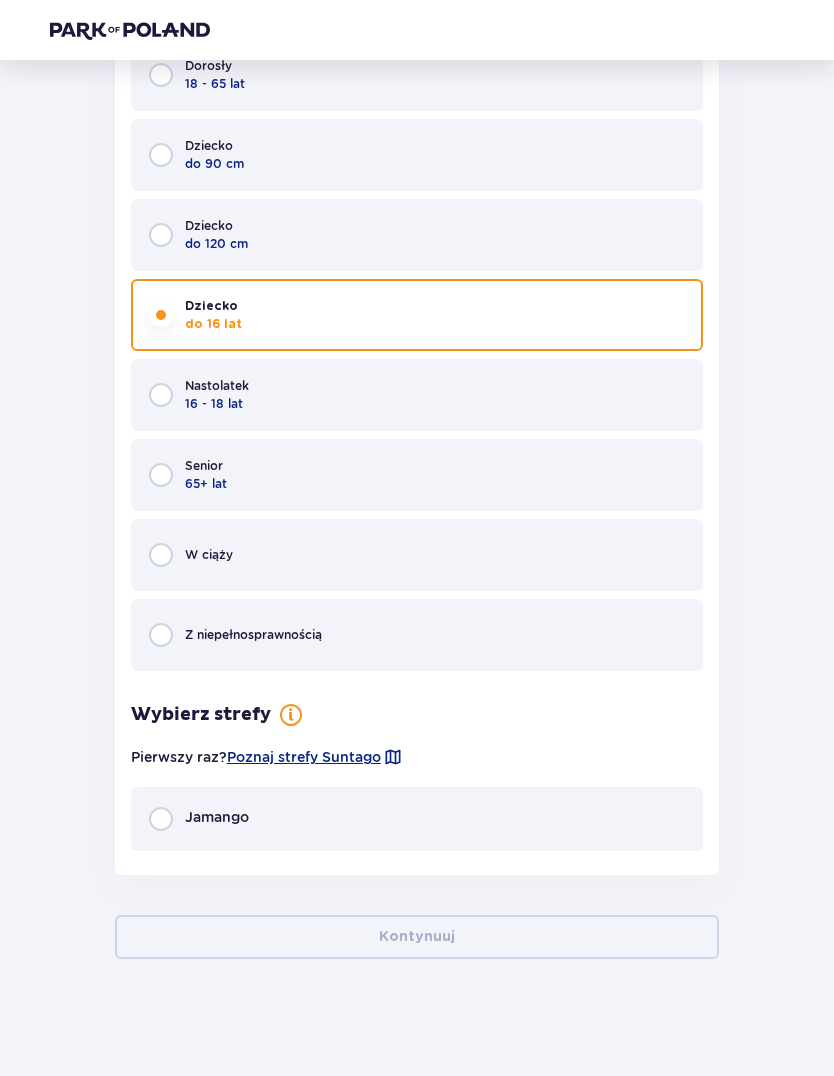 scroll, scrollTop: 3484, scrollLeft: 0, axis: vertical 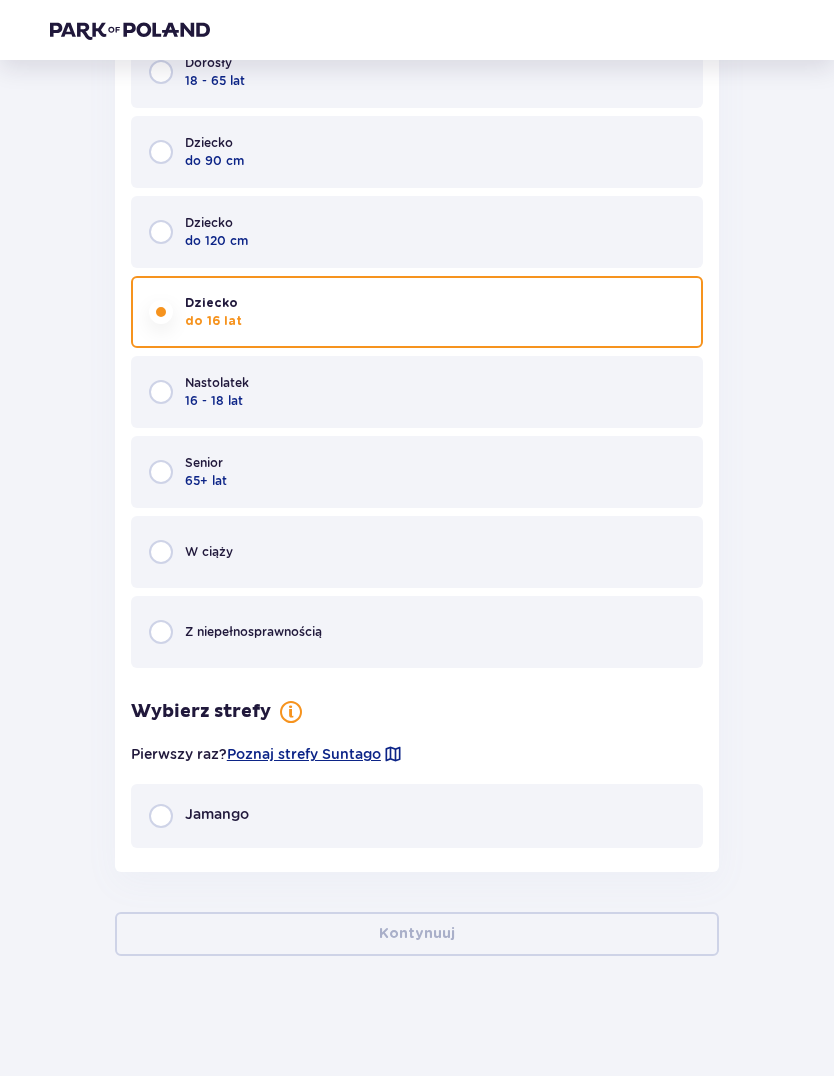click on "Pierwszy raz?  Poznaj strefy Suntago" at bounding box center [417, 754] 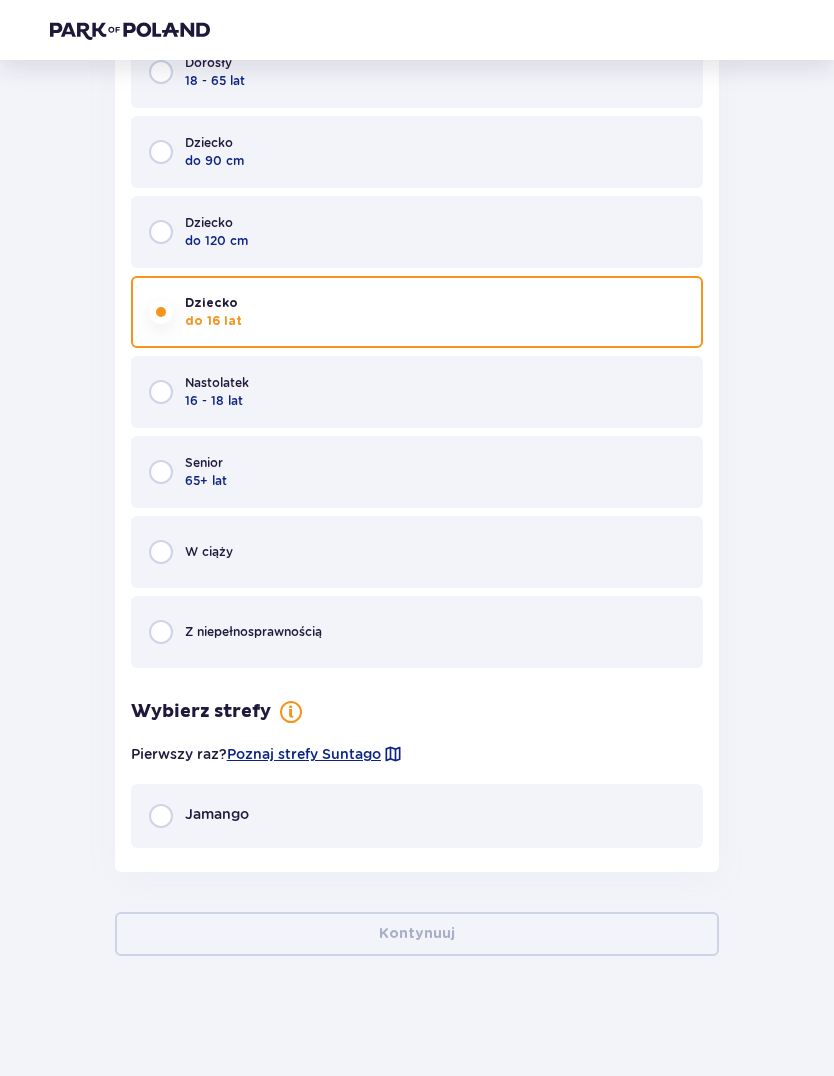 click on "Poznaj strefy Suntago" at bounding box center [304, 754] 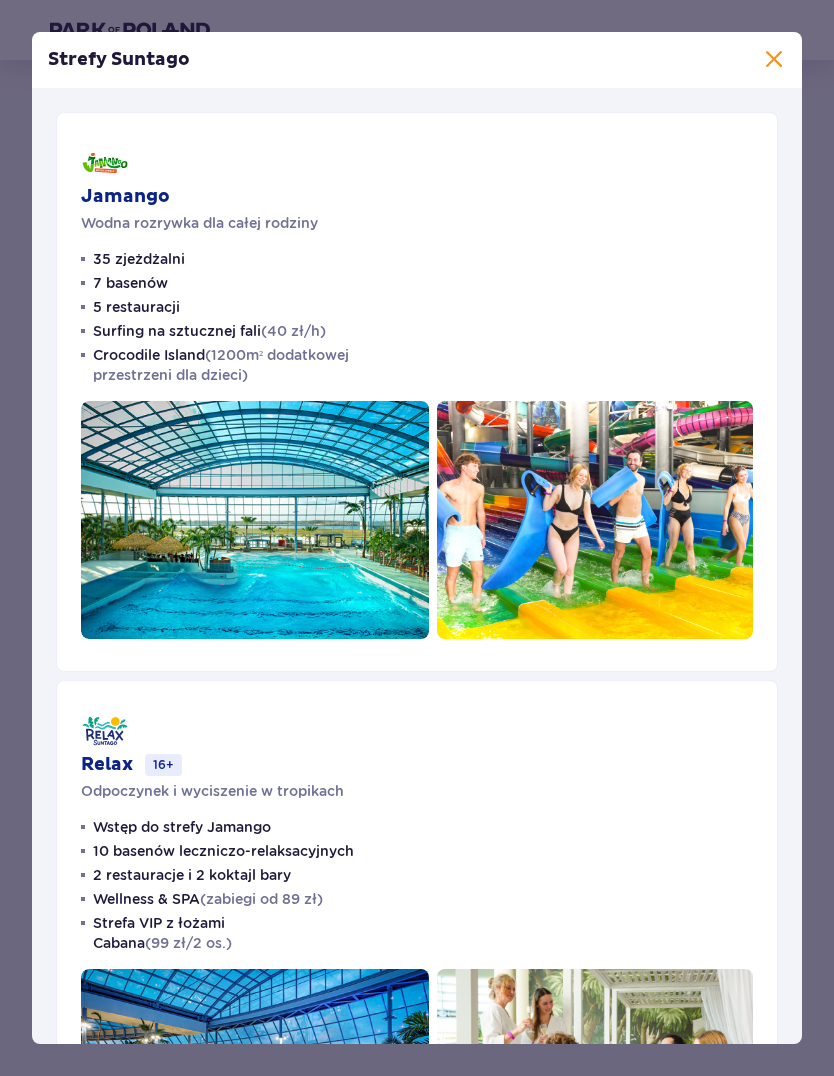 scroll, scrollTop: 0, scrollLeft: 0, axis: both 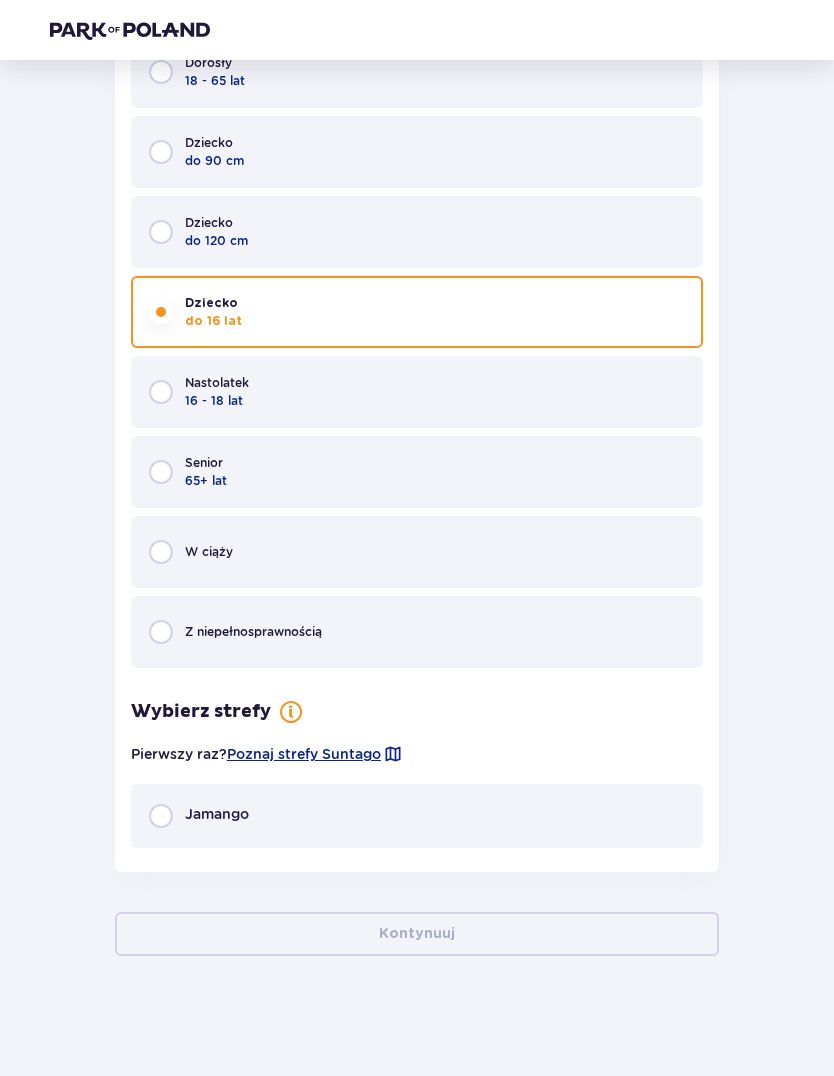 click on "Jamango" at bounding box center (417, 816) 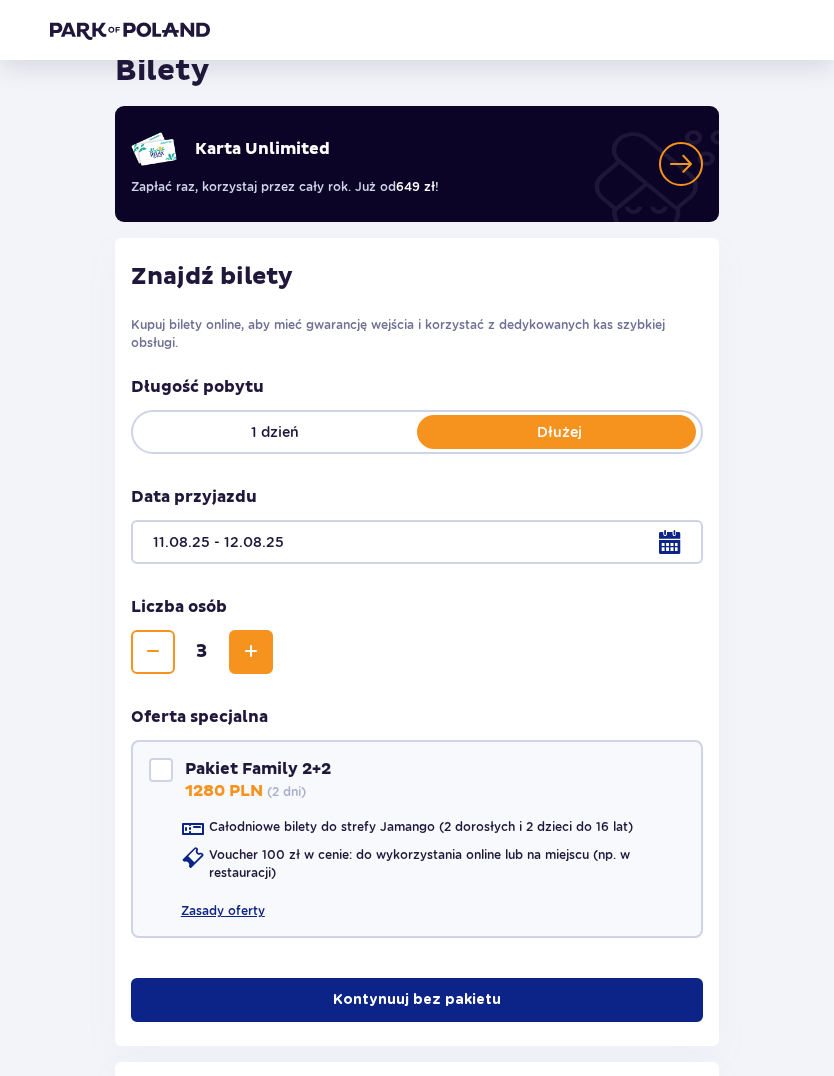 scroll, scrollTop: 0, scrollLeft: 0, axis: both 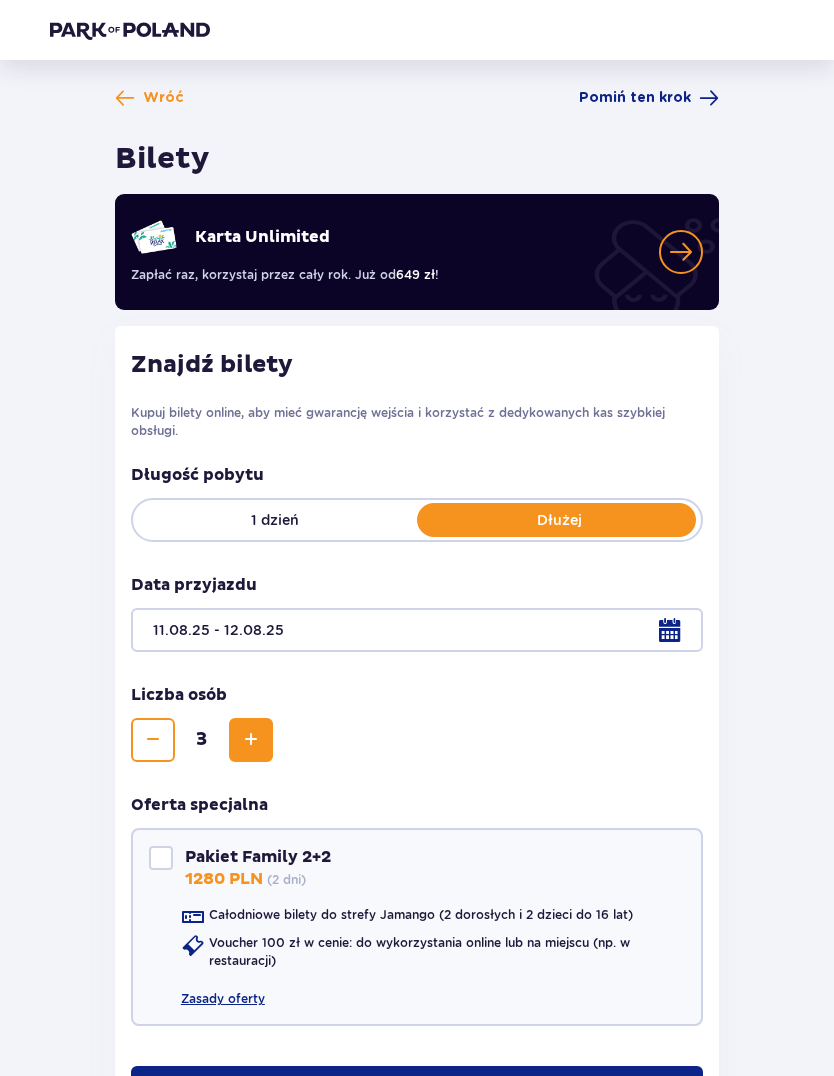 click on "Wróć" at bounding box center [163, 98] 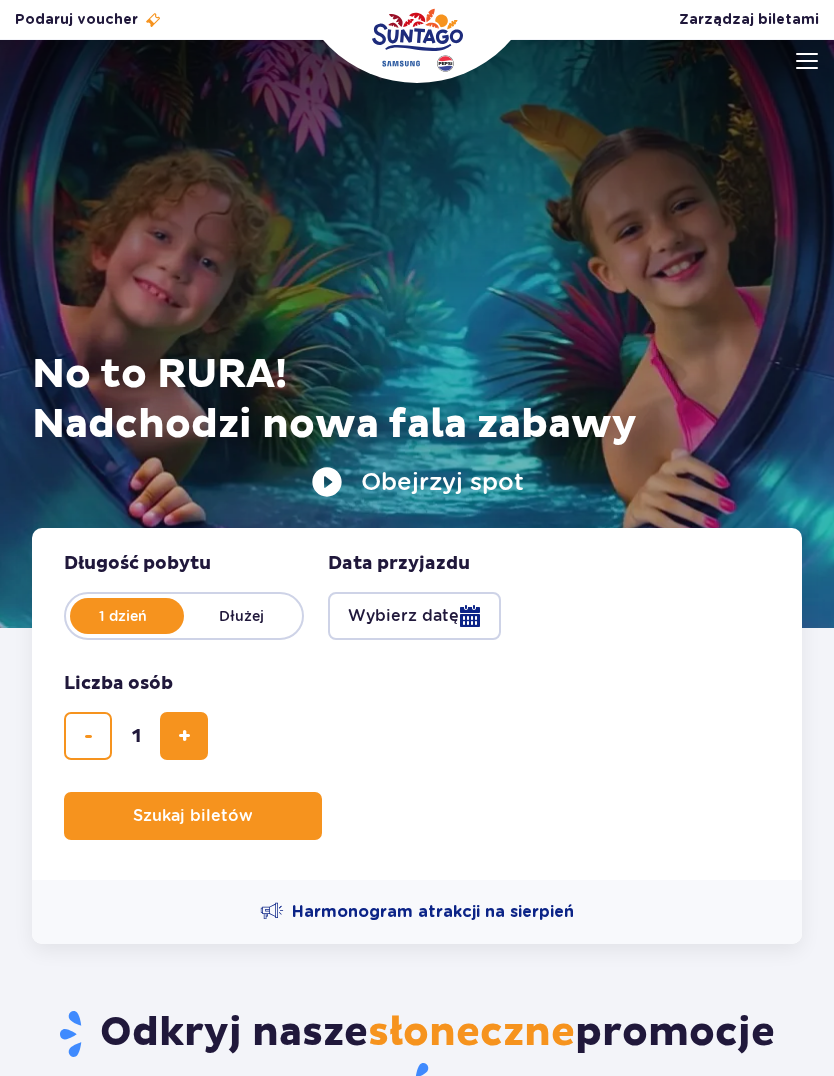 scroll, scrollTop: 44, scrollLeft: 0, axis: vertical 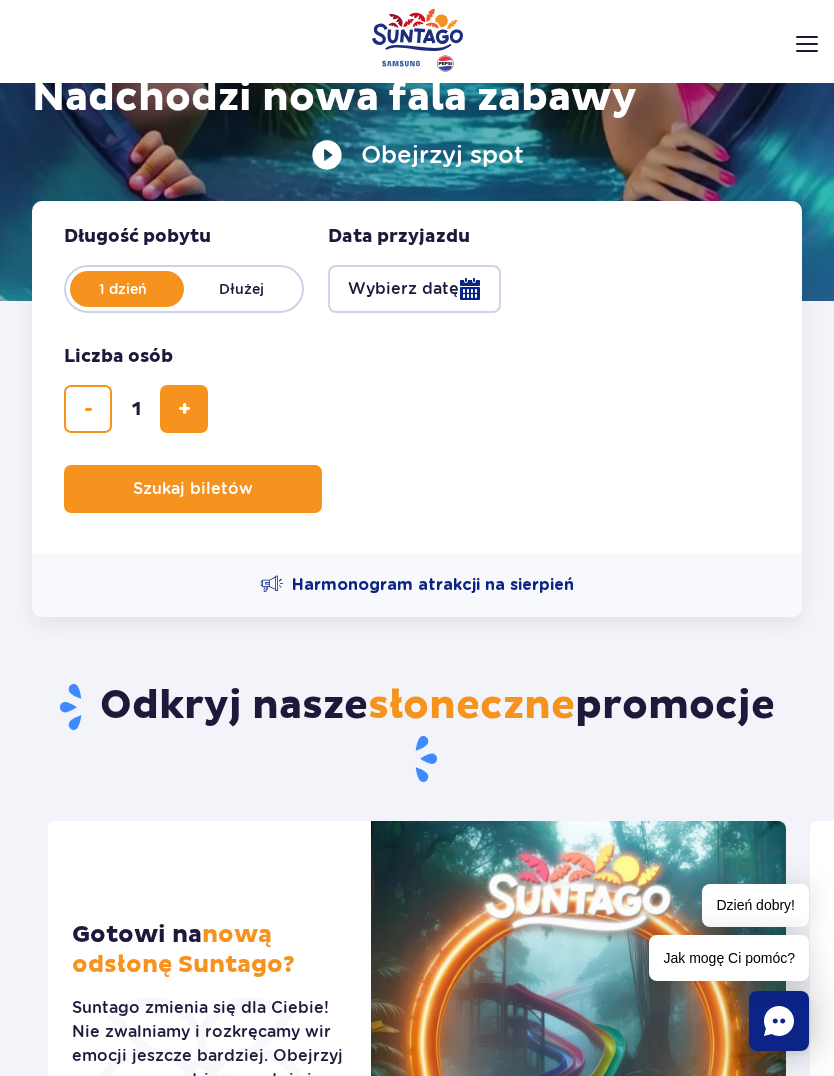 click on "Szukaj biletów" at bounding box center (193, 489) 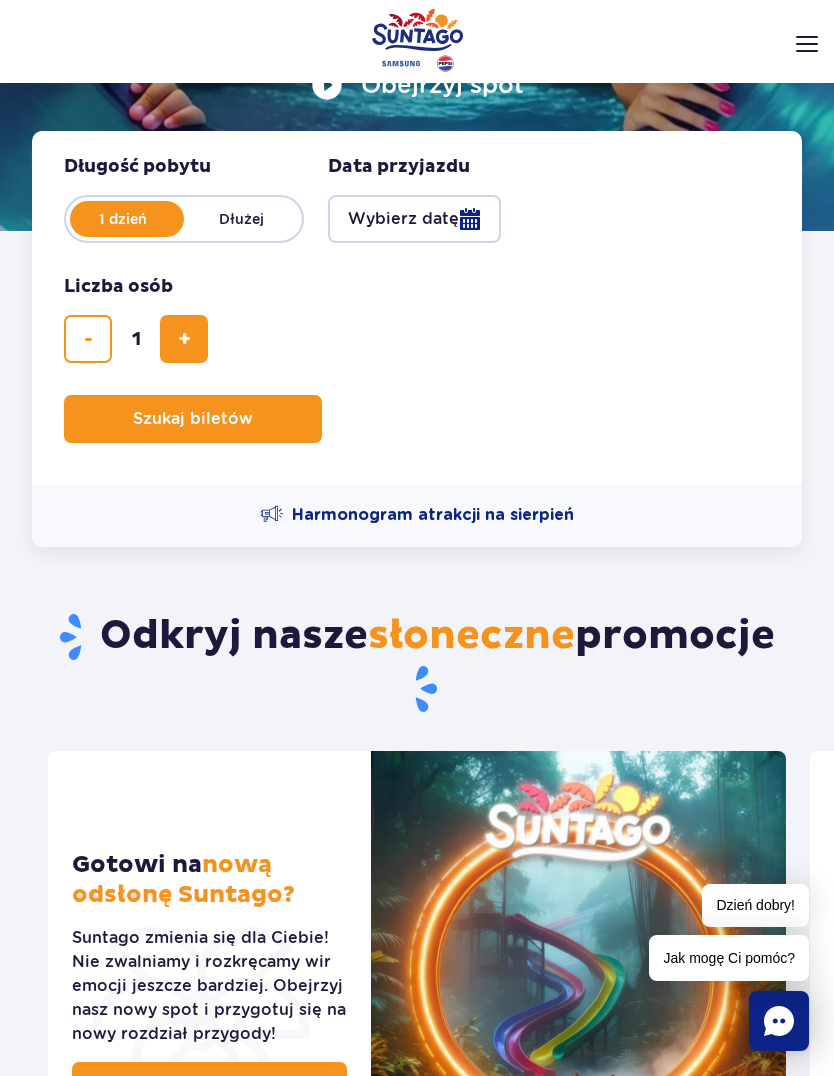 click at bounding box center (184, 339) 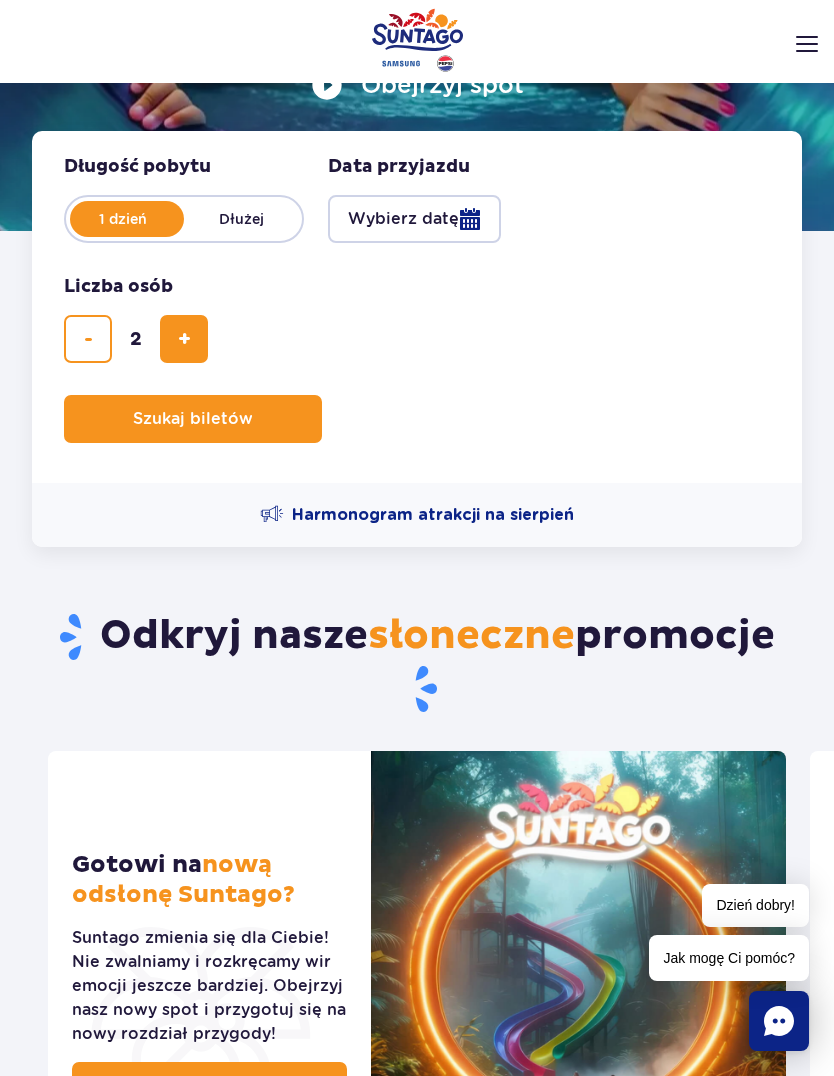 click at bounding box center (184, 339) 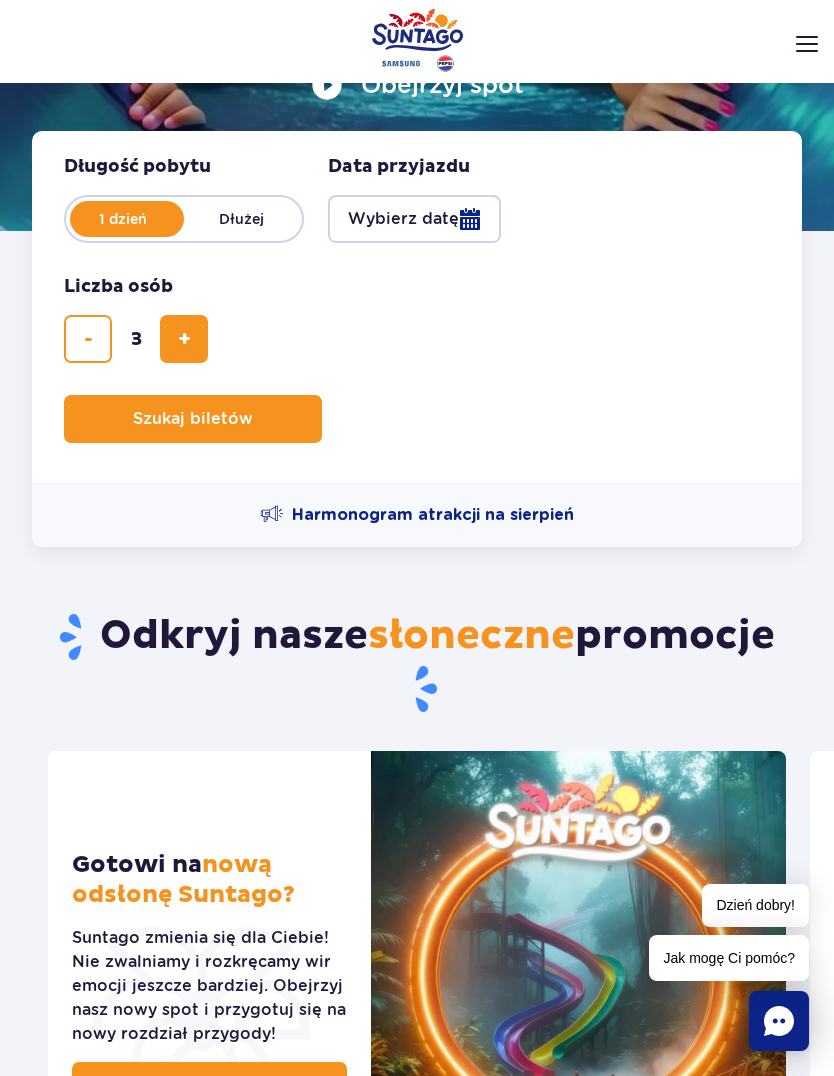 click on "Dłużej" at bounding box center [241, 219] 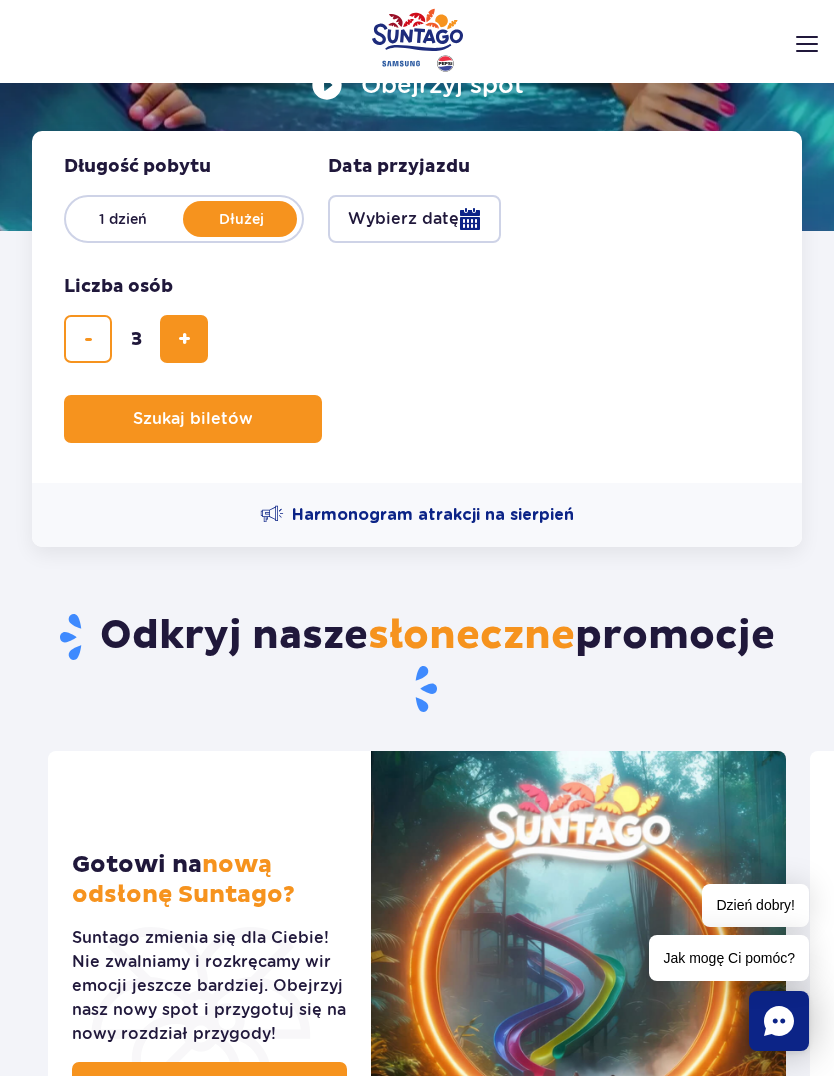 click on "Wybierz datę" at bounding box center [414, 219] 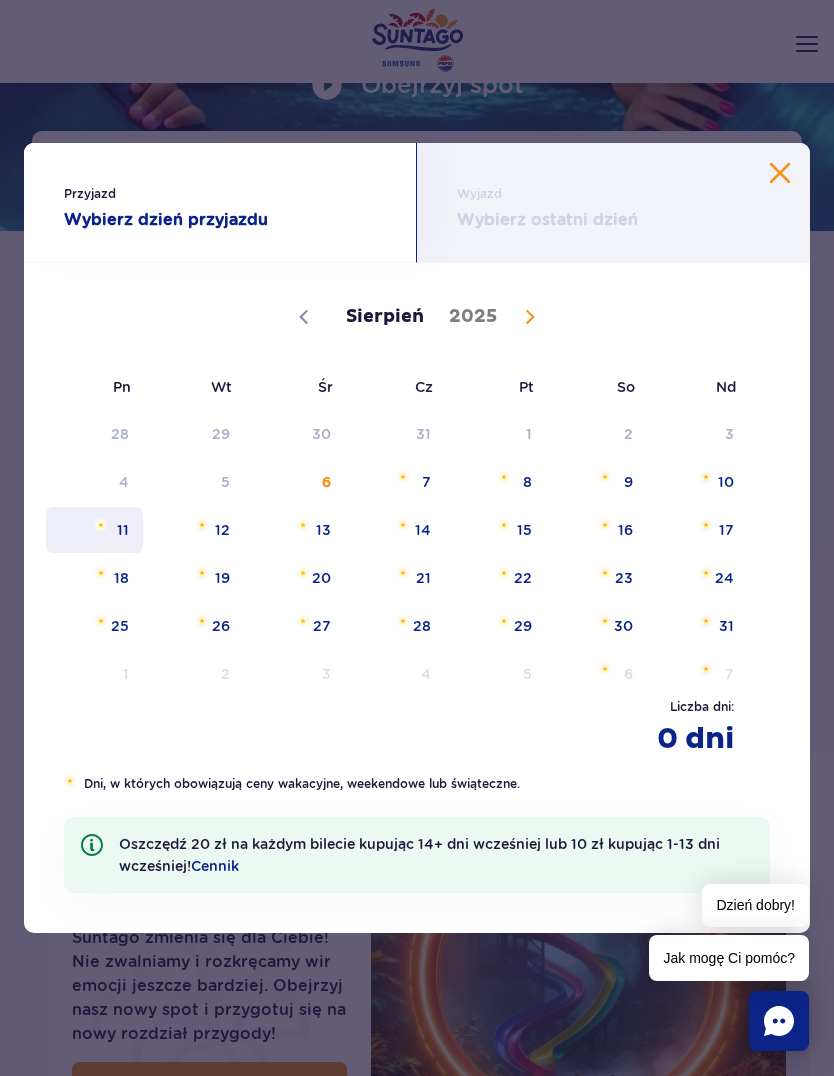 click on "11" at bounding box center [94, 530] 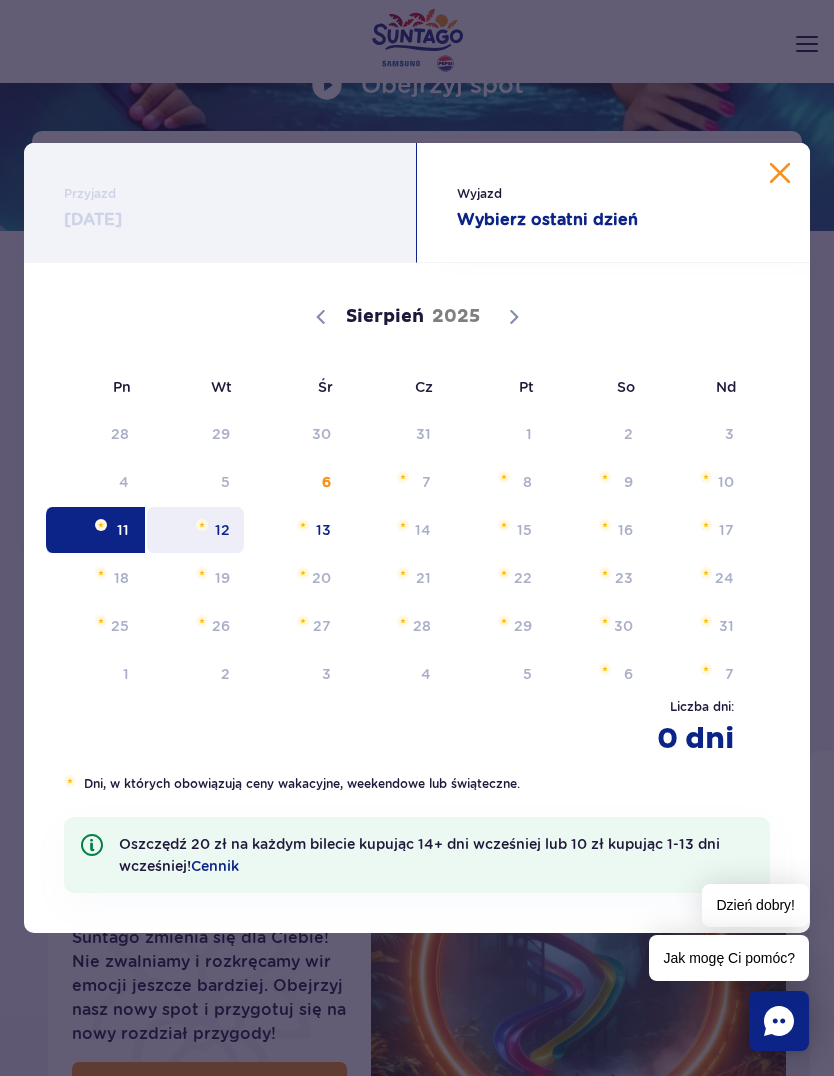 click on "12" at bounding box center (195, 530) 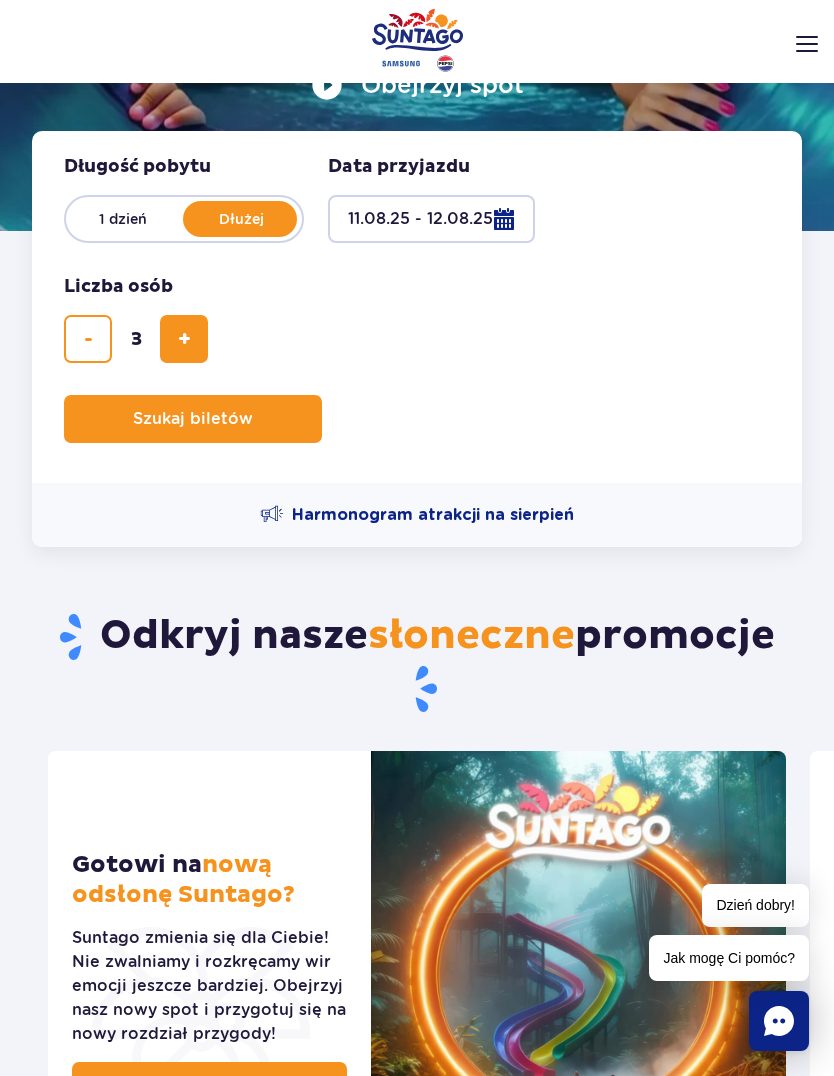 click on "Szukaj biletów" at bounding box center (193, 419) 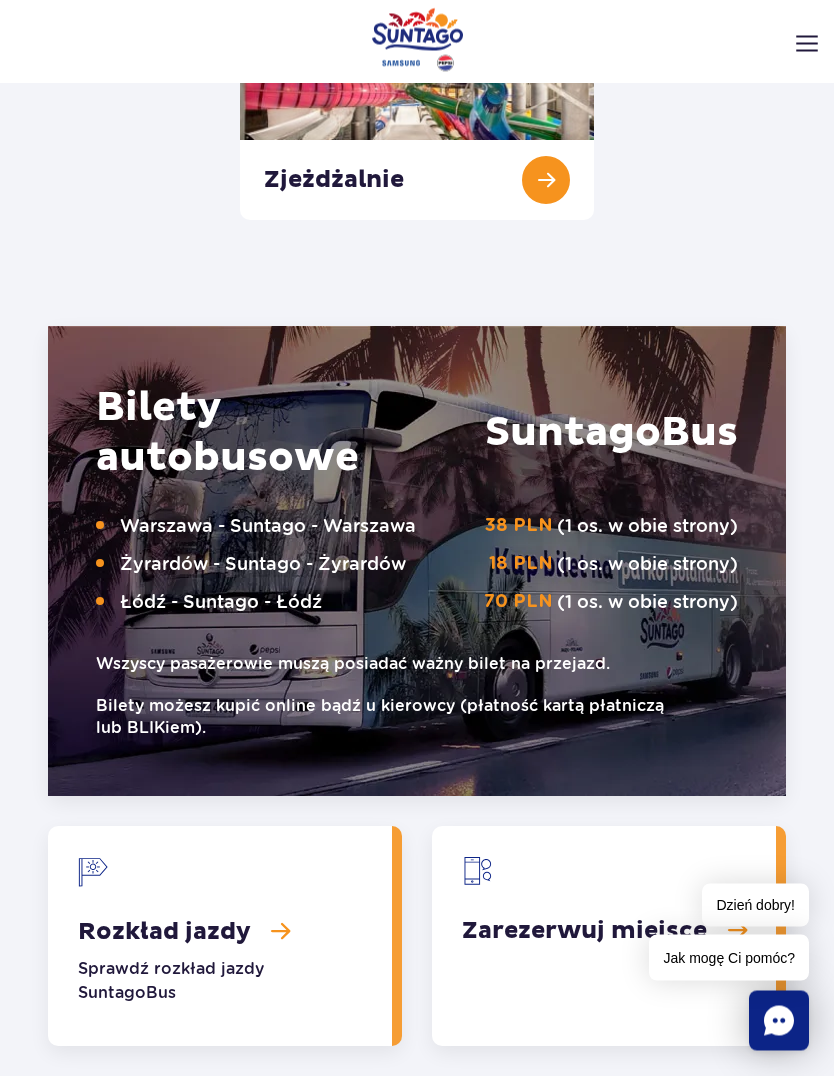 scroll, scrollTop: 3054, scrollLeft: 0, axis: vertical 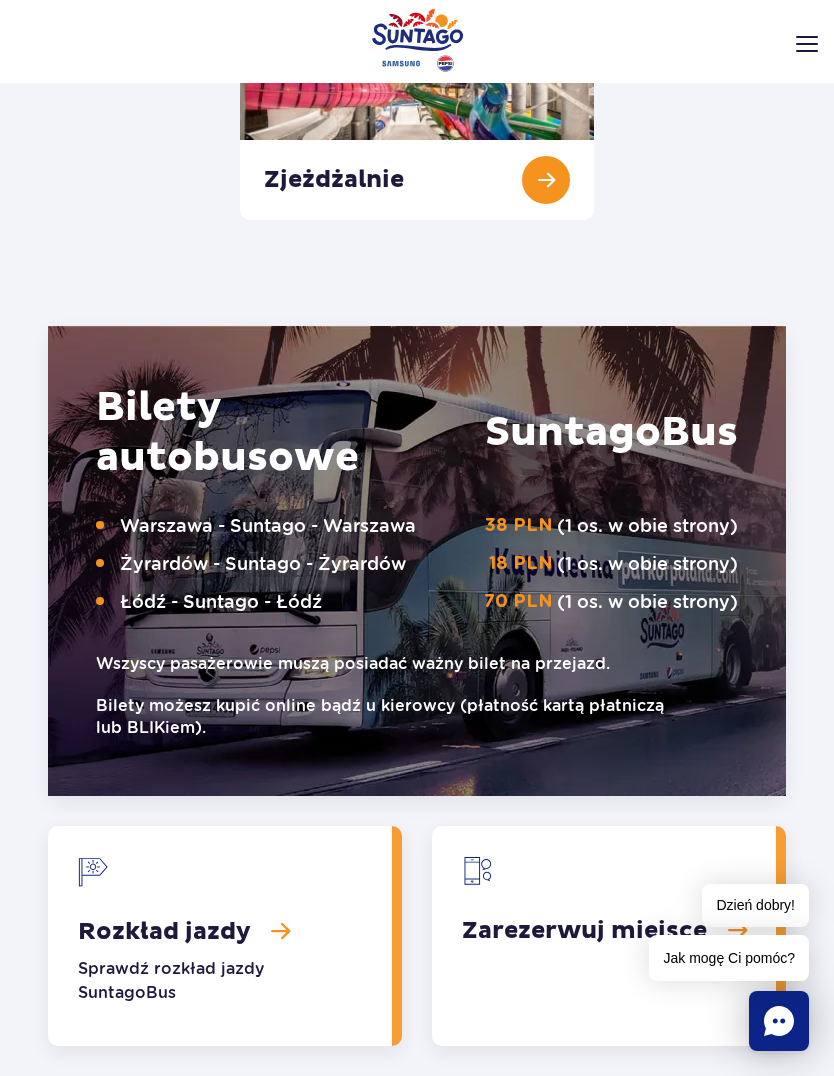 click at bounding box center [220, 936] 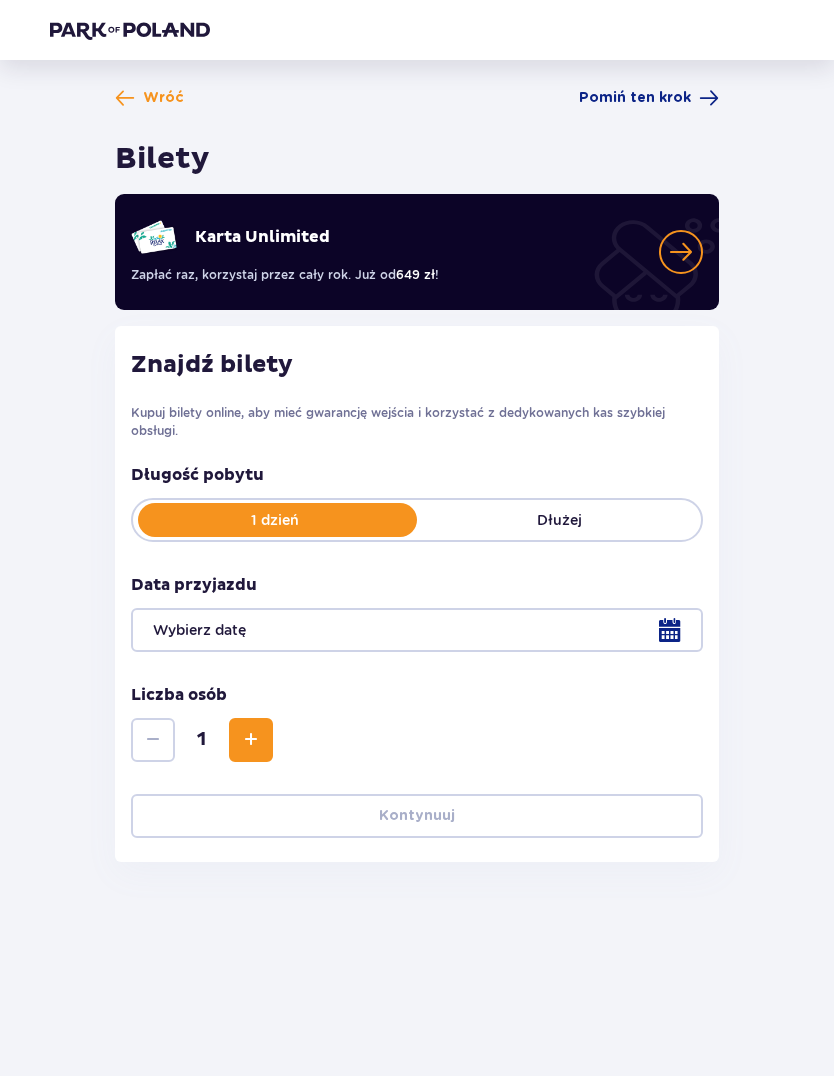 scroll, scrollTop: 0, scrollLeft: 0, axis: both 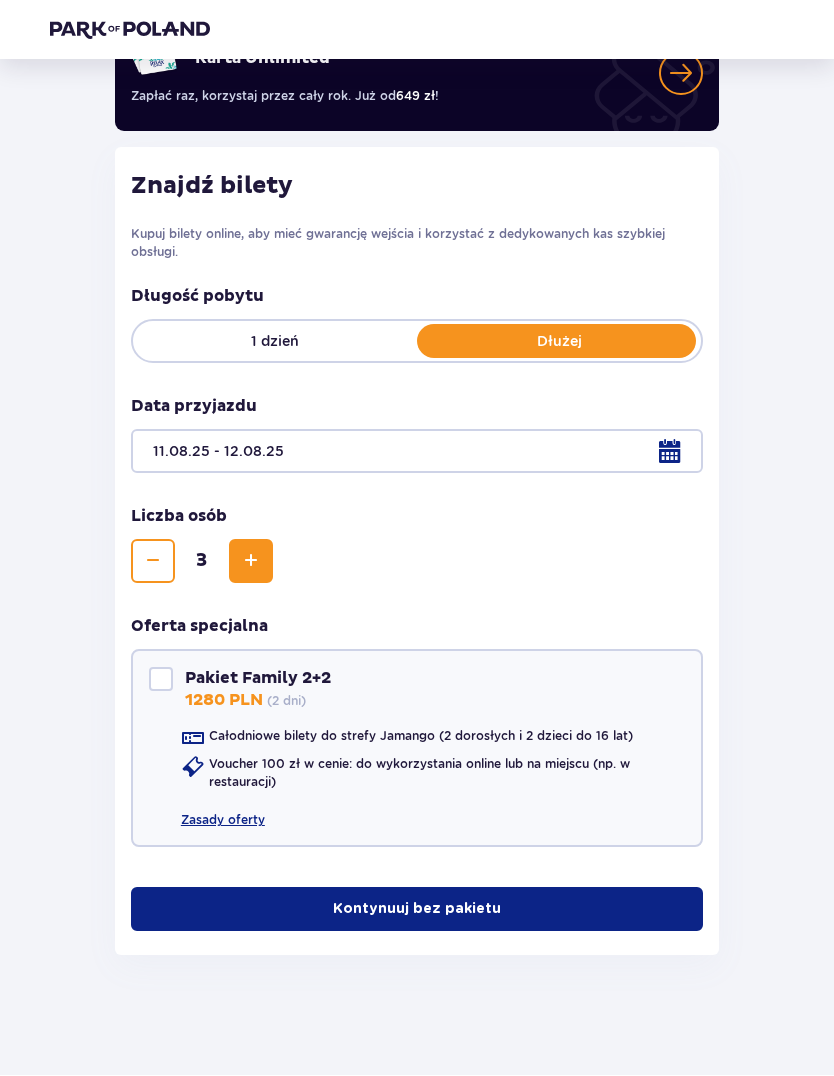 click on "Pakiet Family 2+2   1280 PLN ( 2 dni )" at bounding box center [242, 690] 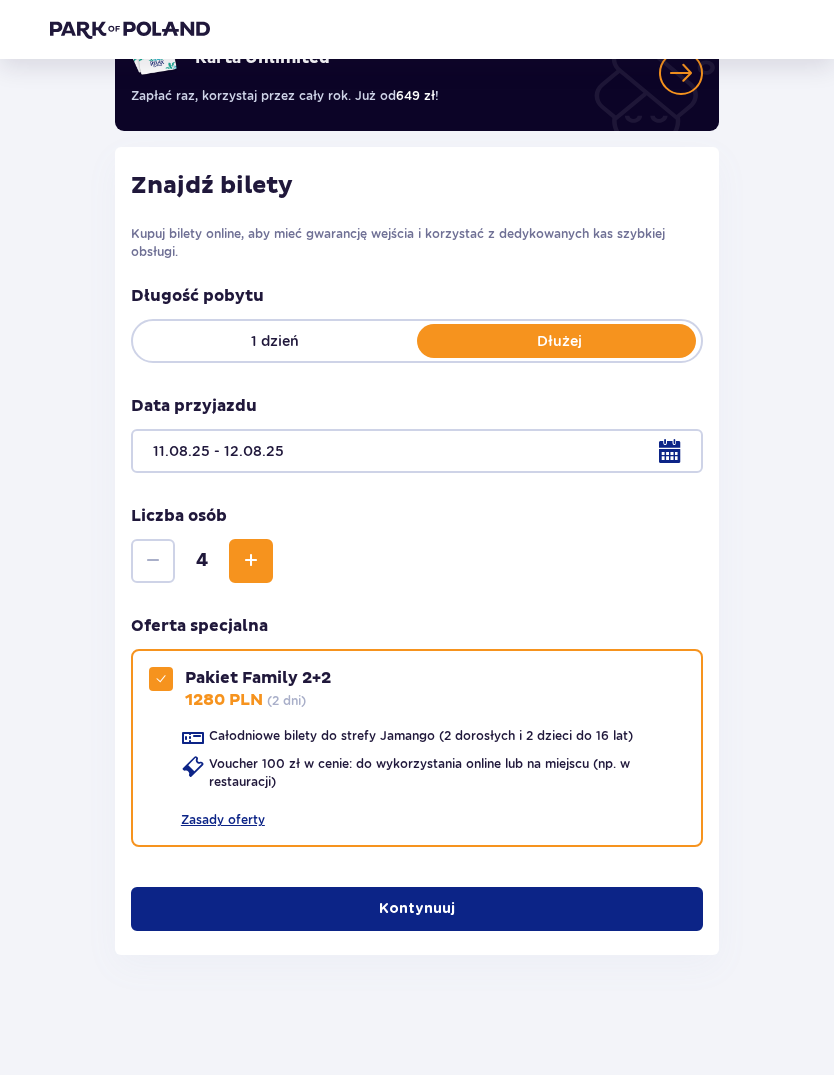 click on "Pakiet Family 2+2   1280 PLN ( 2 dni )" at bounding box center (242, 690) 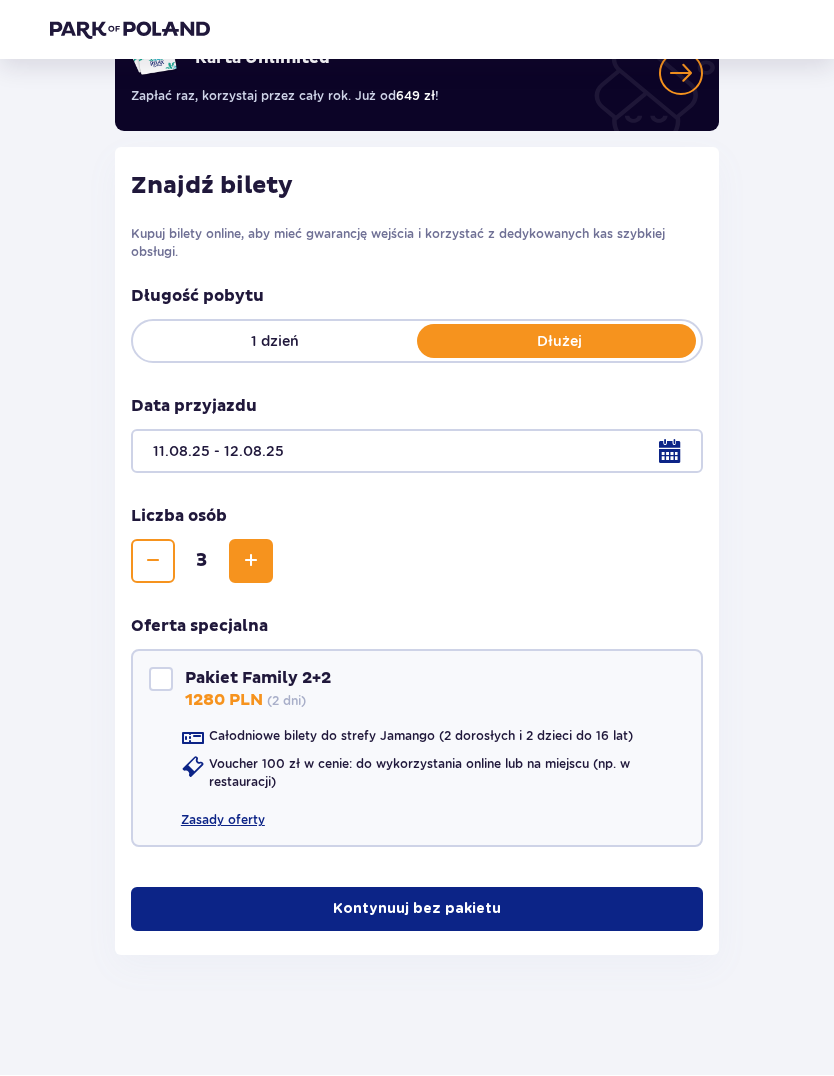 click on "Kontynuuj bez pakietu" at bounding box center (417, 910) 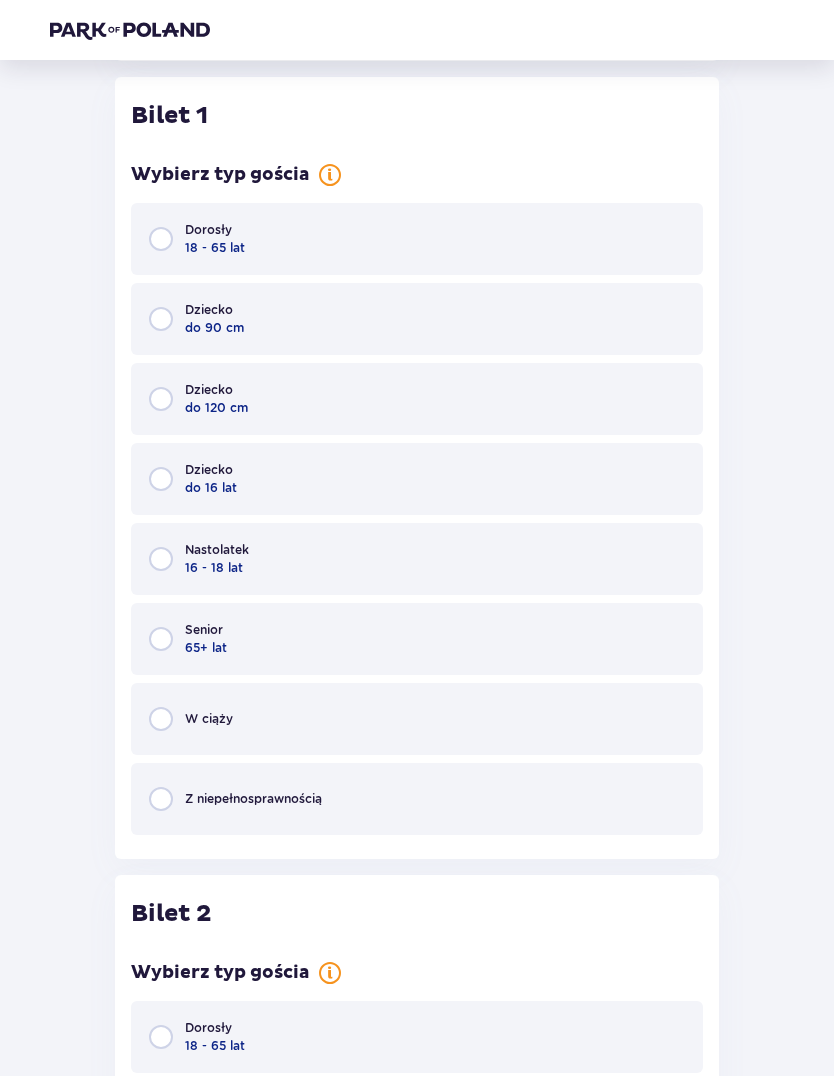 scroll, scrollTop: 1074, scrollLeft: 0, axis: vertical 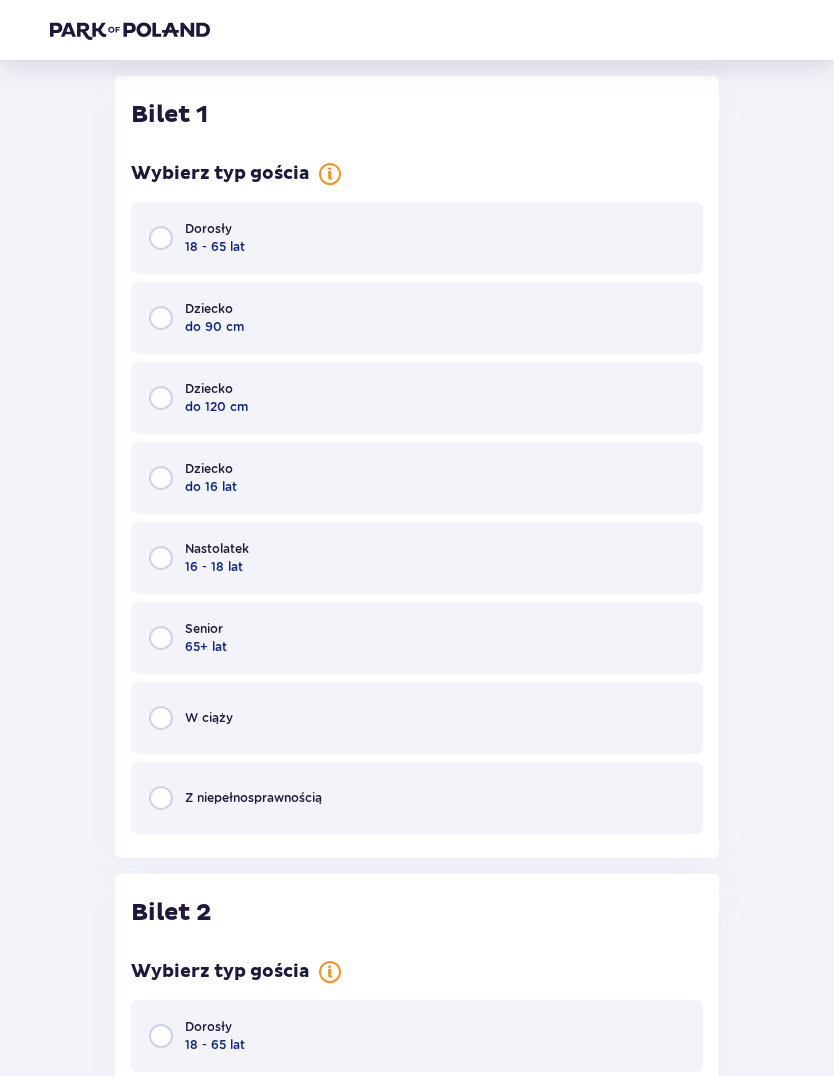 click at bounding box center [161, 238] 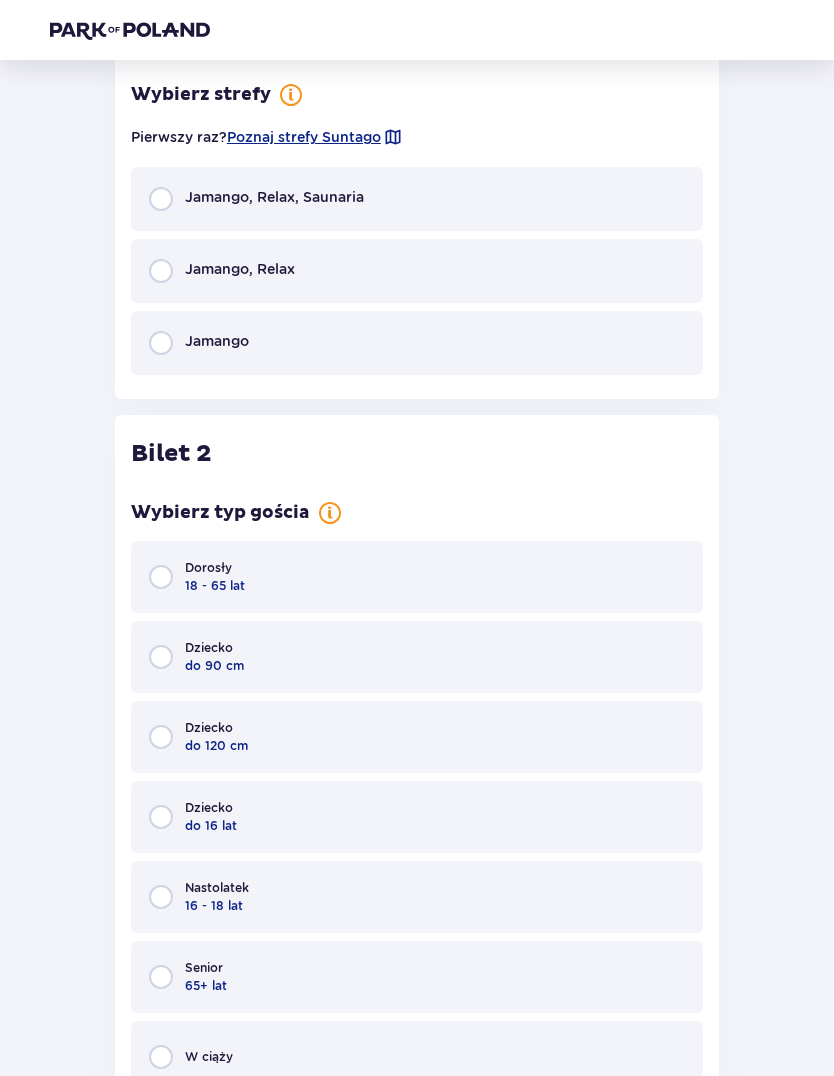 scroll, scrollTop: 1864, scrollLeft: 0, axis: vertical 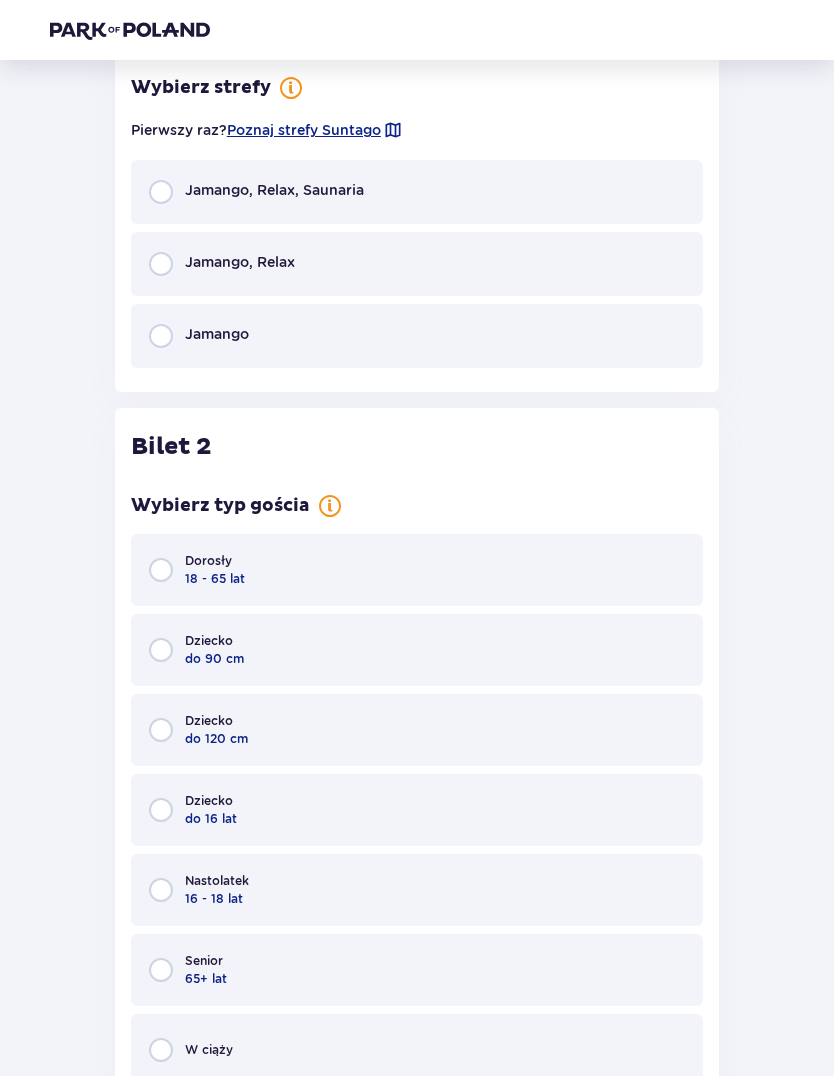 click at bounding box center (161, 570) 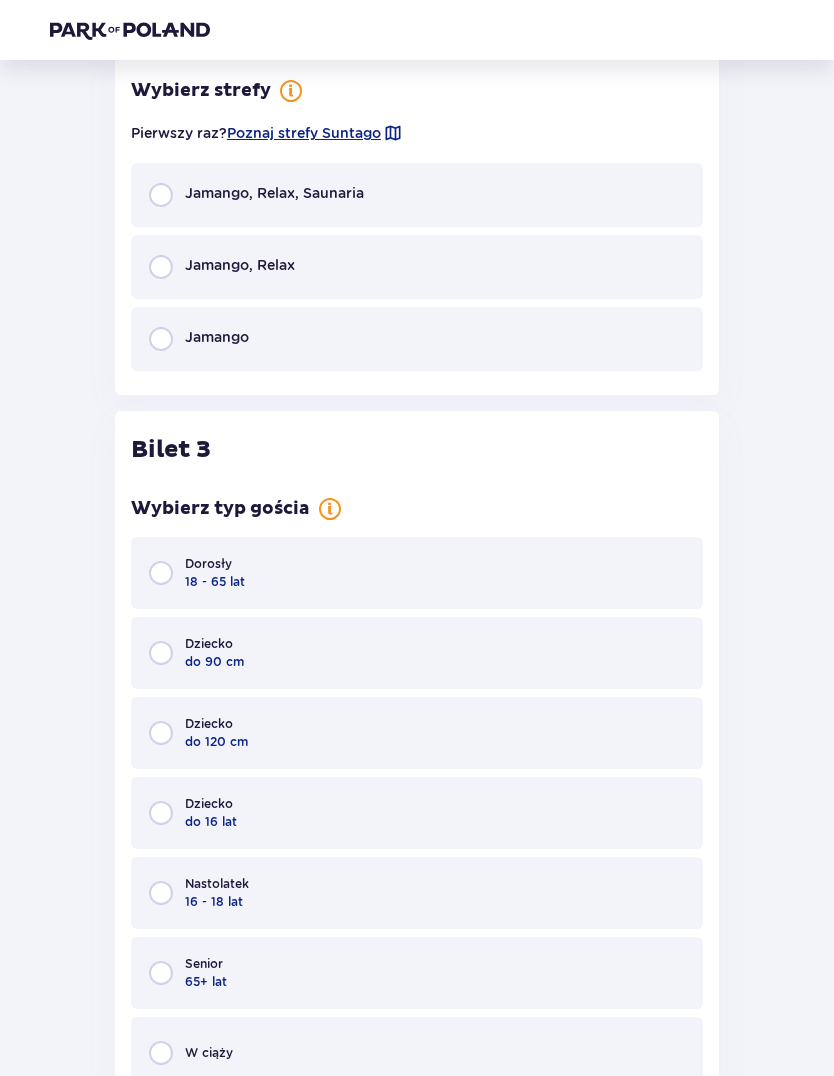scroll, scrollTop: 2986, scrollLeft: 0, axis: vertical 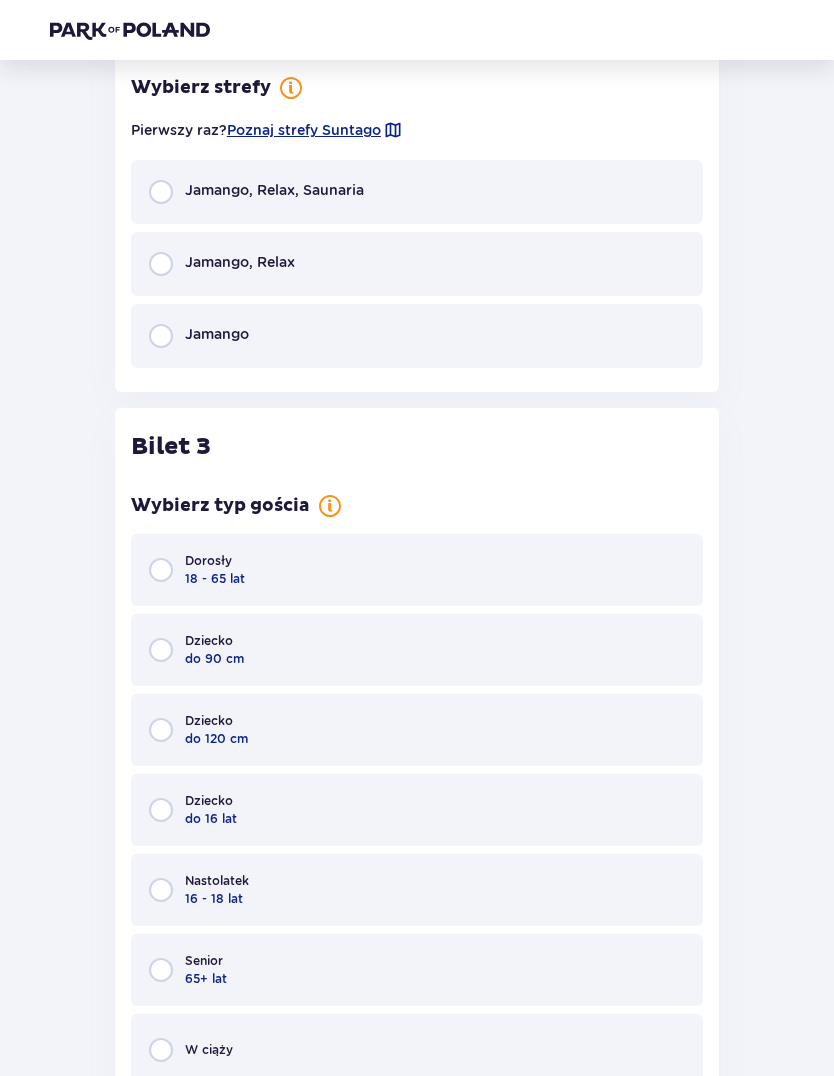 click at bounding box center (161, 810) 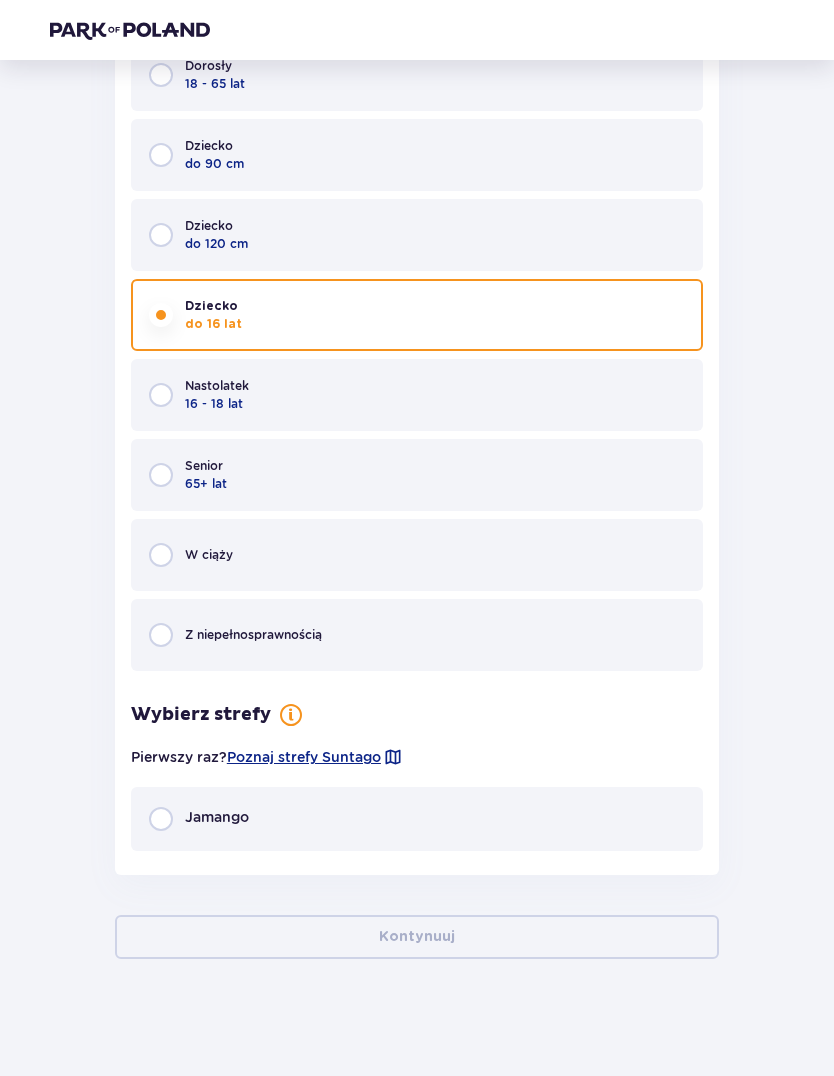 scroll, scrollTop: 3484, scrollLeft: 0, axis: vertical 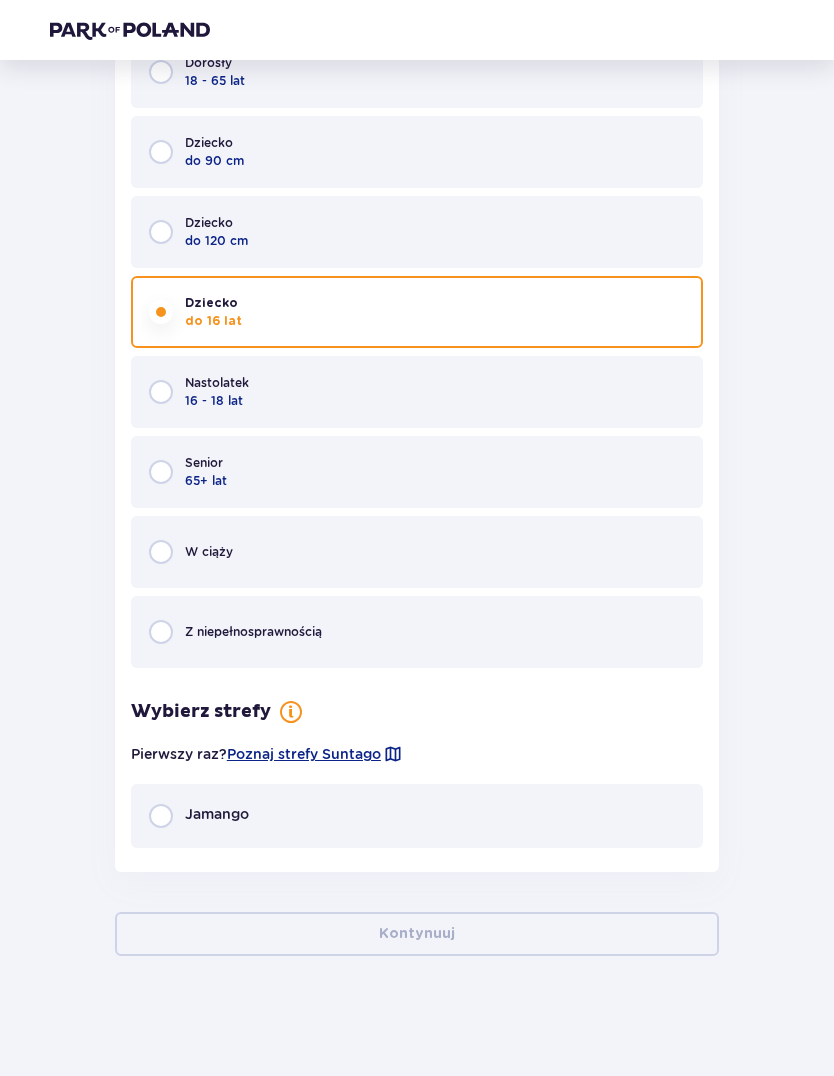 click at bounding box center (161, 816) 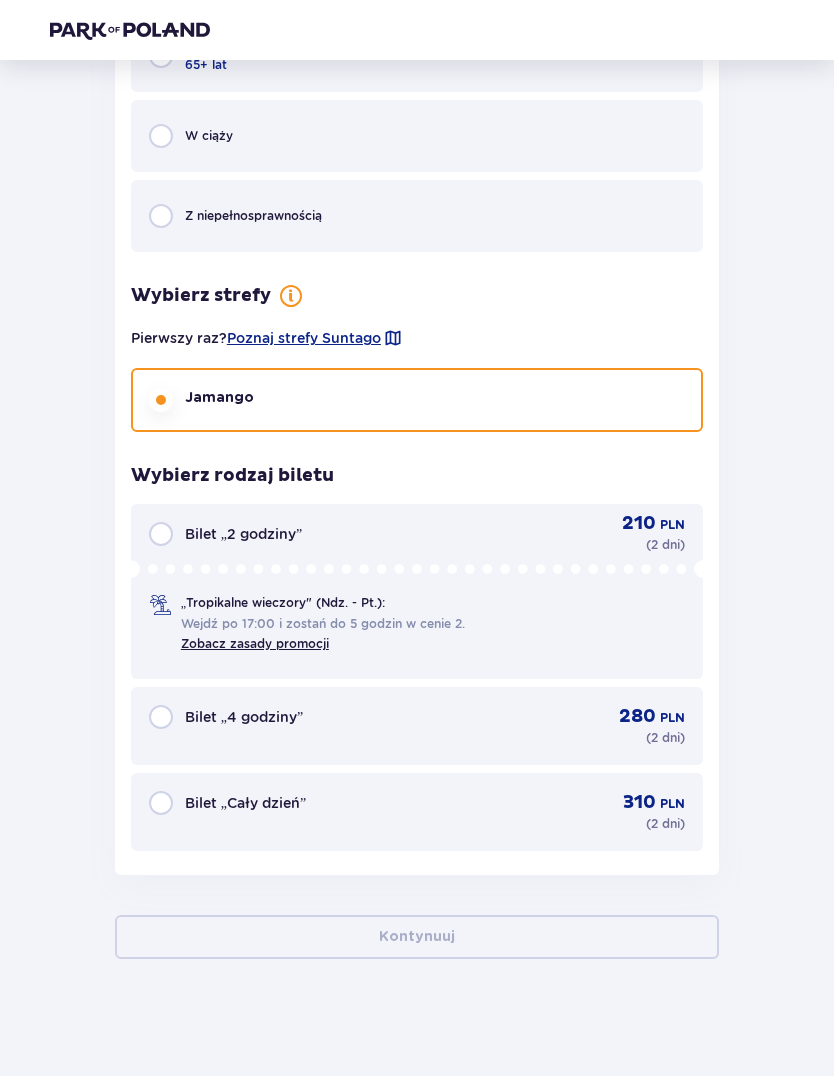scroll, scrollTop: 3901, scrollLeft: 0, axis: vertical 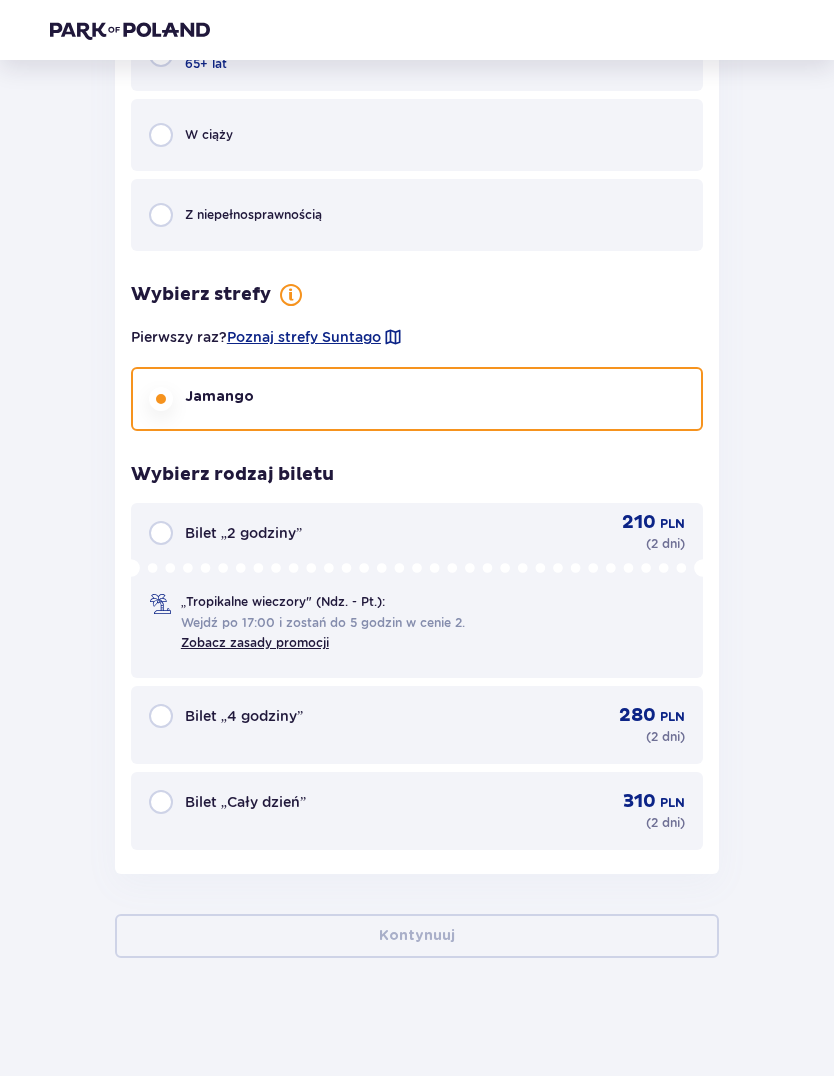 click at bounding box center [161, 802] 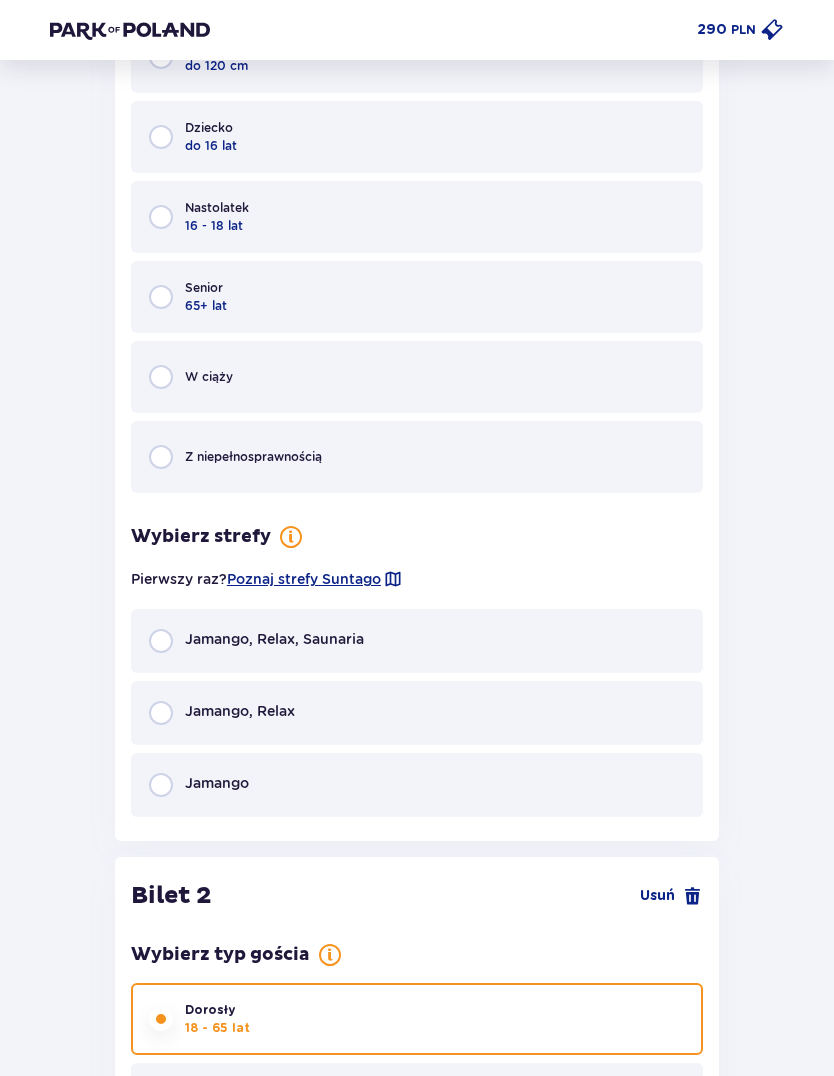 scroll, scrollTop: 1416, scrollLeft: 0, axis: vertical 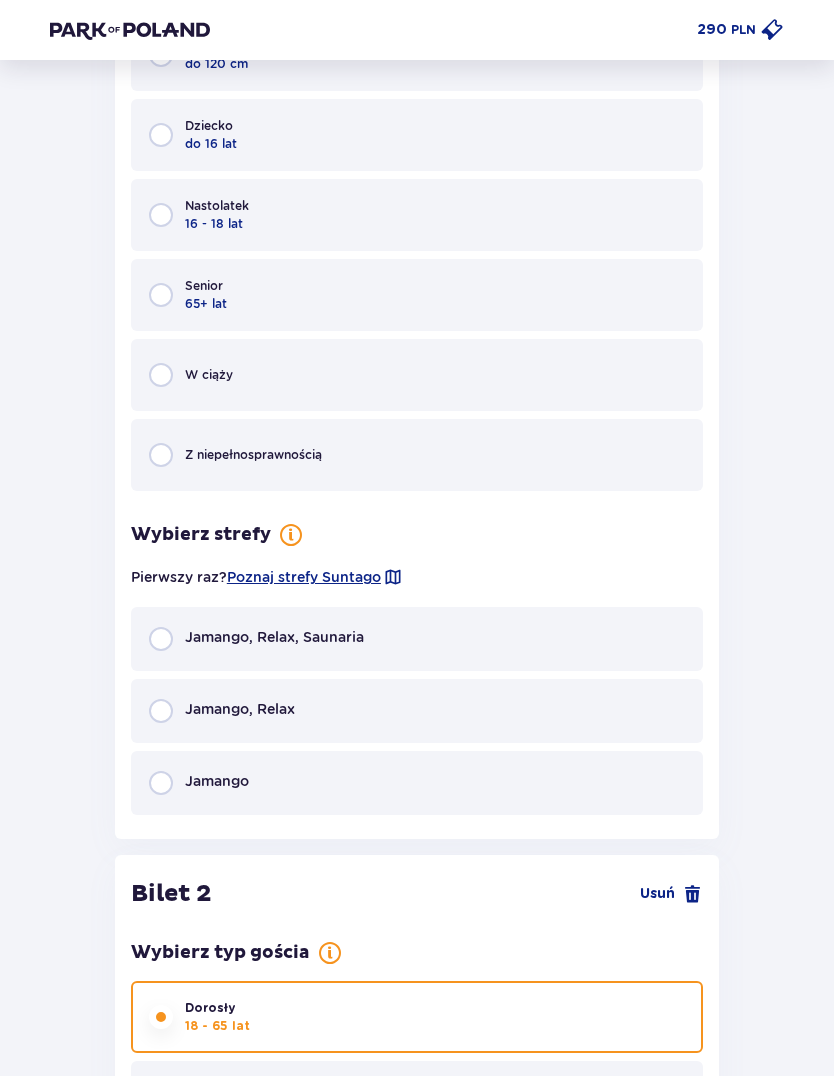 click on "Poznaj strefy Suntago" at bounding box center [304, 578] 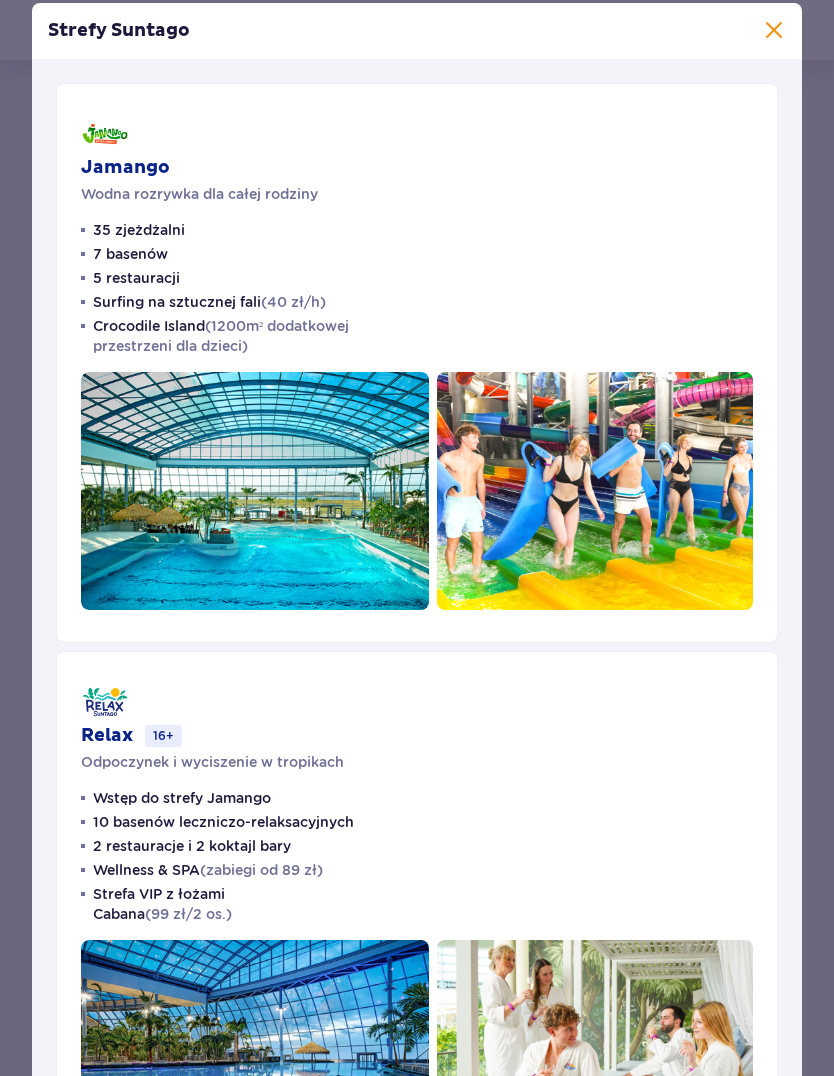 scroll, scrollTop: 1417, scrollLeft: 0, axis: vertical 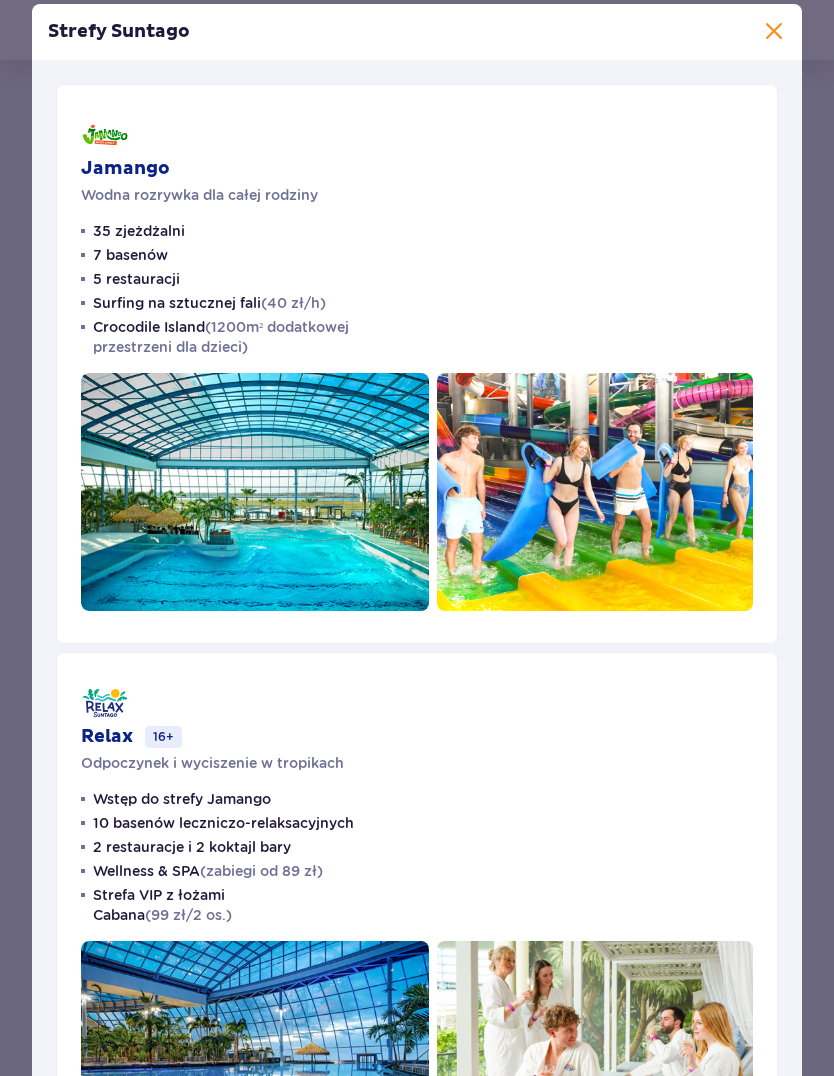 click at bounding box center [774, 32] 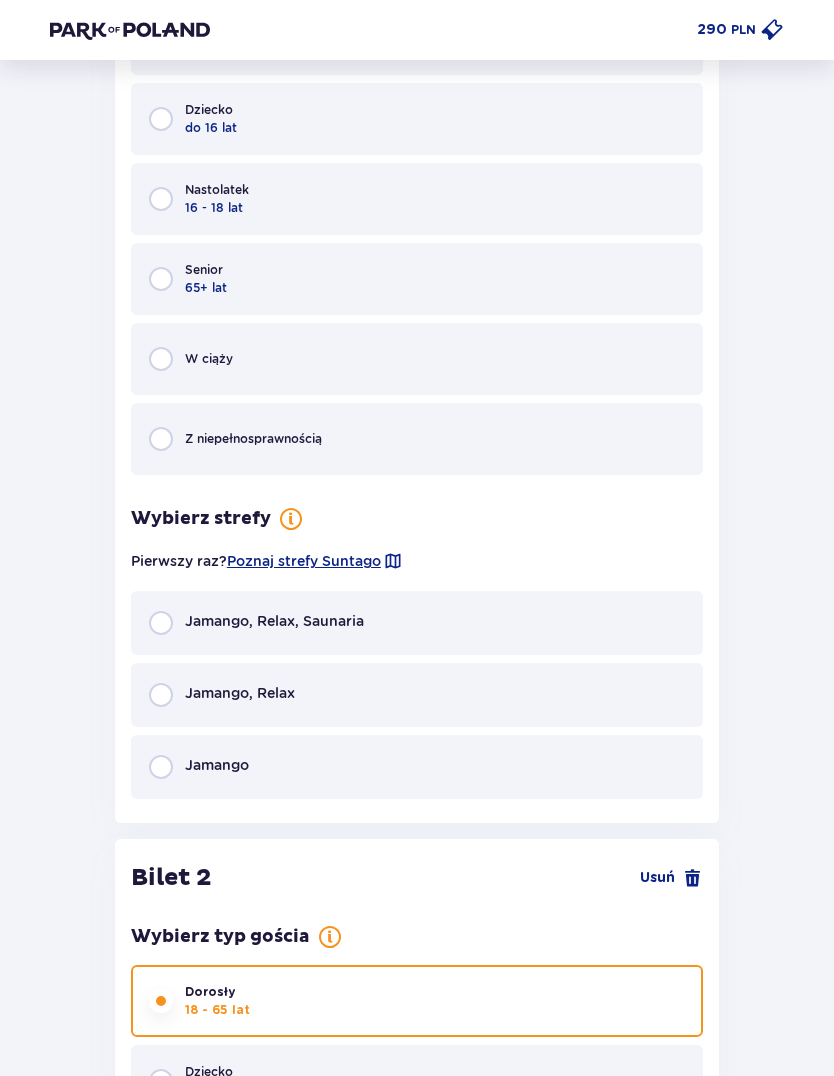 scroll, scrollTop: 1433, scrollLeft: 0, axis: vertical 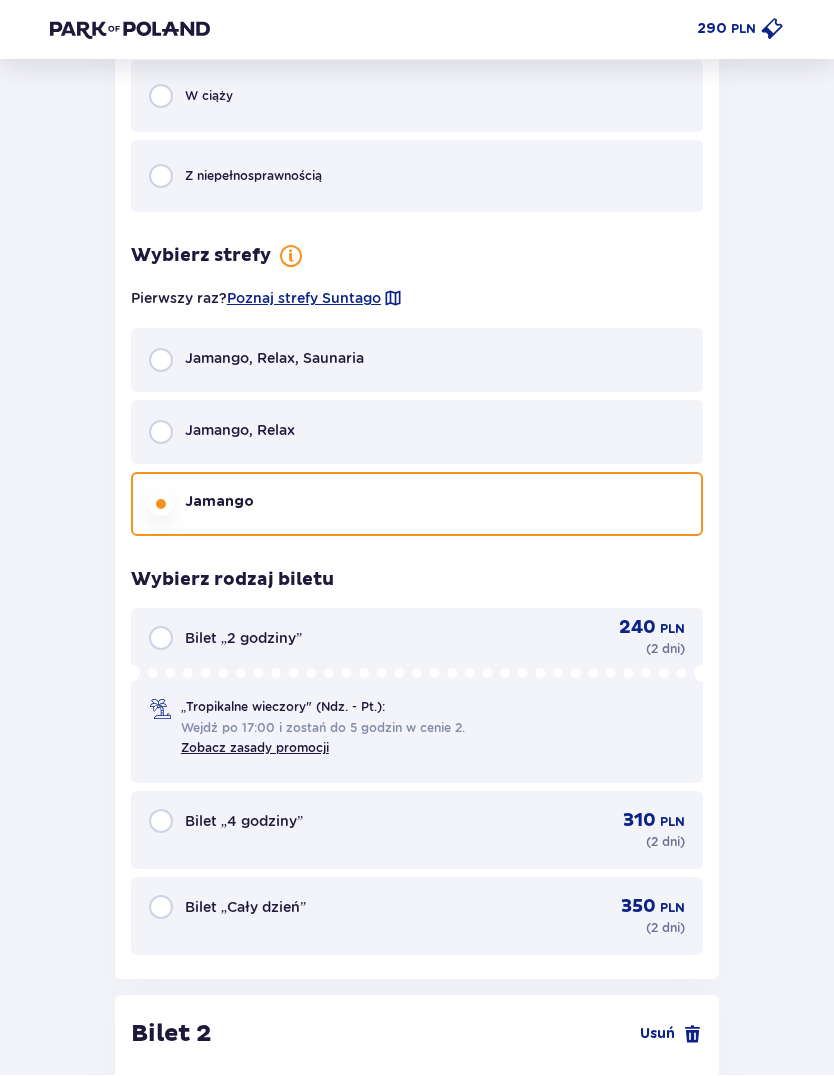 click at bounding box center (161, 908) 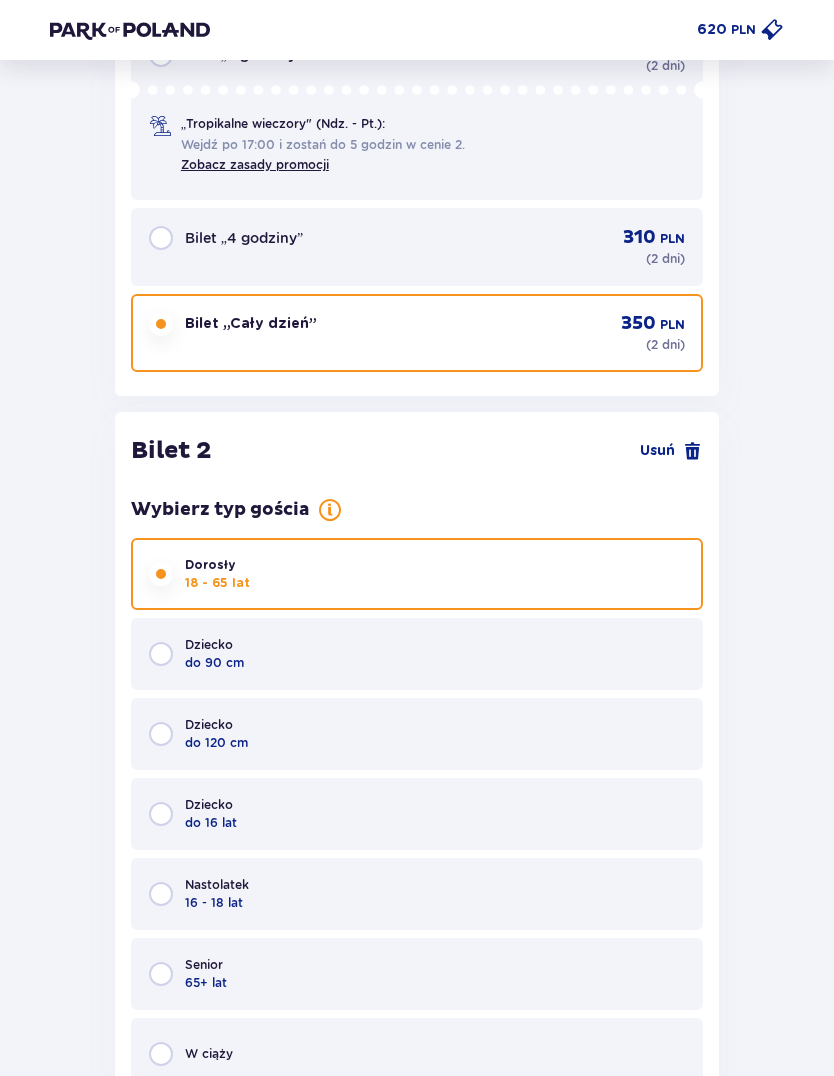 scroll, scrollTop: 2612, scrollLeft: 0, axis: vertical 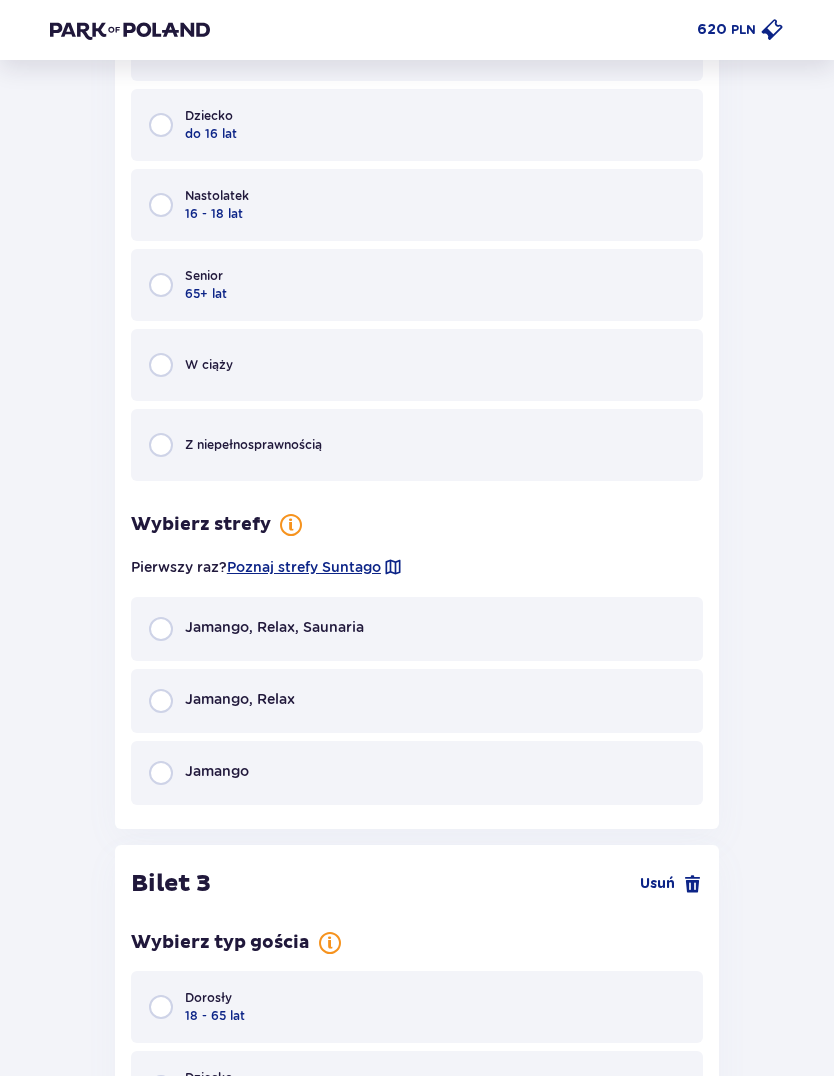 click at bounding box center [161, 774] 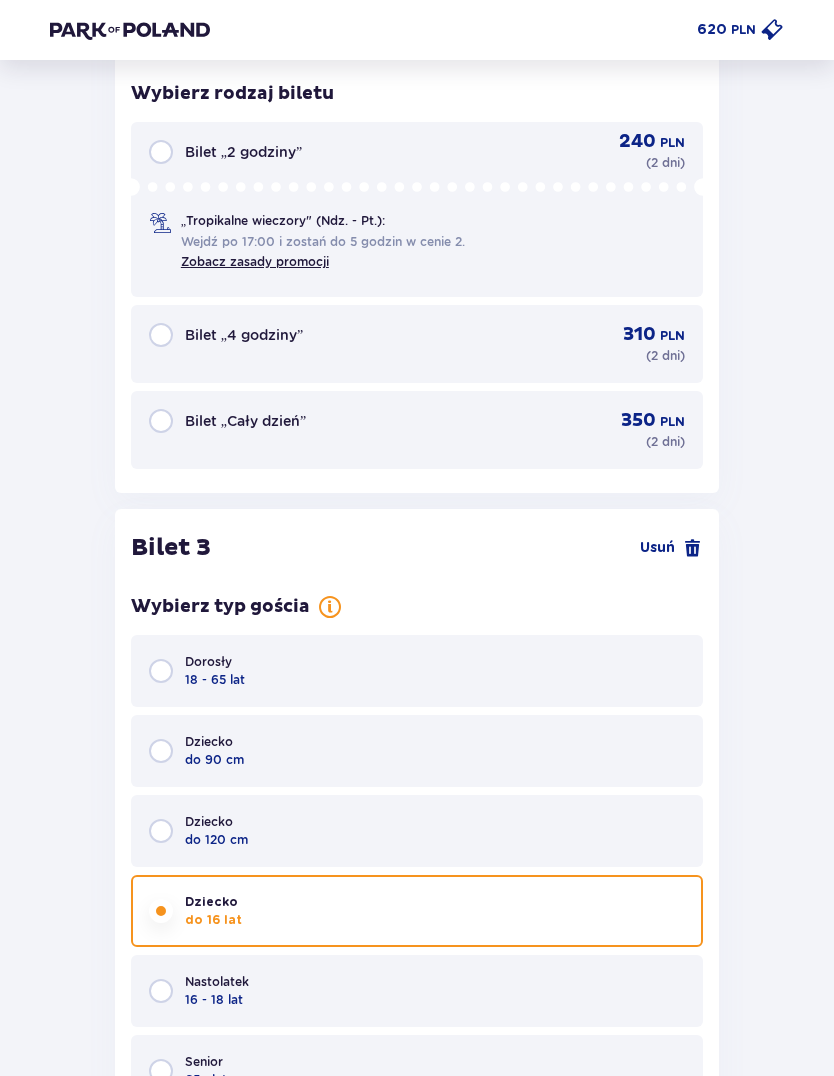 scroll, scrollTop: 3726, scrollLeft: 0, axis: vertical 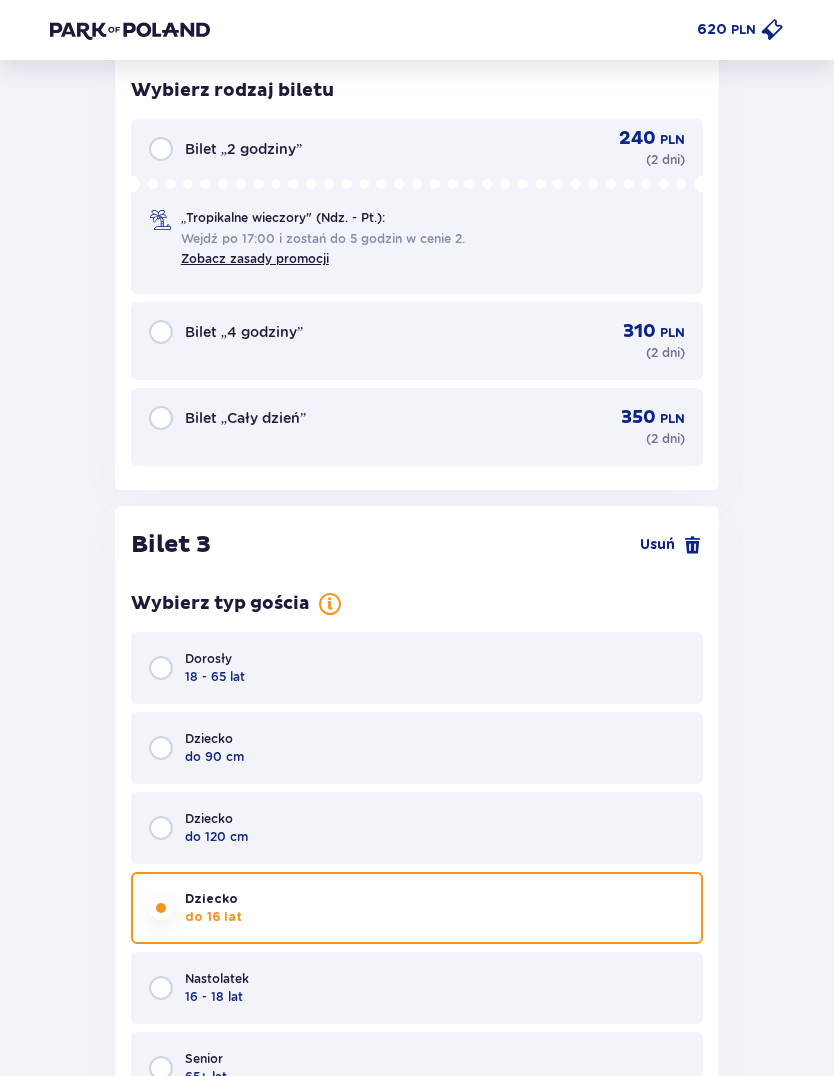 click at bounding box center [161, 418] 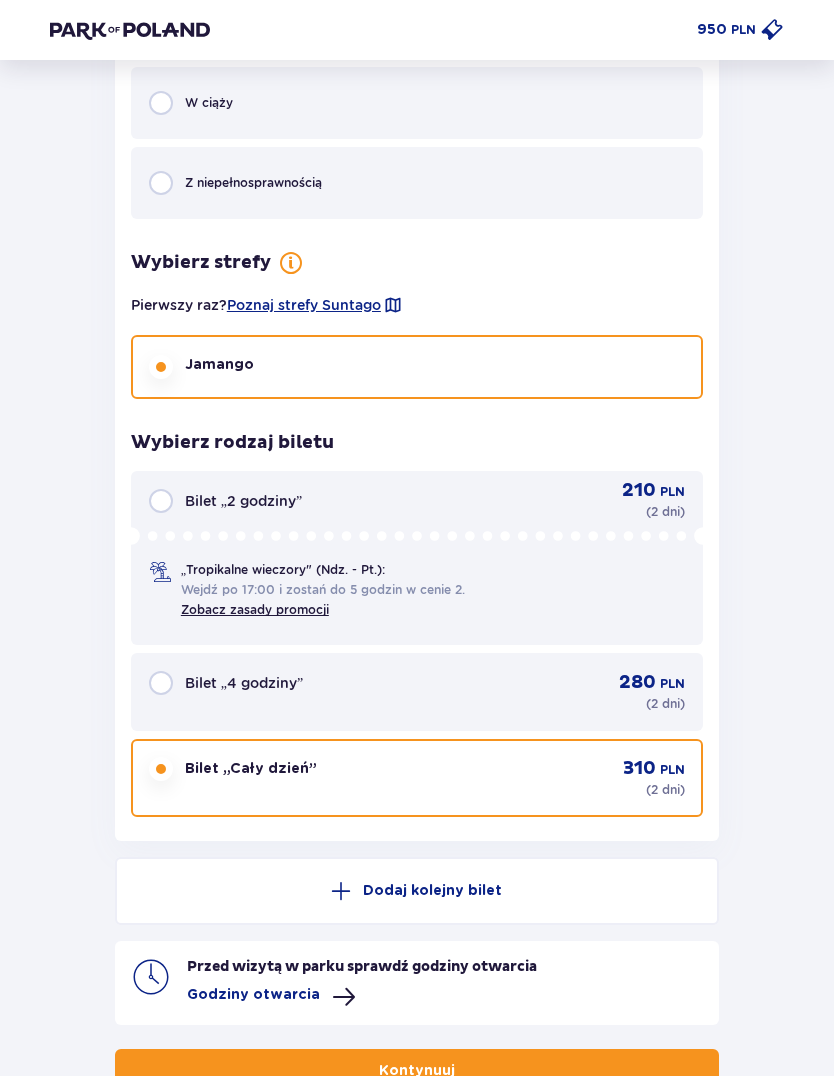 scroll, scrollTop: 4833, scrollLeft: 0, axis: vertical 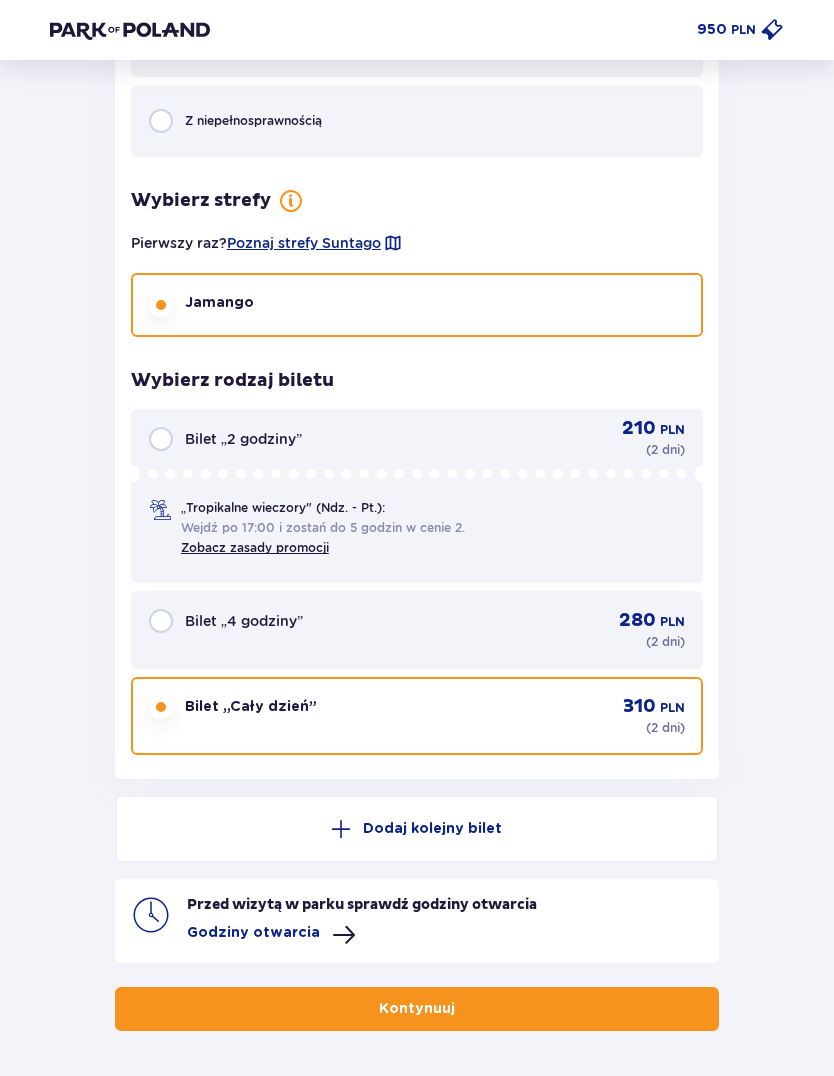 click at bounding box center [459, 1009] 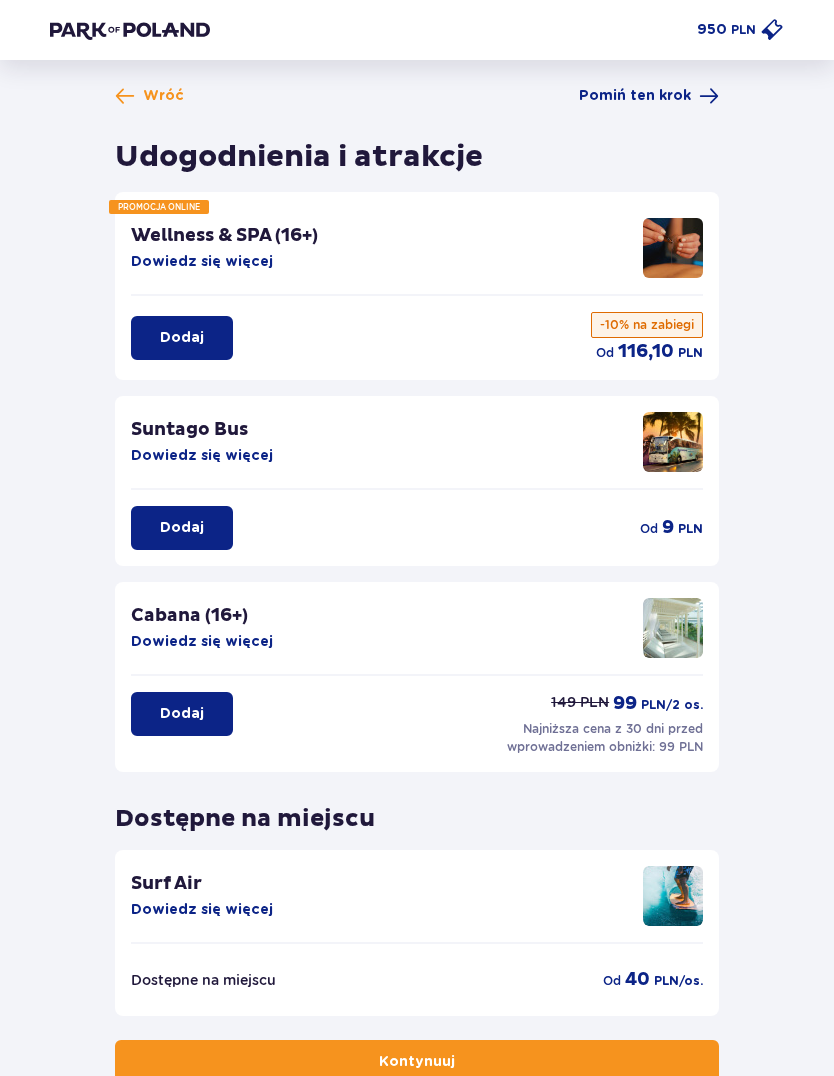 scroll, scrollTop: 5, scrollLeft: 0, axis: vertical 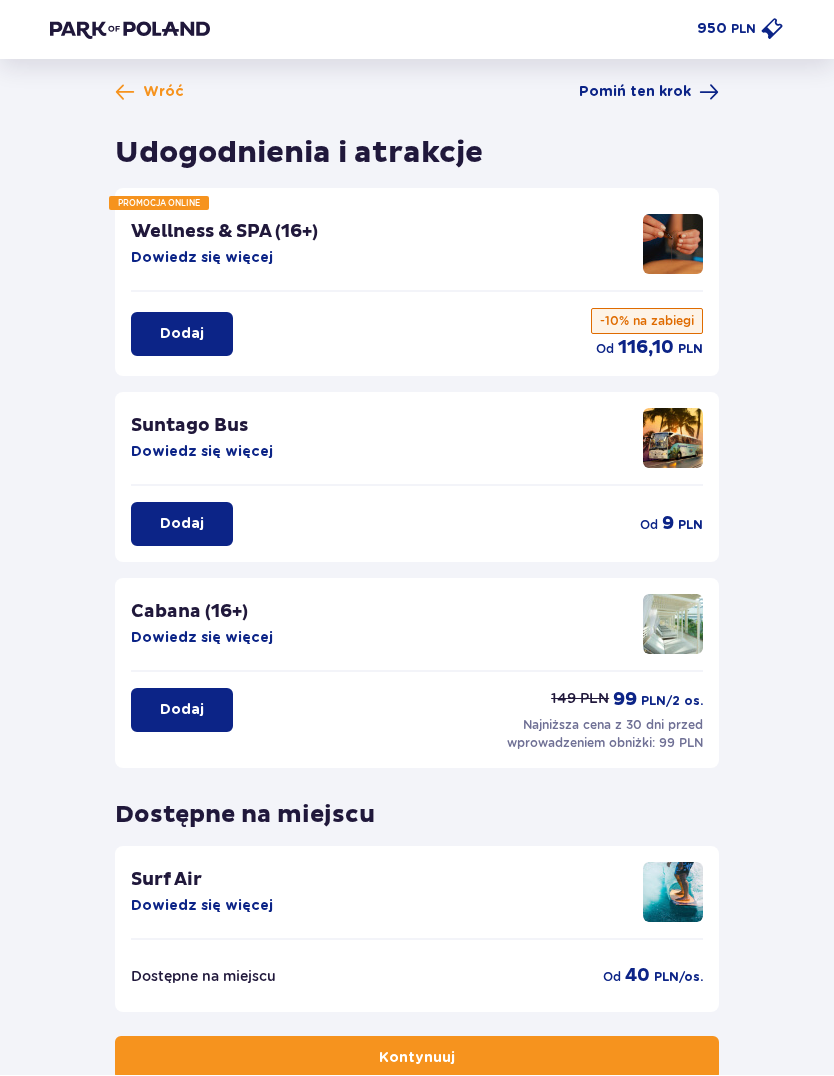 click on "Dodaj" at bounding box center [182, 525] 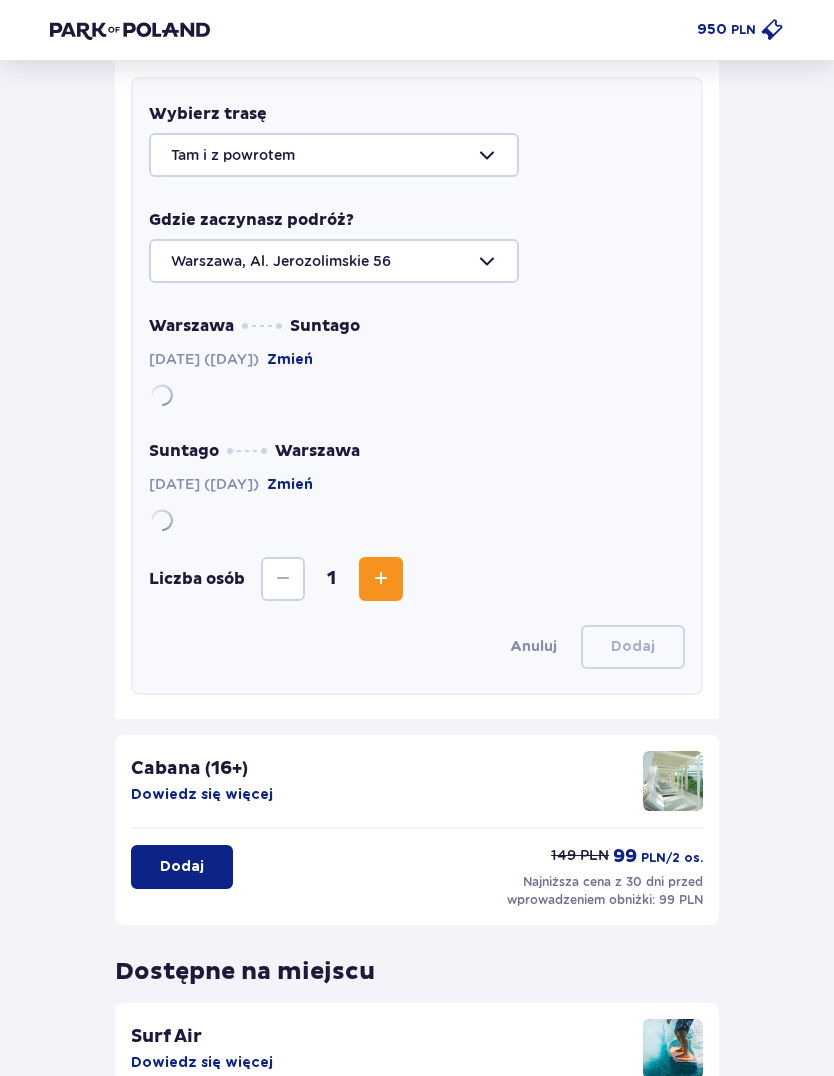 scroll, scrollTop: 532, scrollLeft: 0, axis: vertical 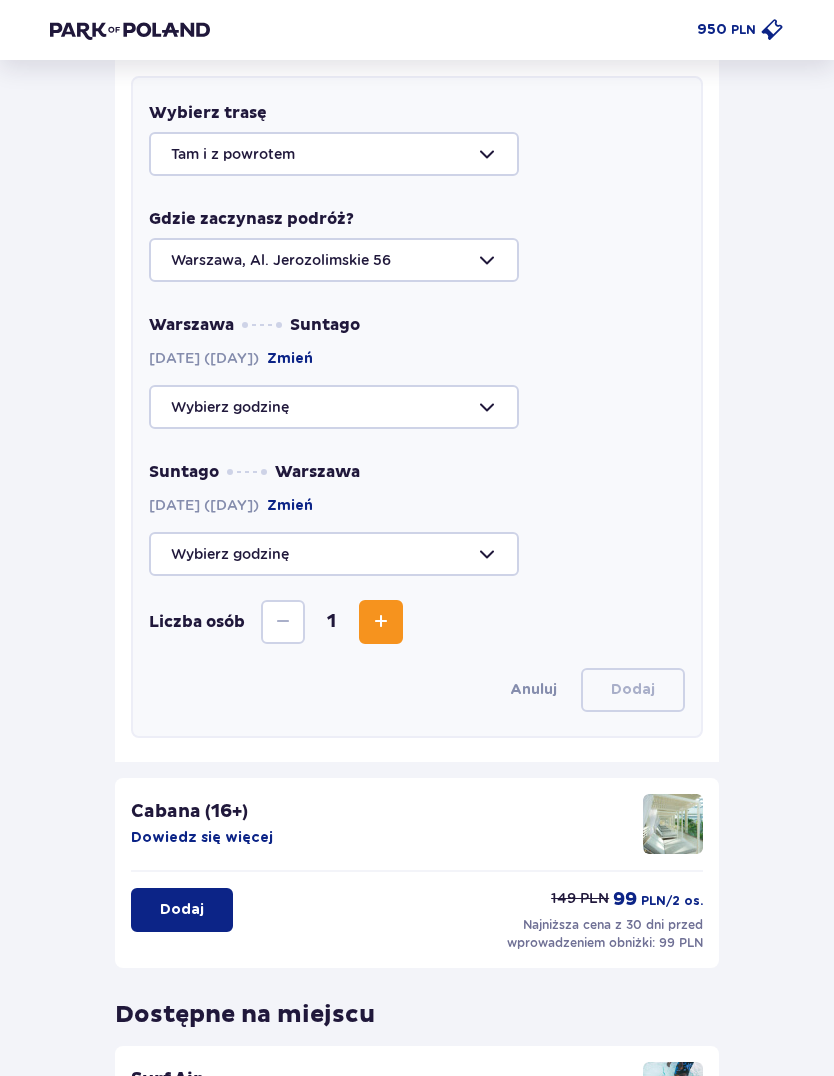 click at bounding box center (417, 407) 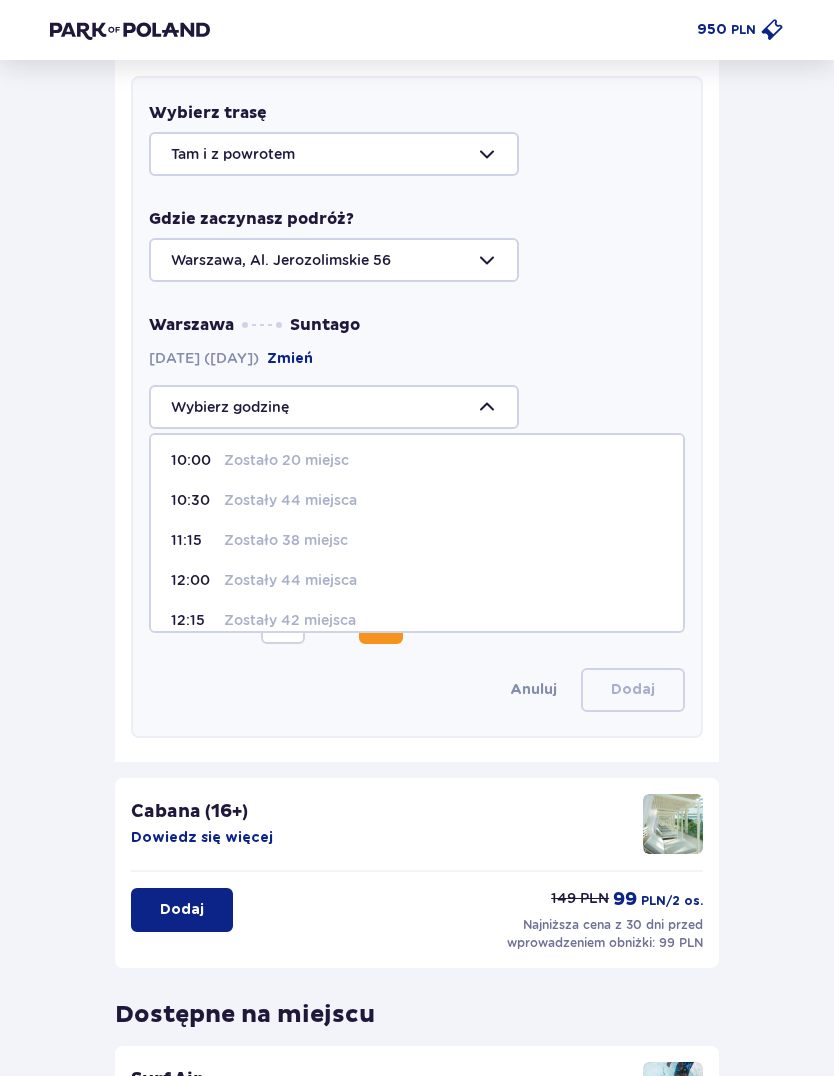 scroll, scrollTop: 87, scrollLeft: 0, axis: vertical 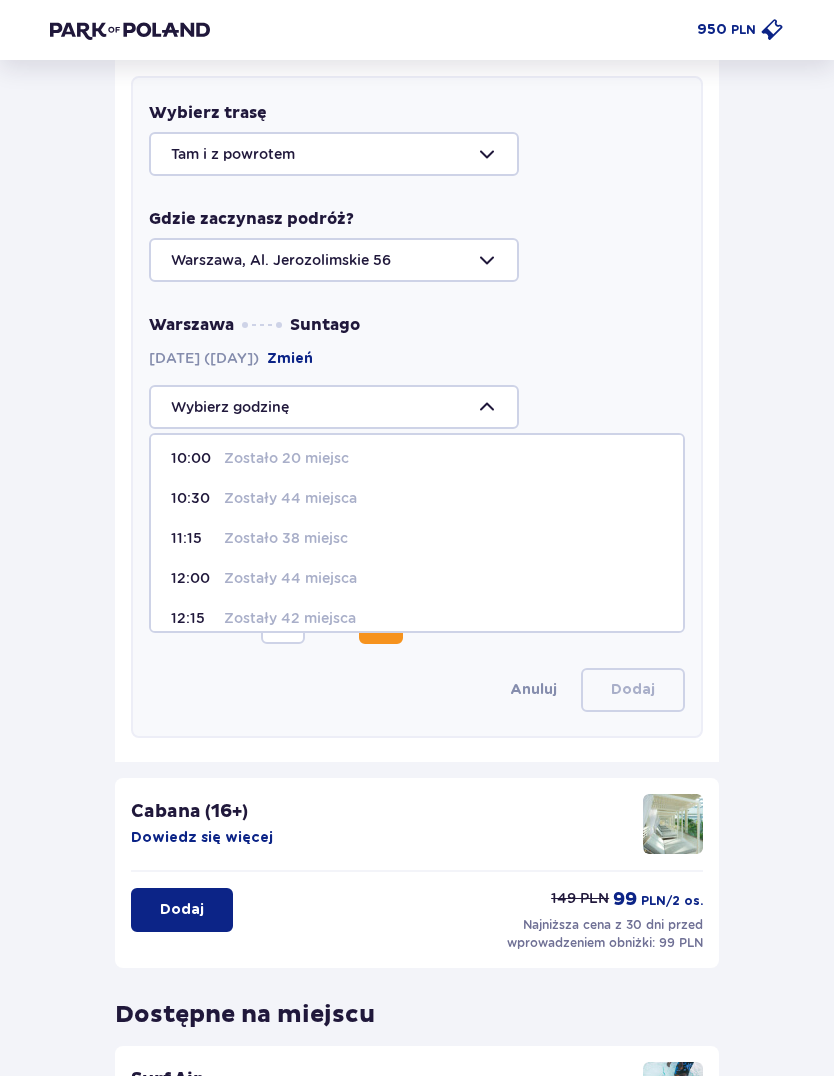 click on "Zostały 44 miejsca" at bounding box center (290, 578) 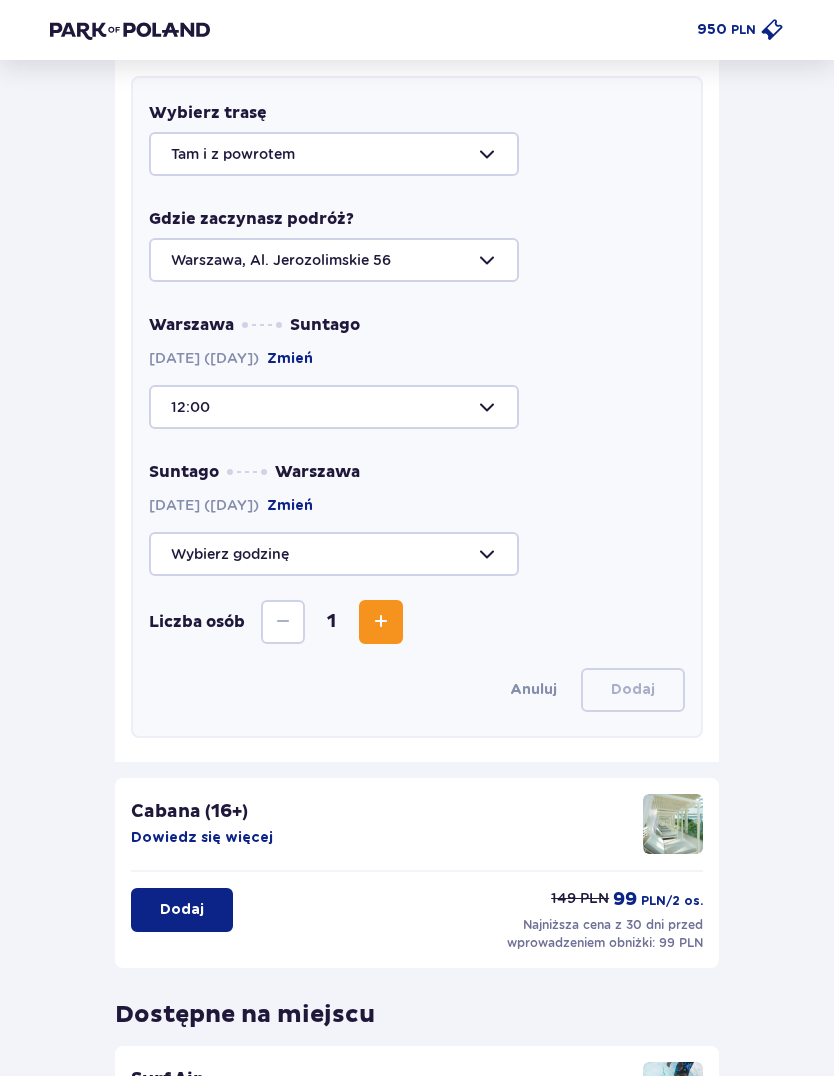 type on "12:00" 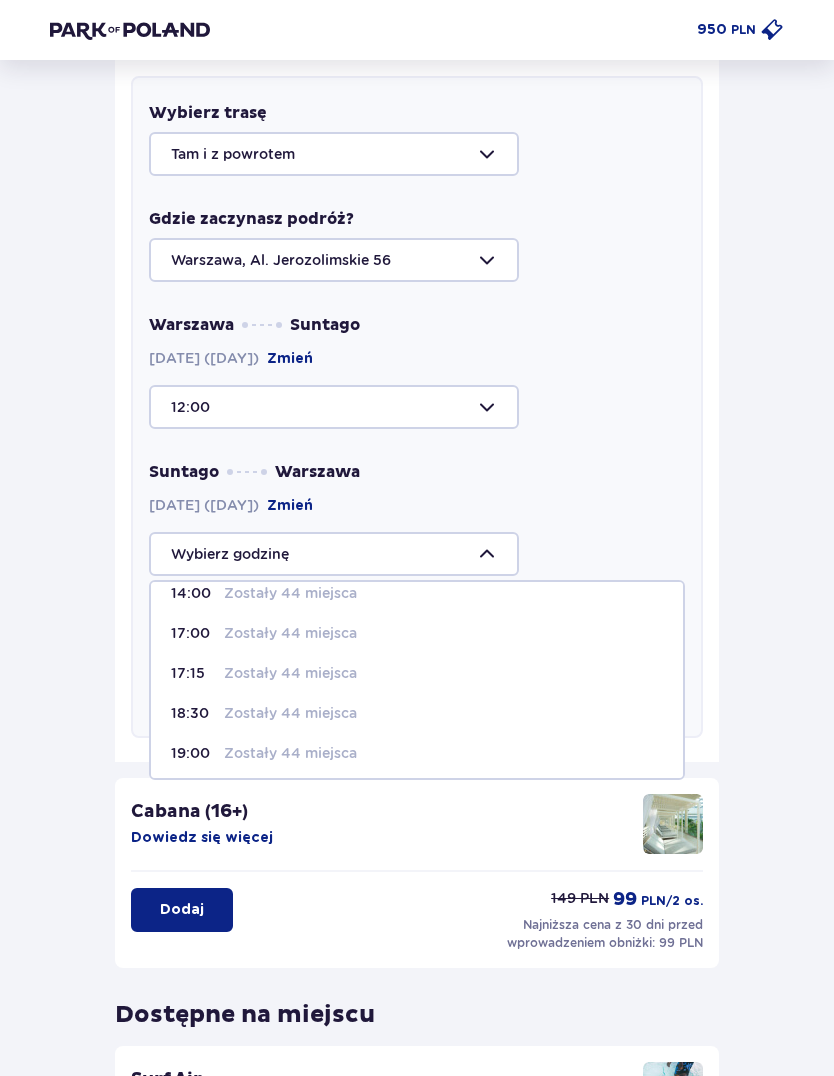 scroll, scrollTop: 74, scrollLeft: 0, axis: vertical 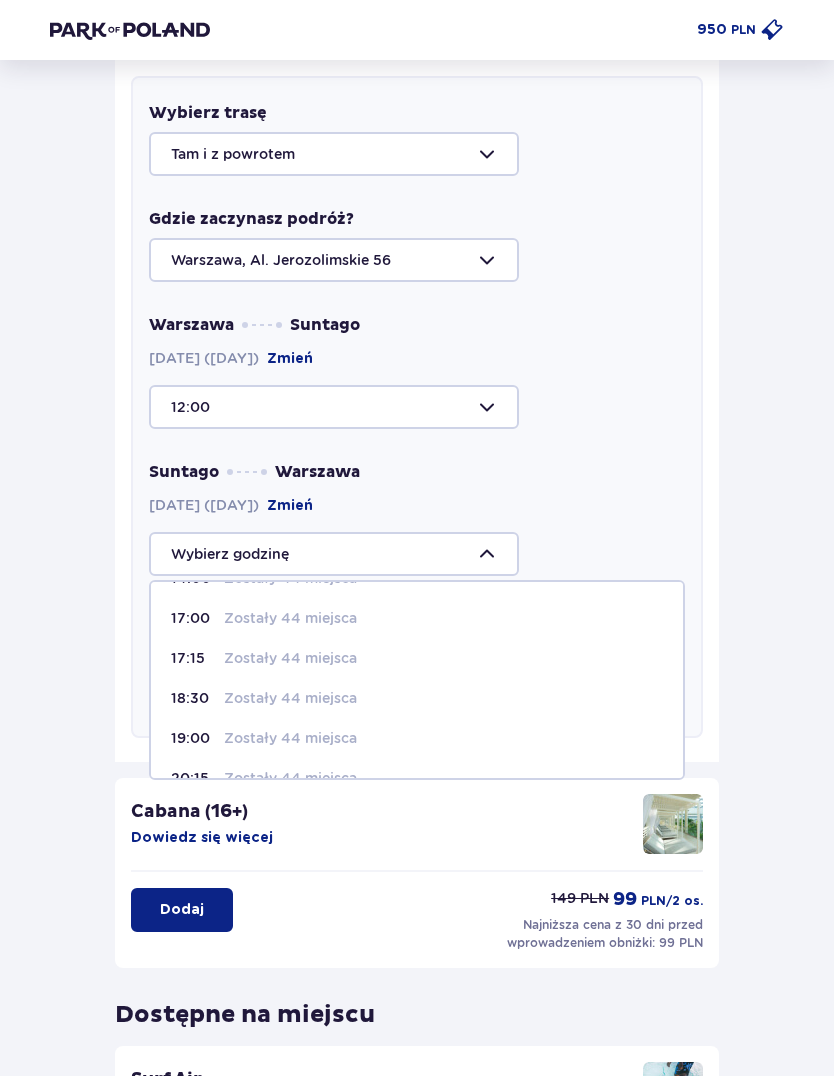 click on "Zostały 44 miejsca" at bounding box center (290, 618) 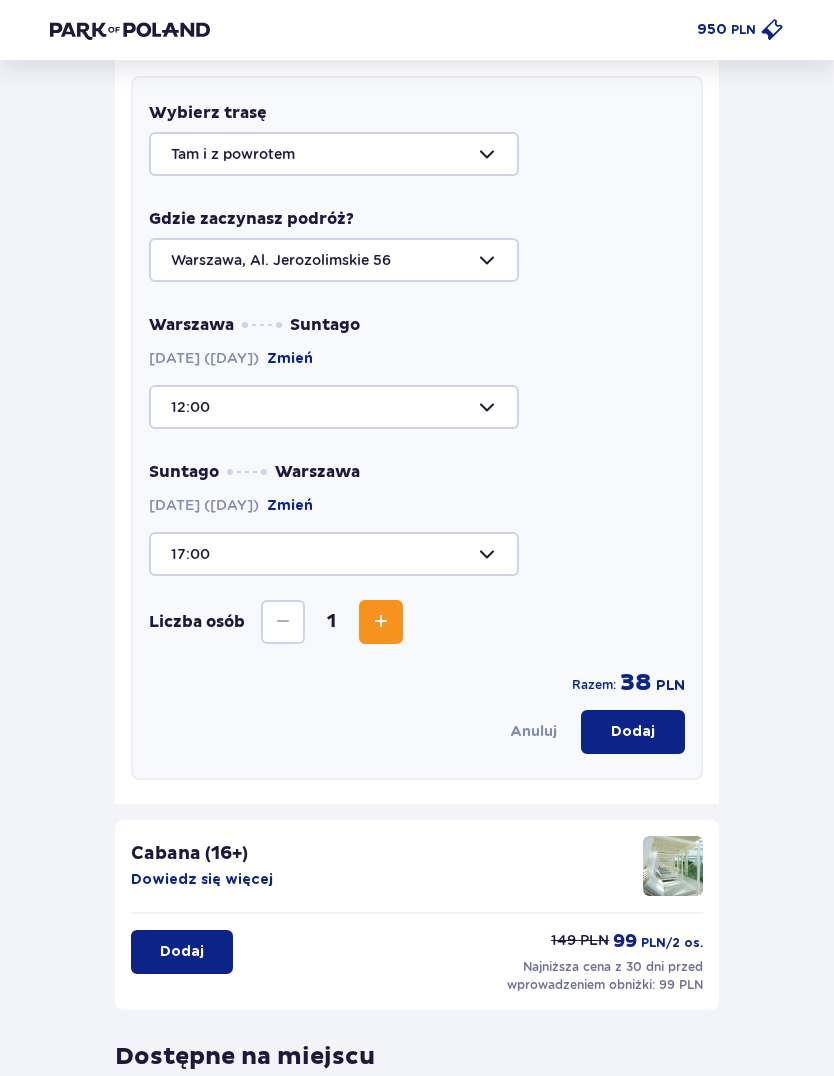type on "17:00" 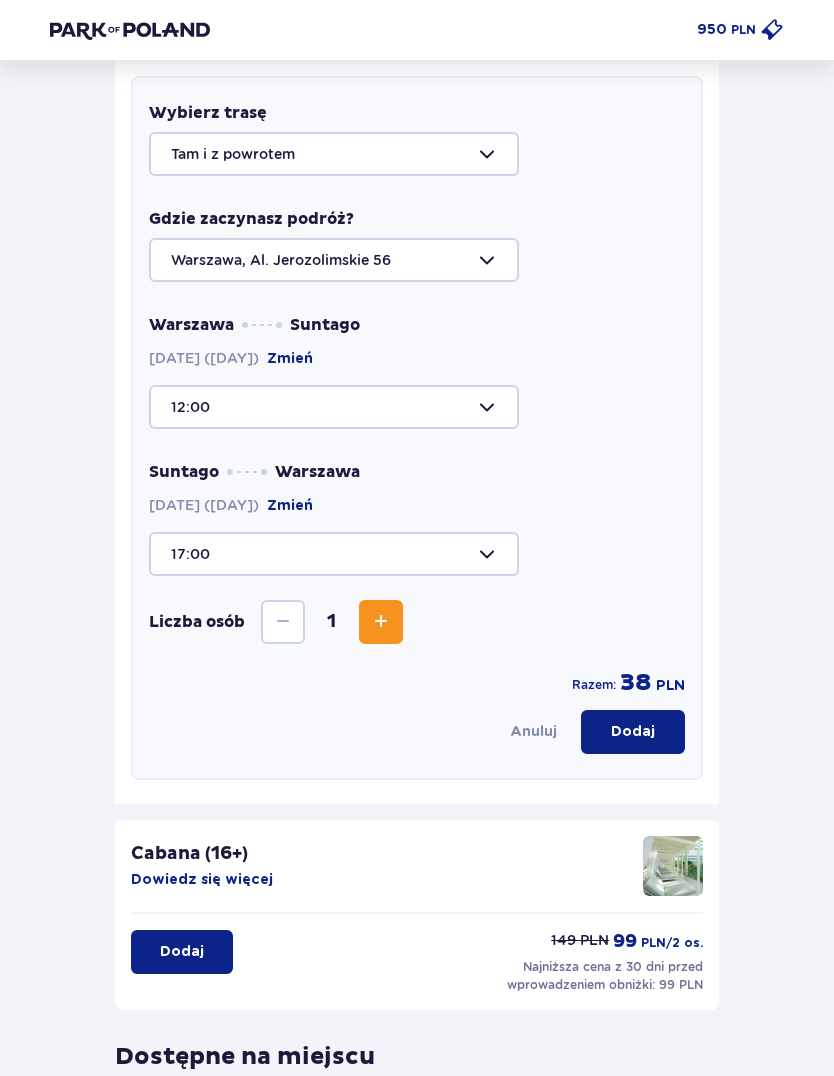 click at bounding box center [381, 622] 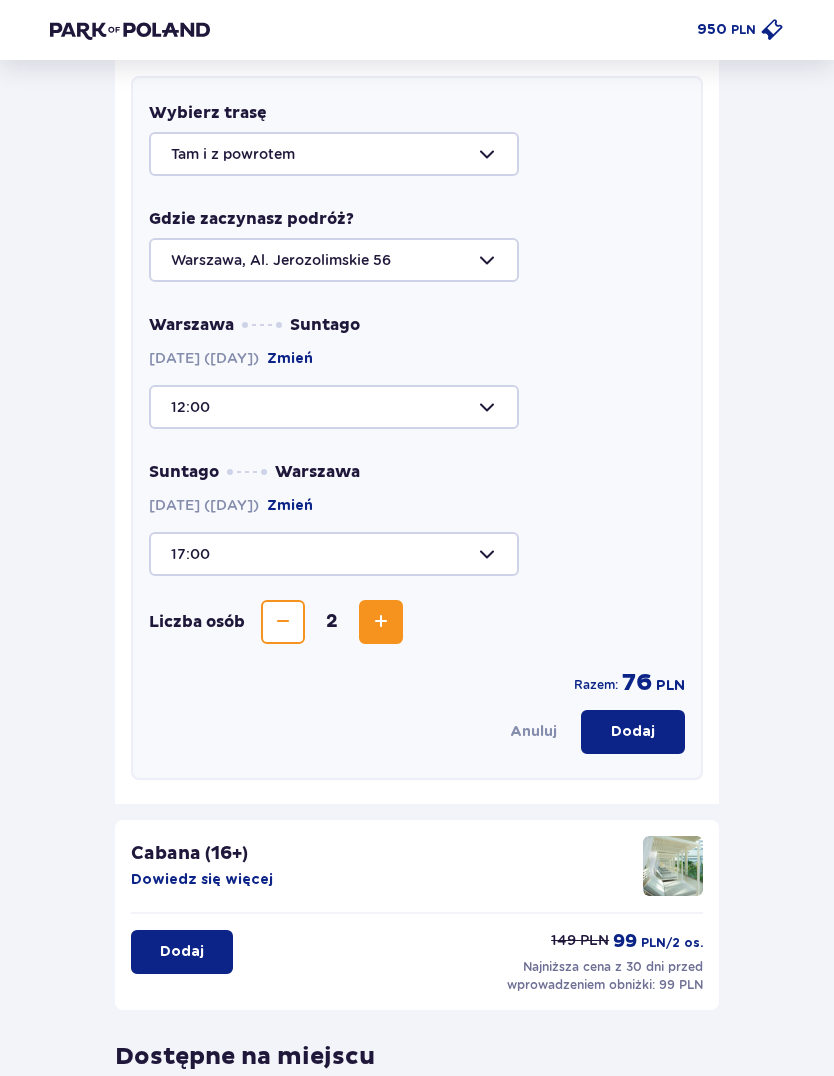 click at bounding box center [381, 622] 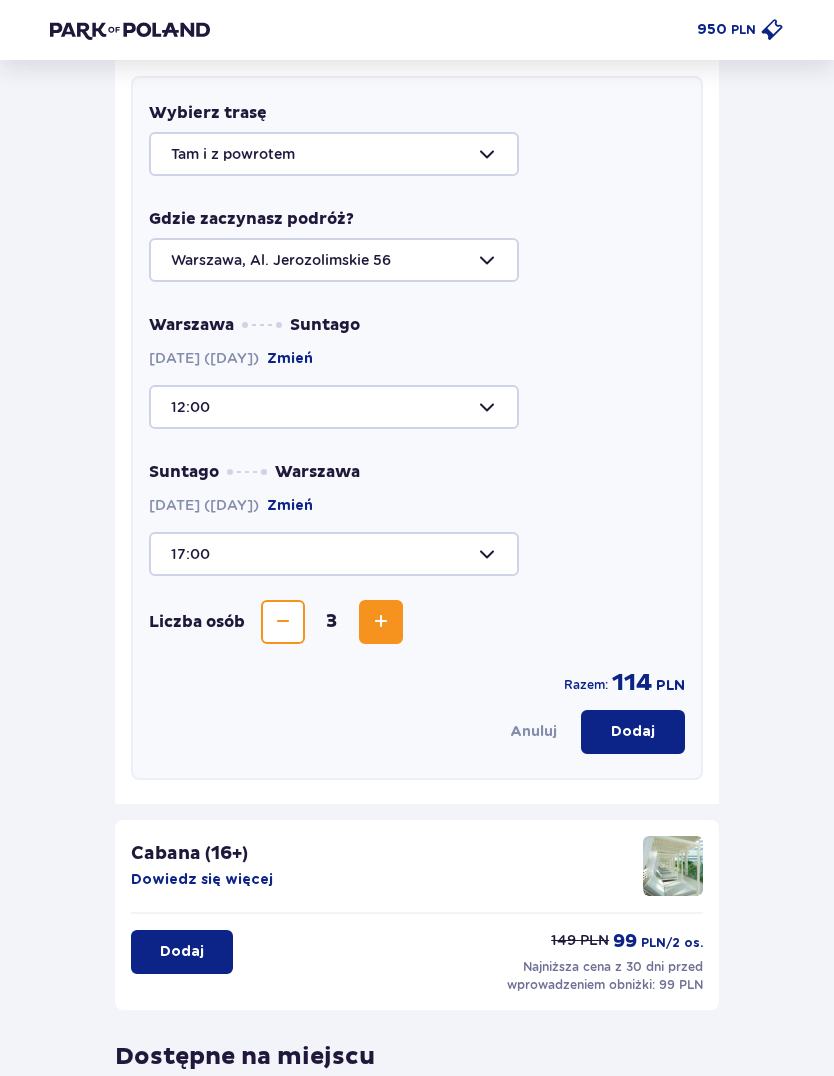 click on "Dodaj" at bounding box center (633, 732) 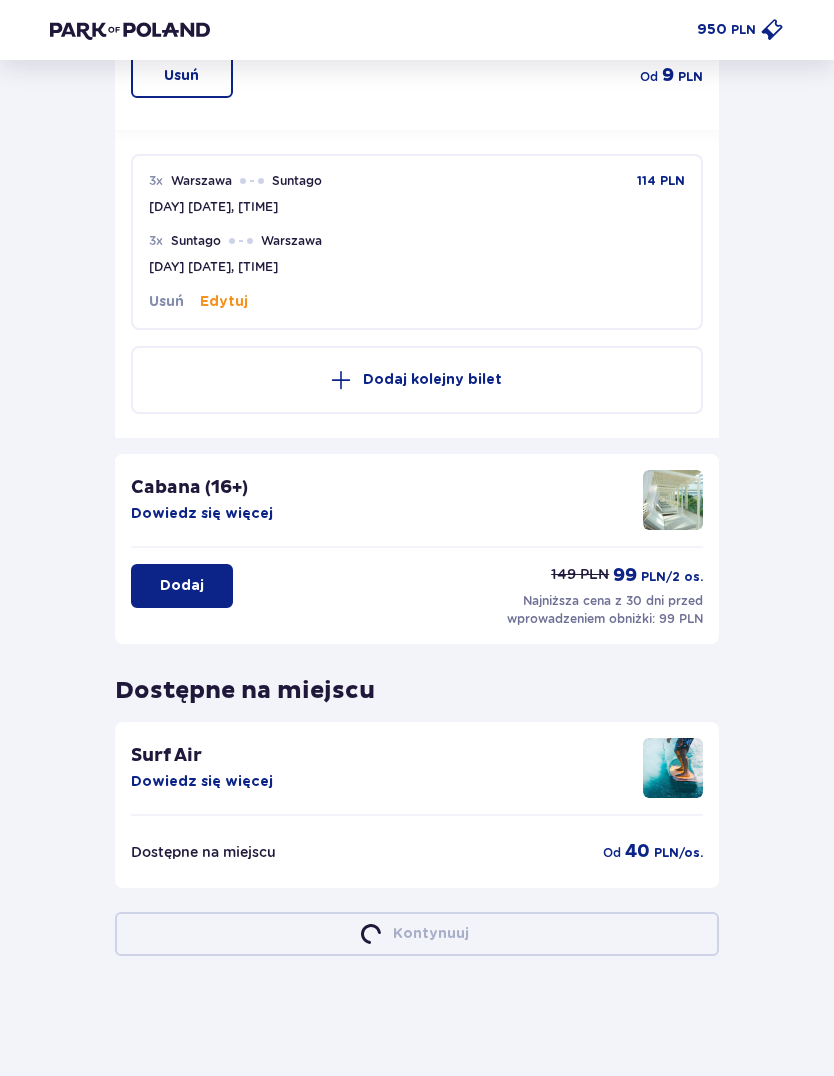 scroll, scrollTop: 454, scrollLeft: 0, axis: vertical 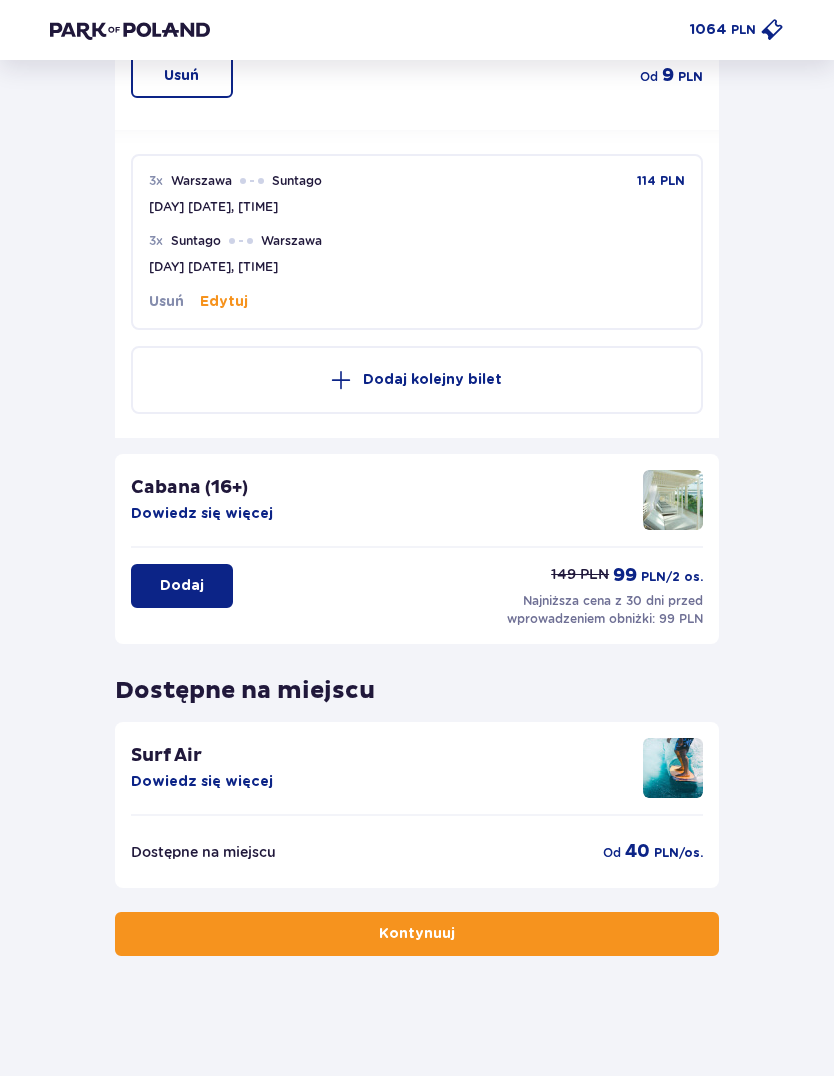 click on "Kontynuuj" at bounding box center [417, 934] 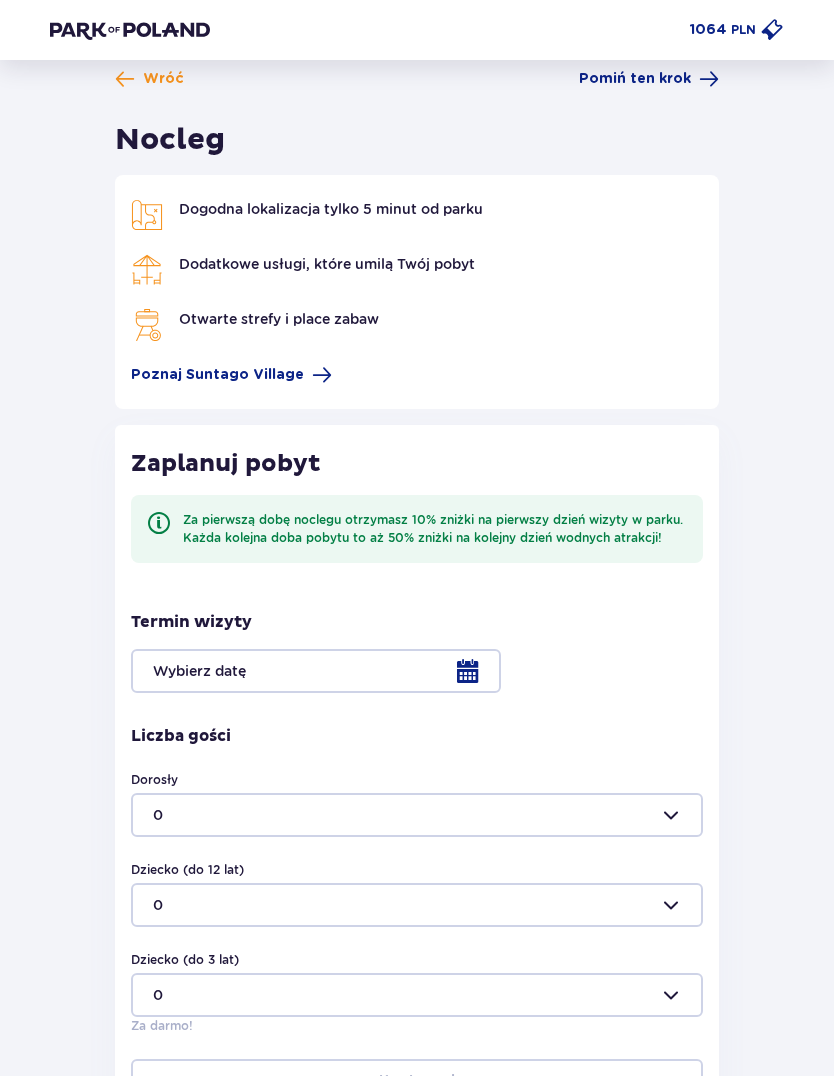 scroll, scrollTop: 48, scrollLeft: 0, axis: vertical 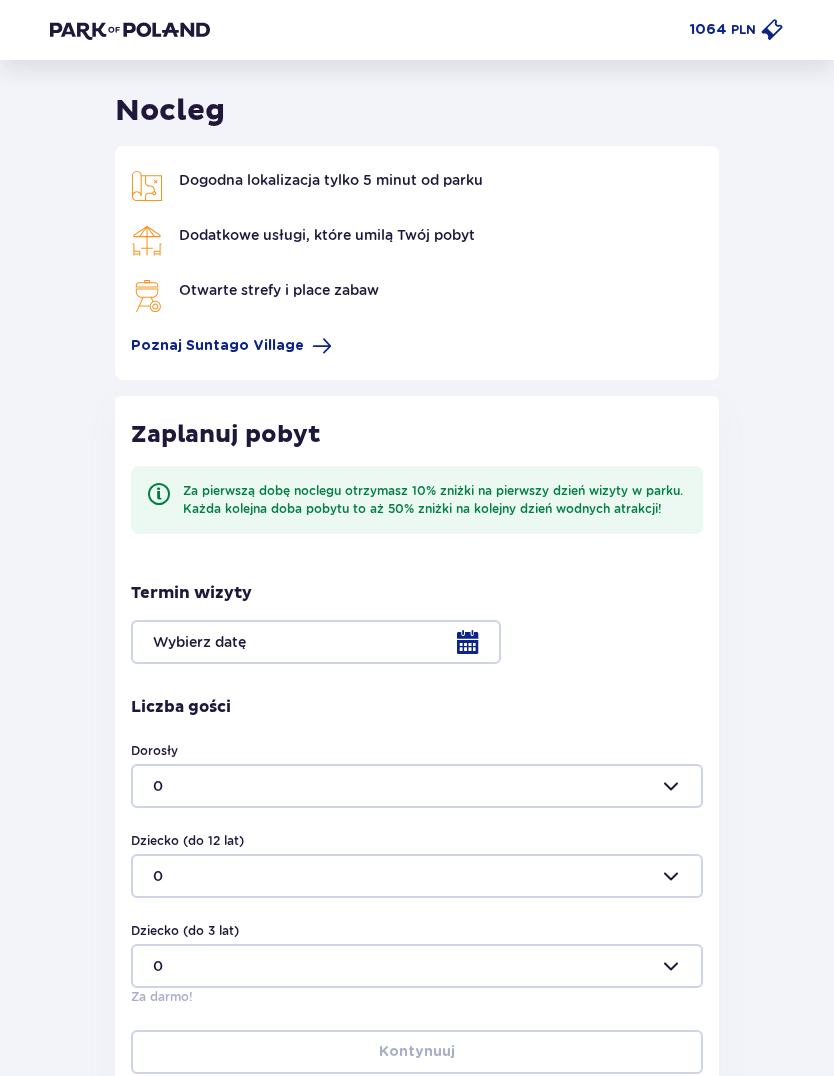 click at bounding box center [417, 786] 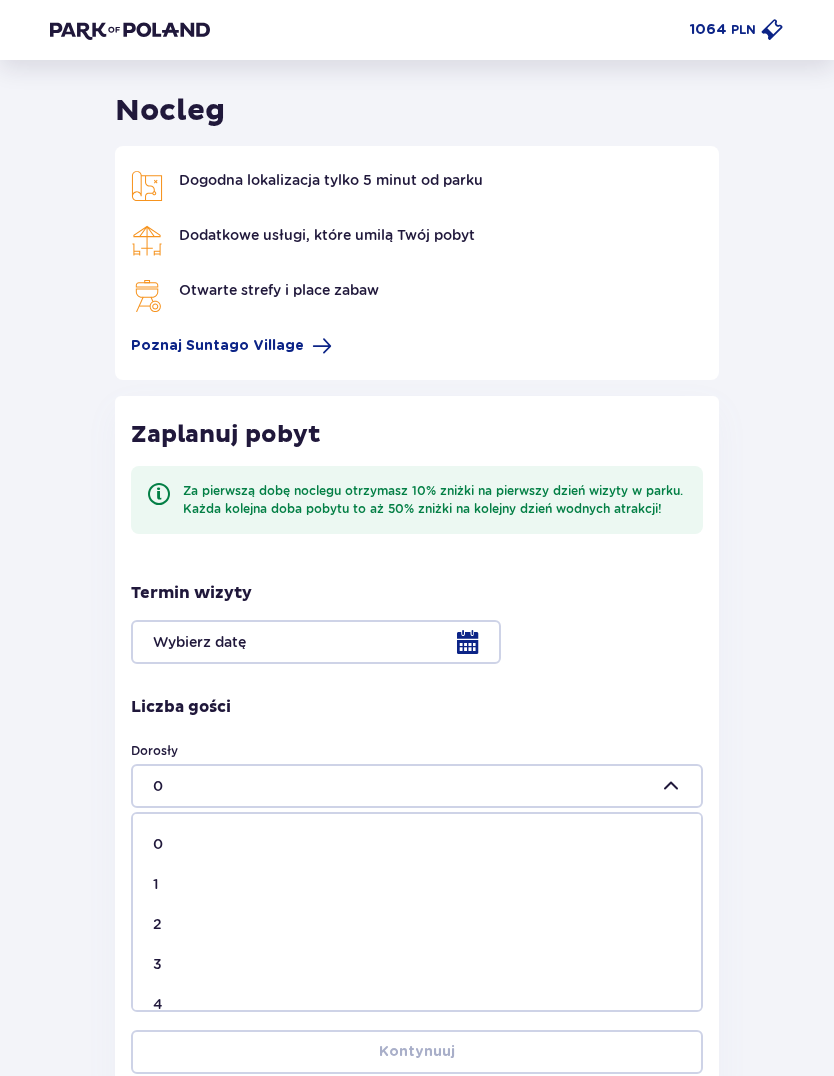 click on "1" at bounding box center (417, 884) 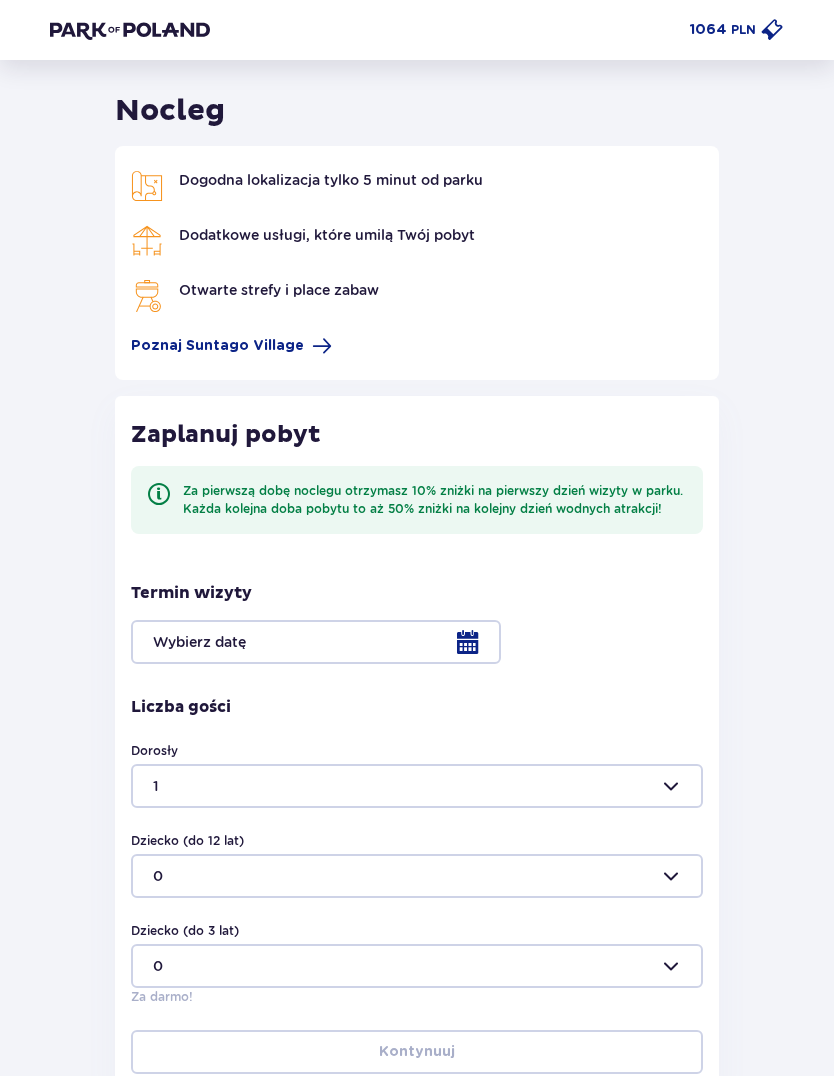 click at bounding box center (417, 786) 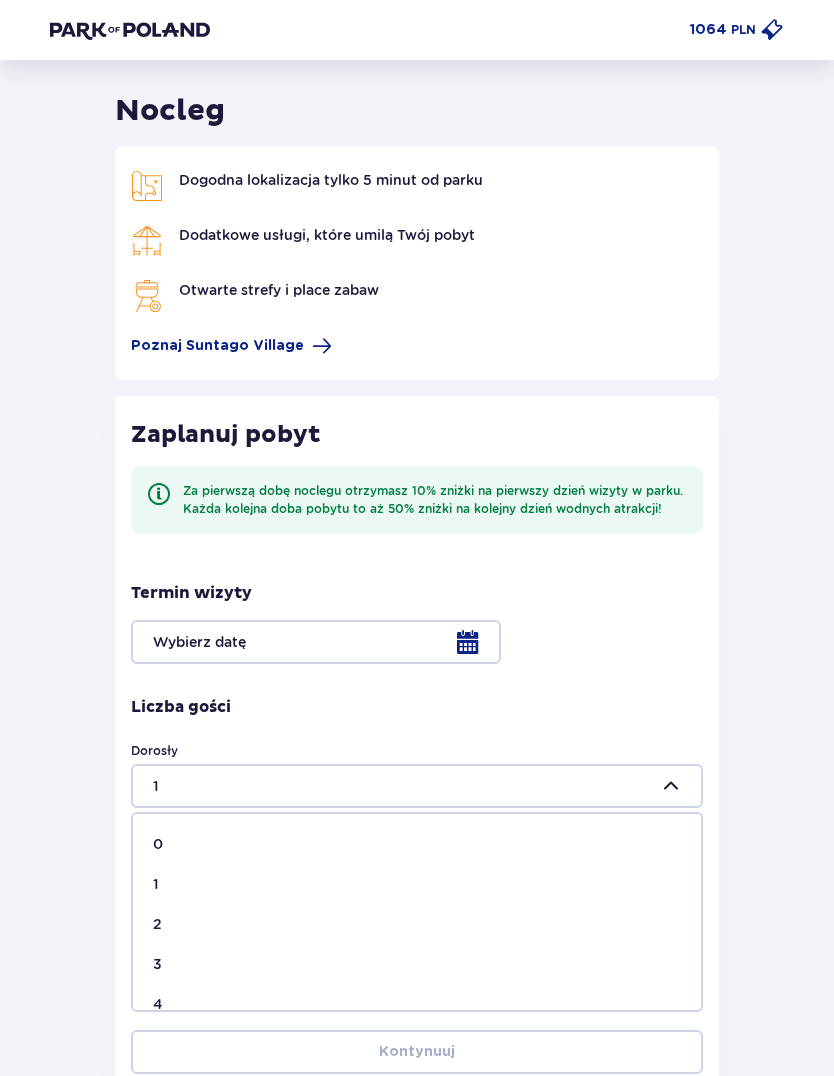 click on "2" at bounding box center [417, 924] 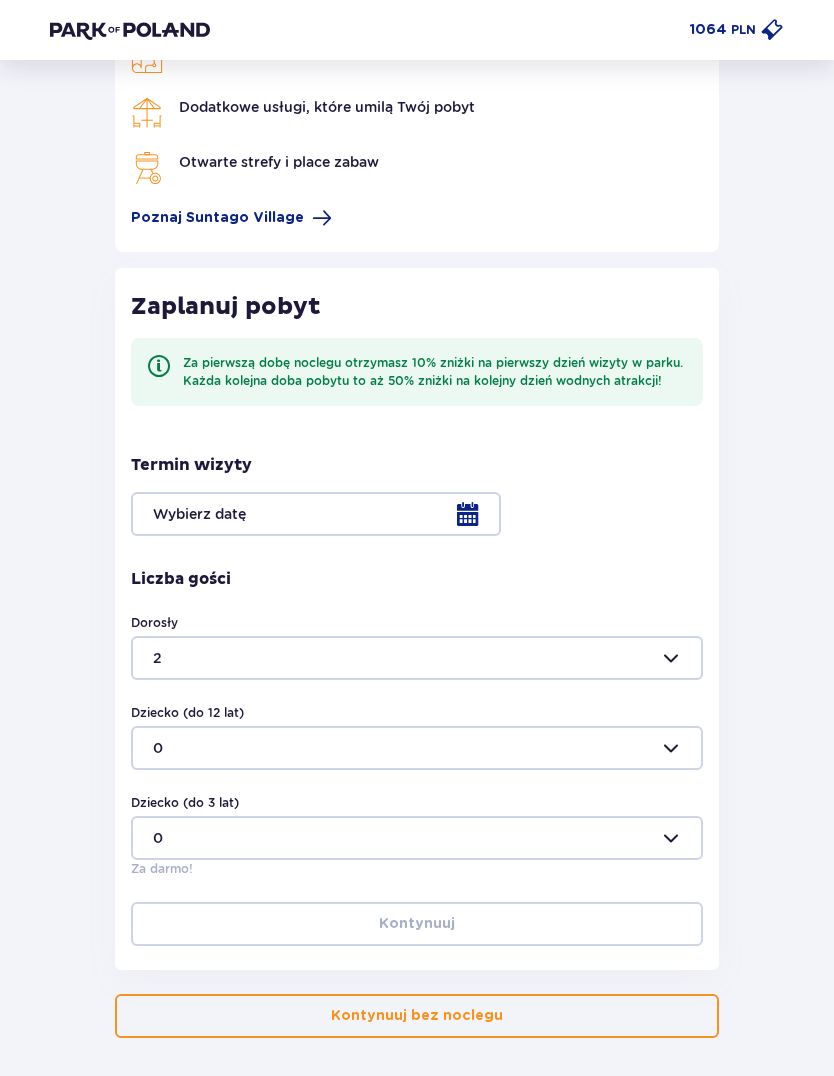 scroll, scrollTop: 189, scrollLeft: 0, axis: vertical 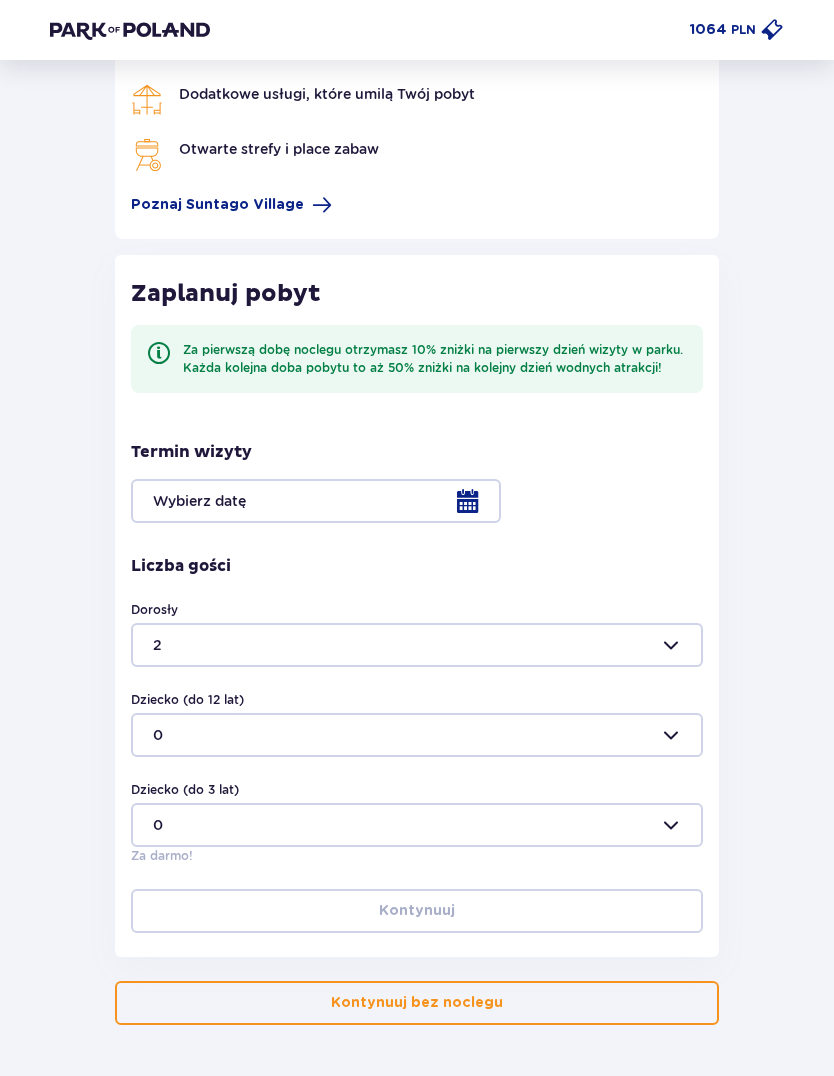 click at bounding box center [417, 645] 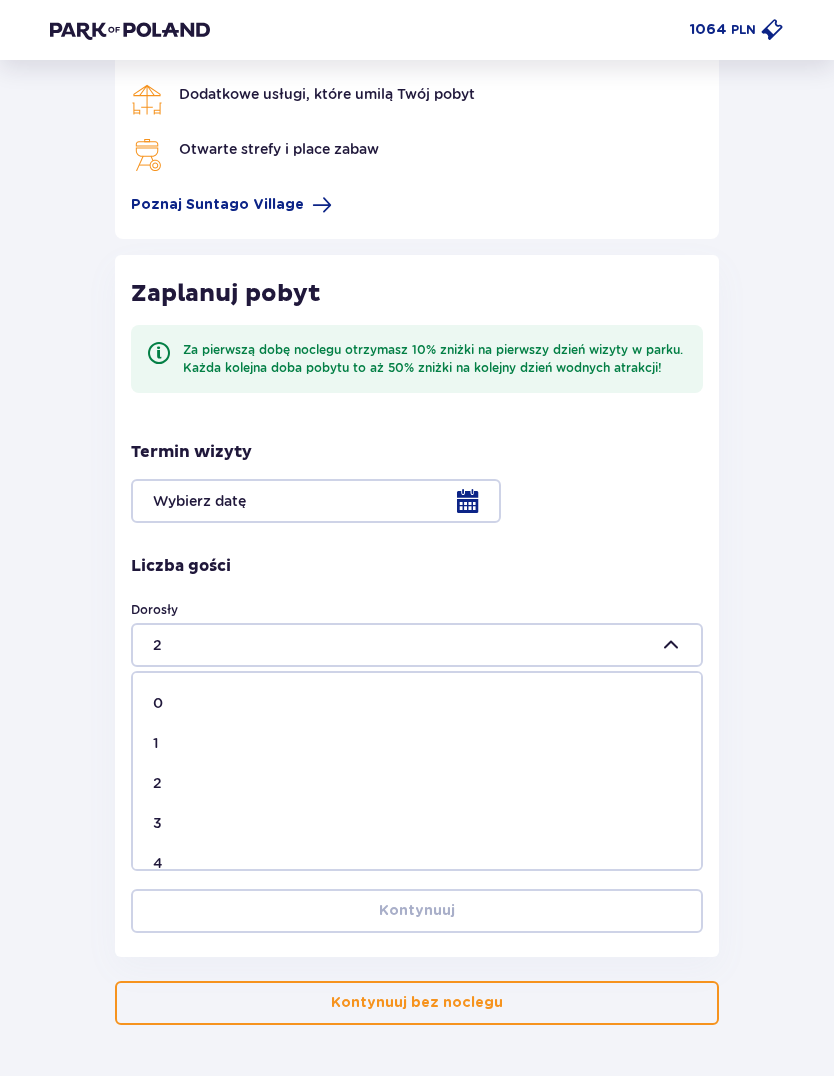 click on "3" at bounding box center (417, 823) 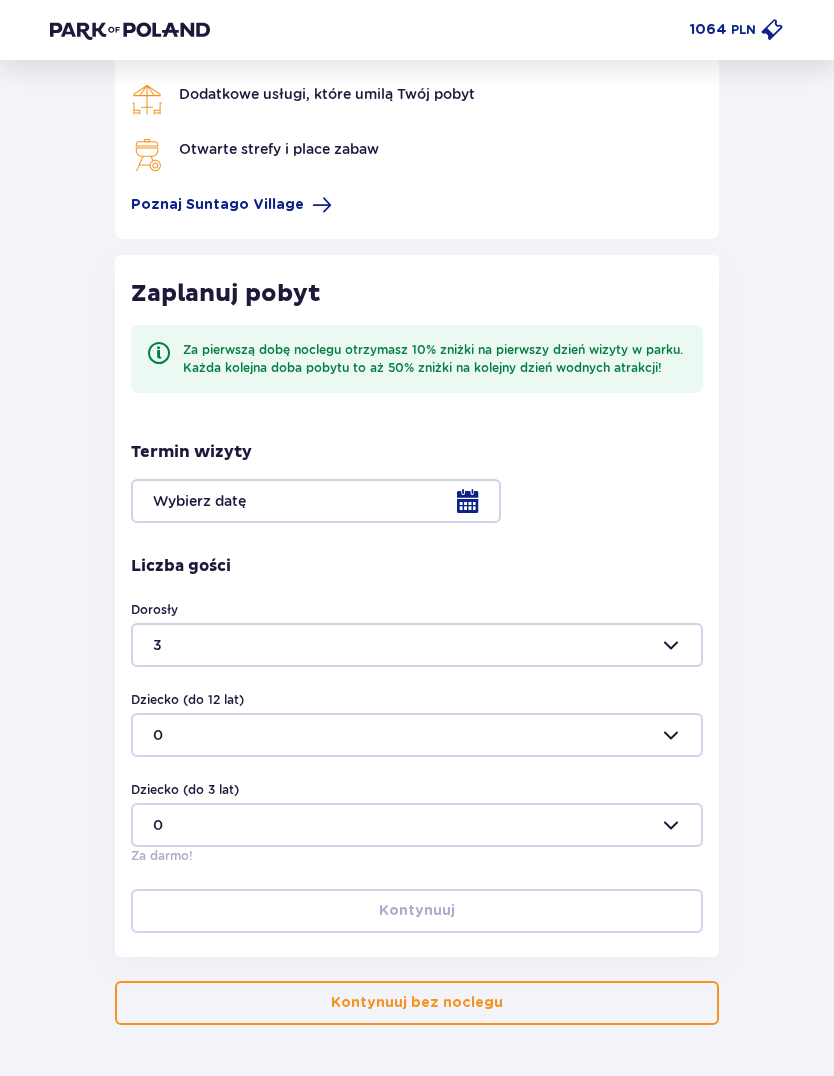 click at bounding box center (417, 501) 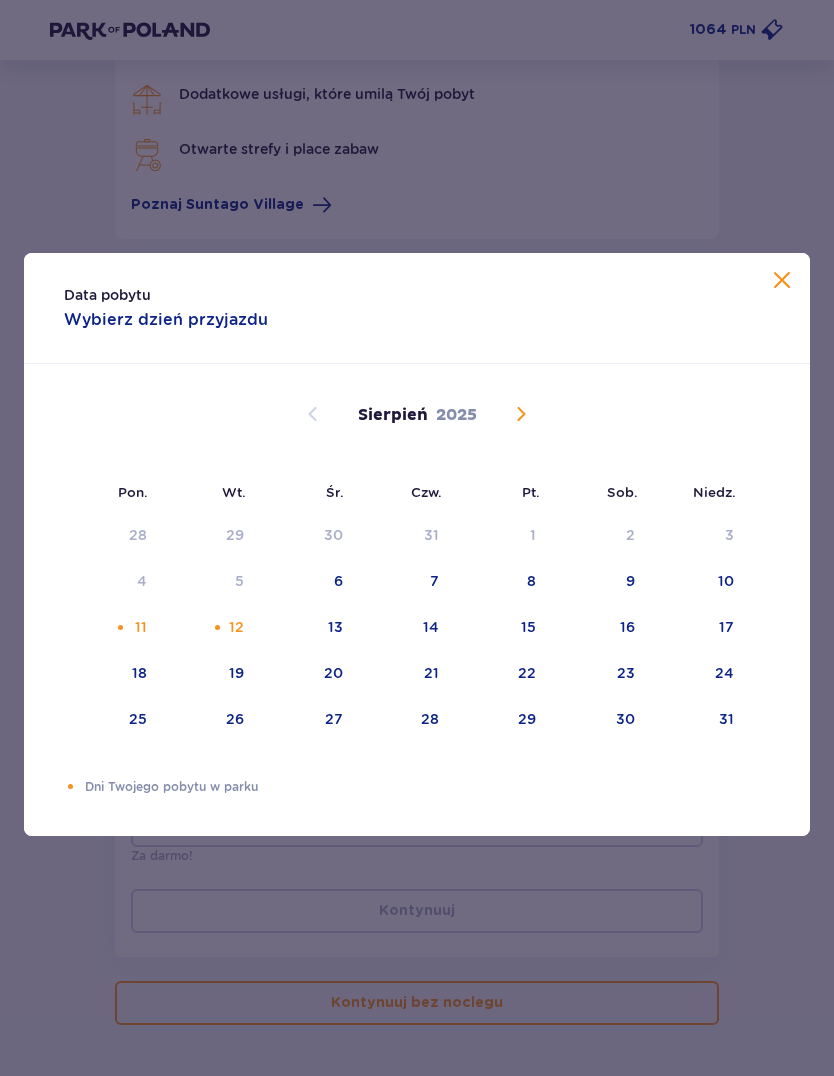 click on "11" at bounding box center [141, 627] 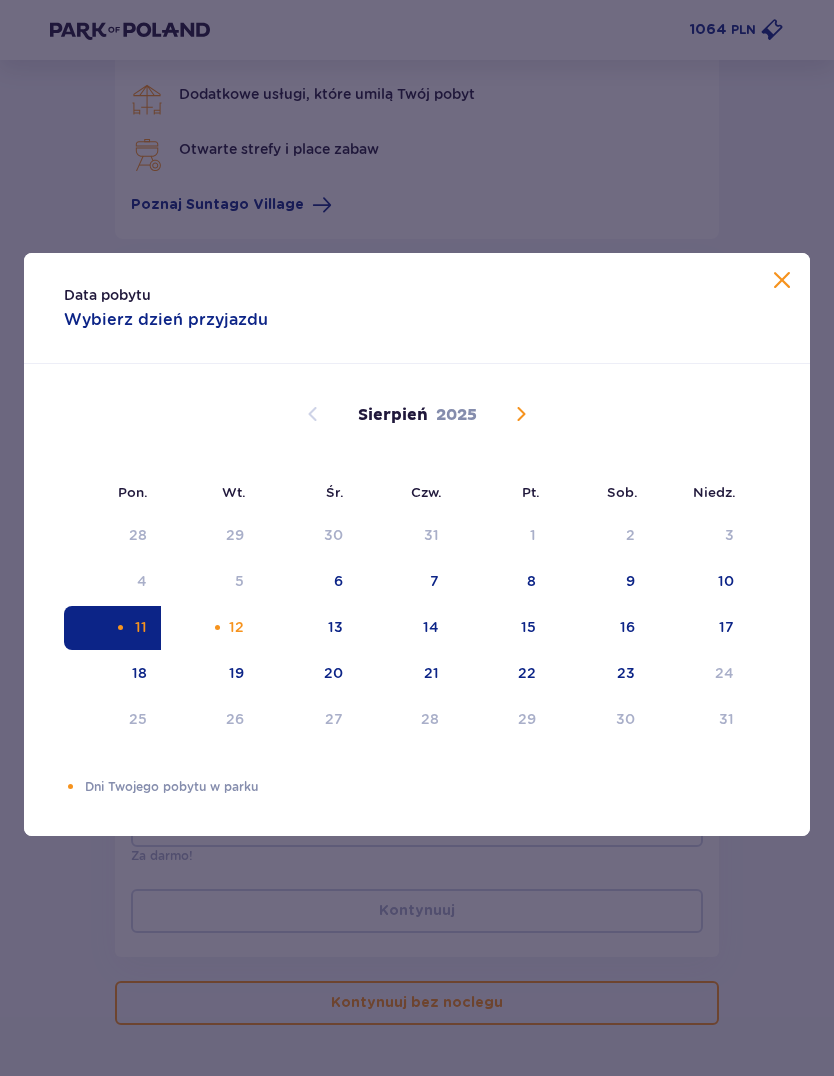 click on "12" at bounding box center [236, 627] 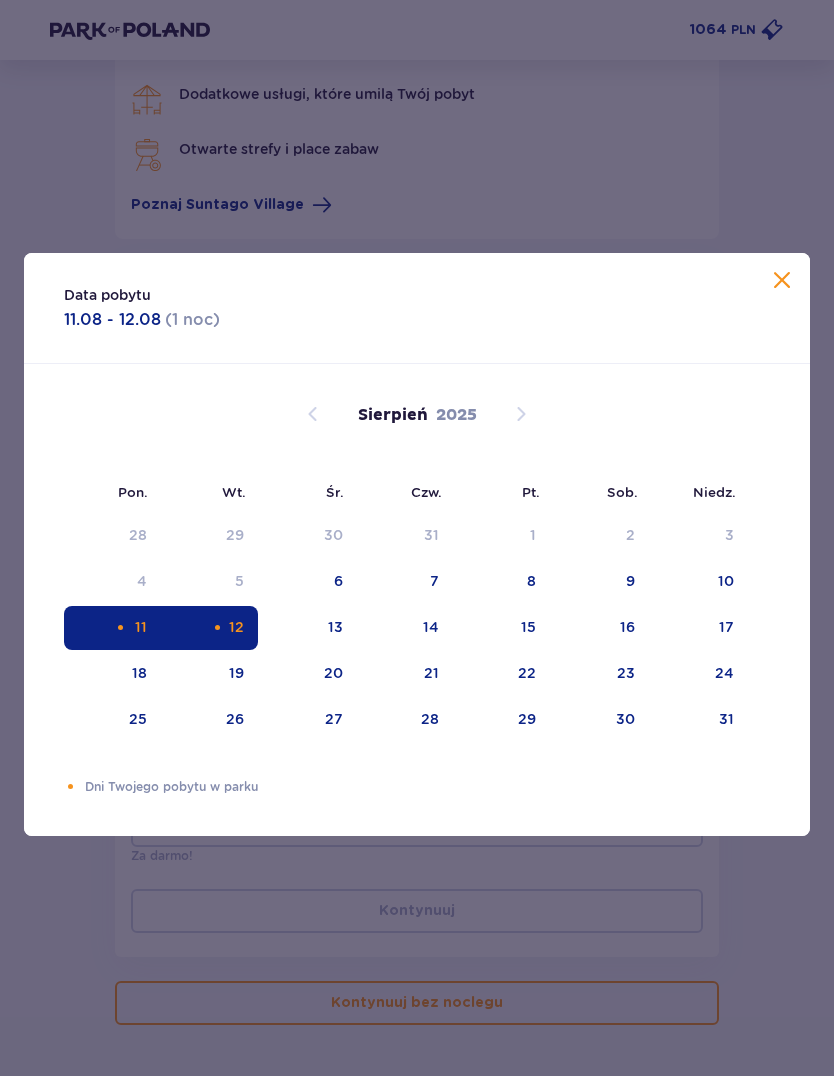 type on "11.08.25 - 12.08.25" 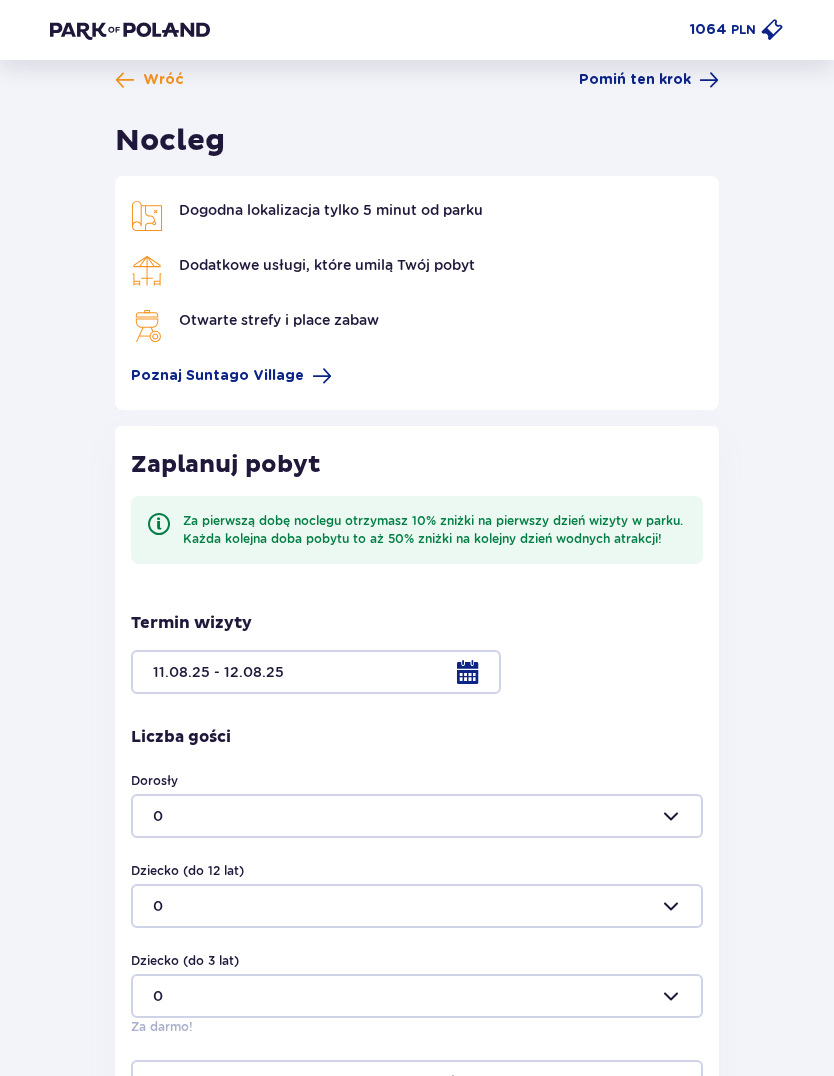 scroll, scrollTop: 189, scrollLeft: 0, axis: vertical 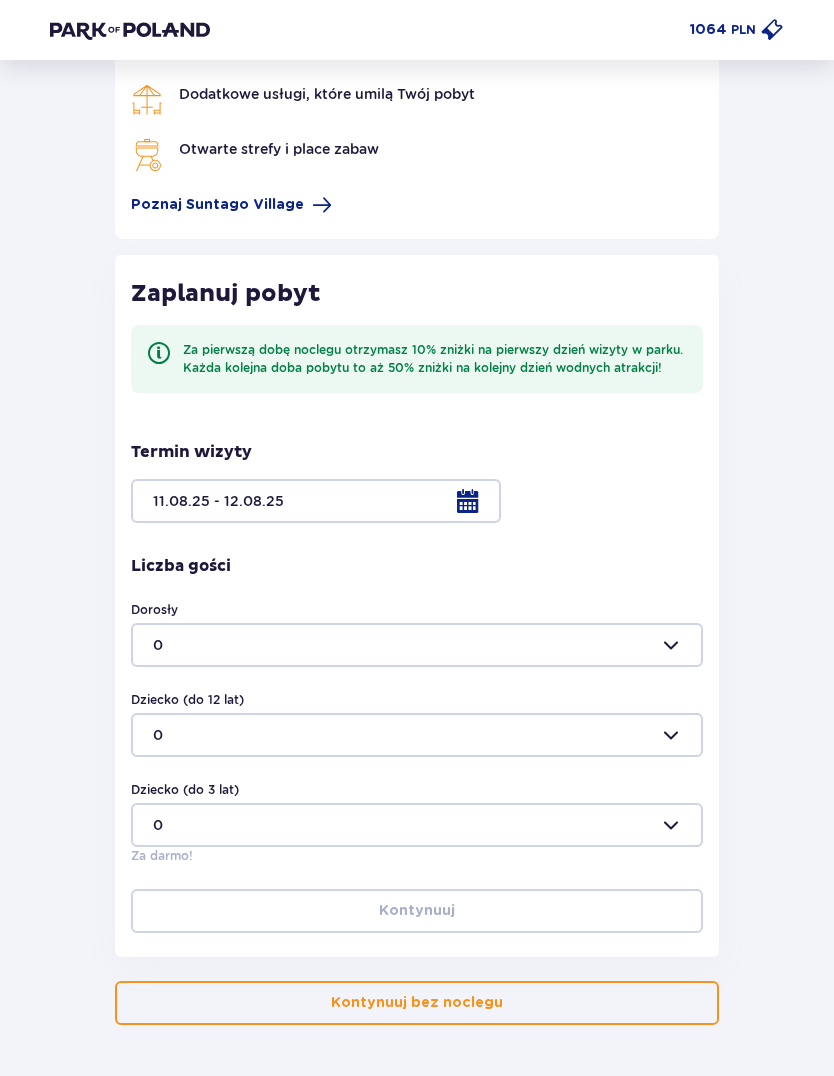 click at bounding box center (417, 645) 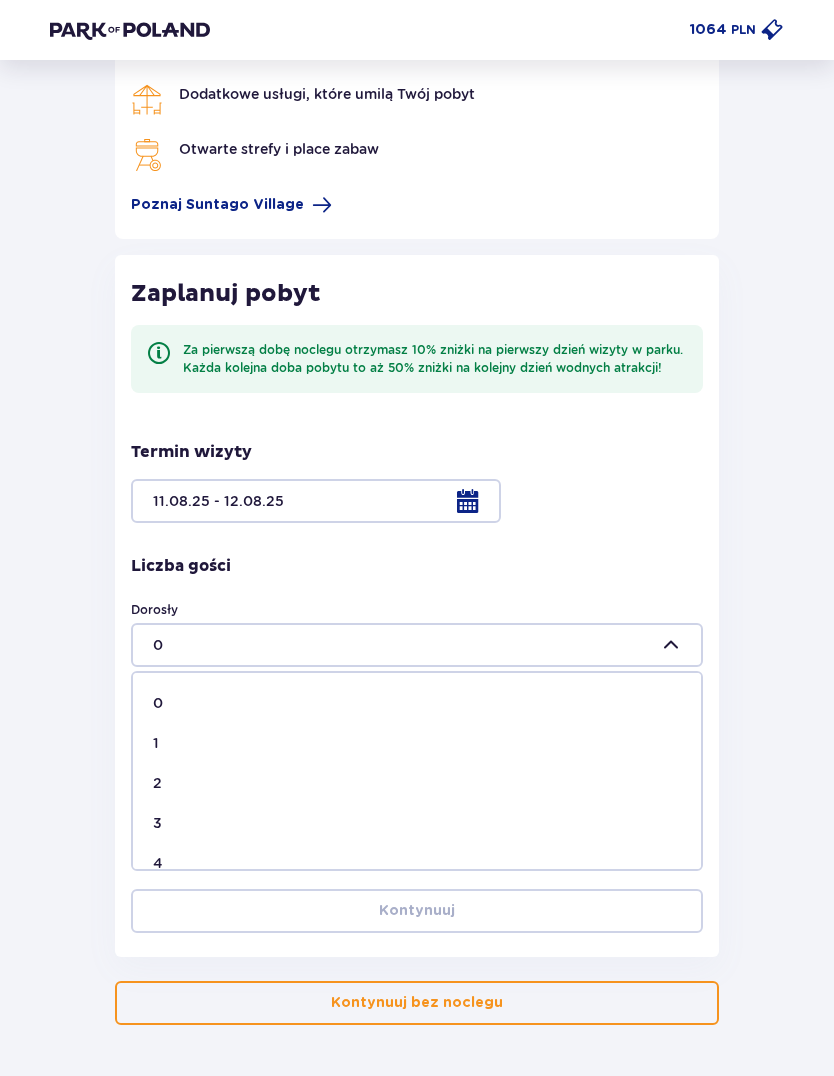 click on "3" at bounding box center [417, 823] 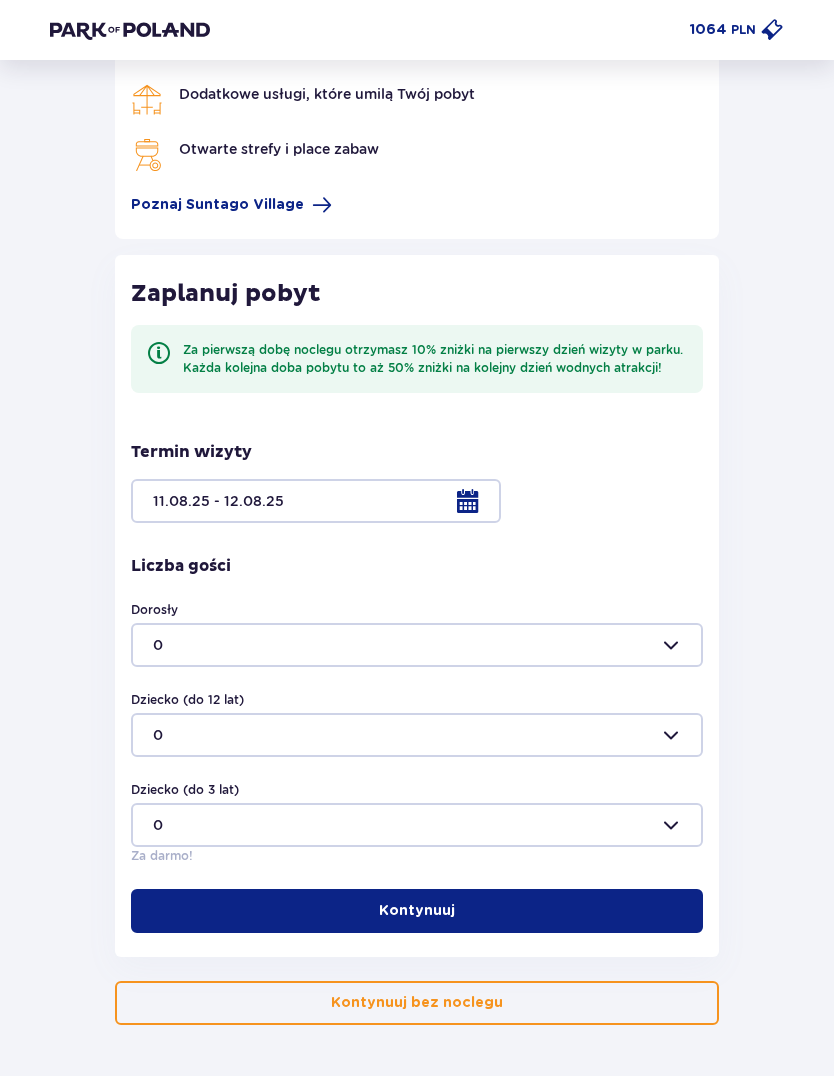 type on "3" 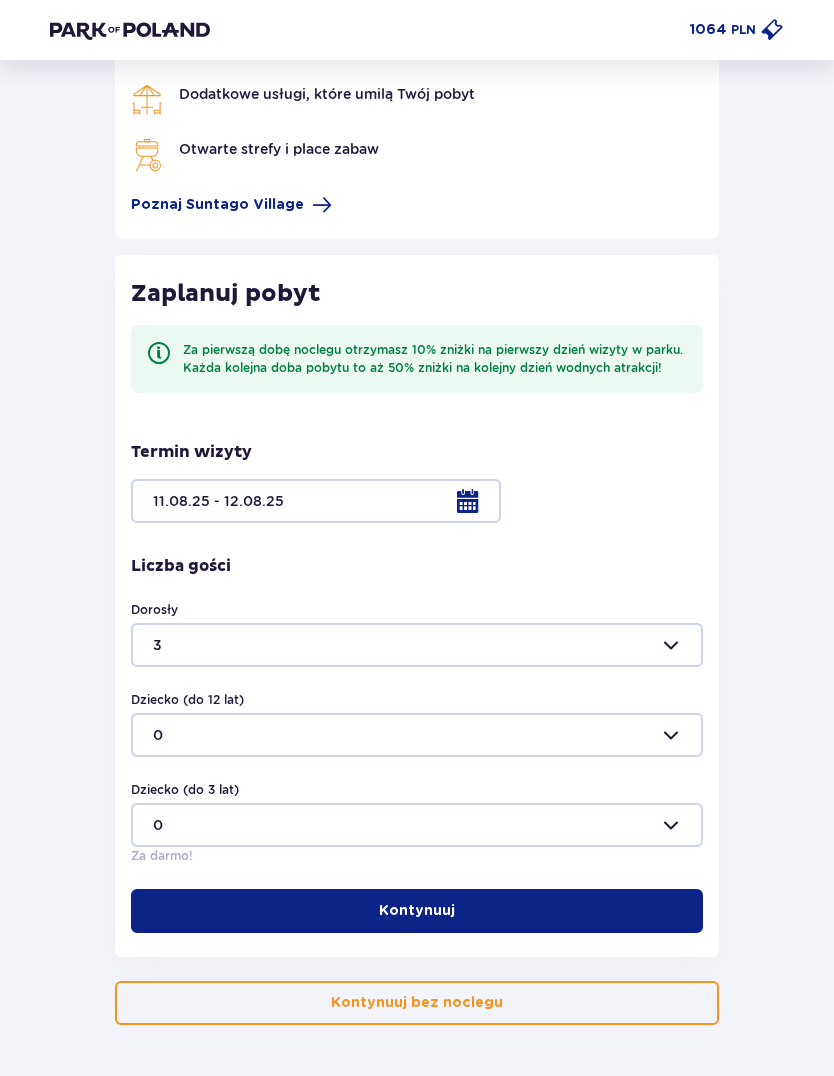 click at bounding box center [459, 911] 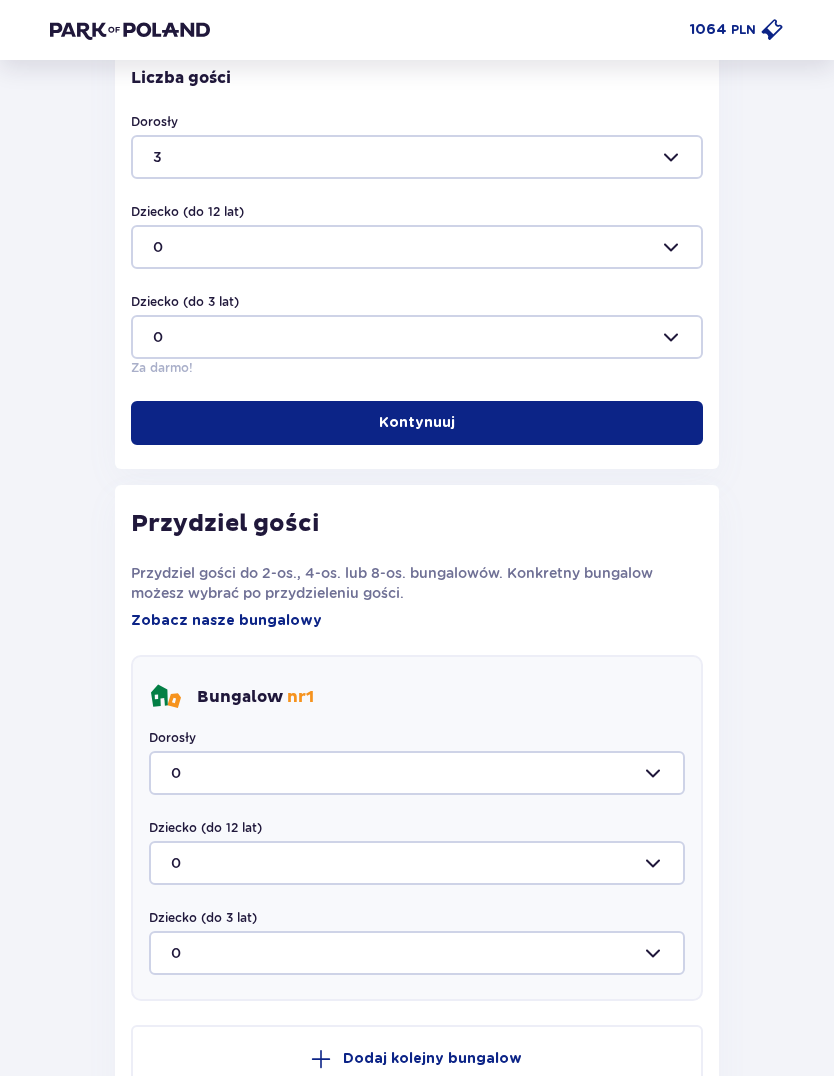 scroll, scrollTop: 985, scrollLeft: 0, axis: vertical 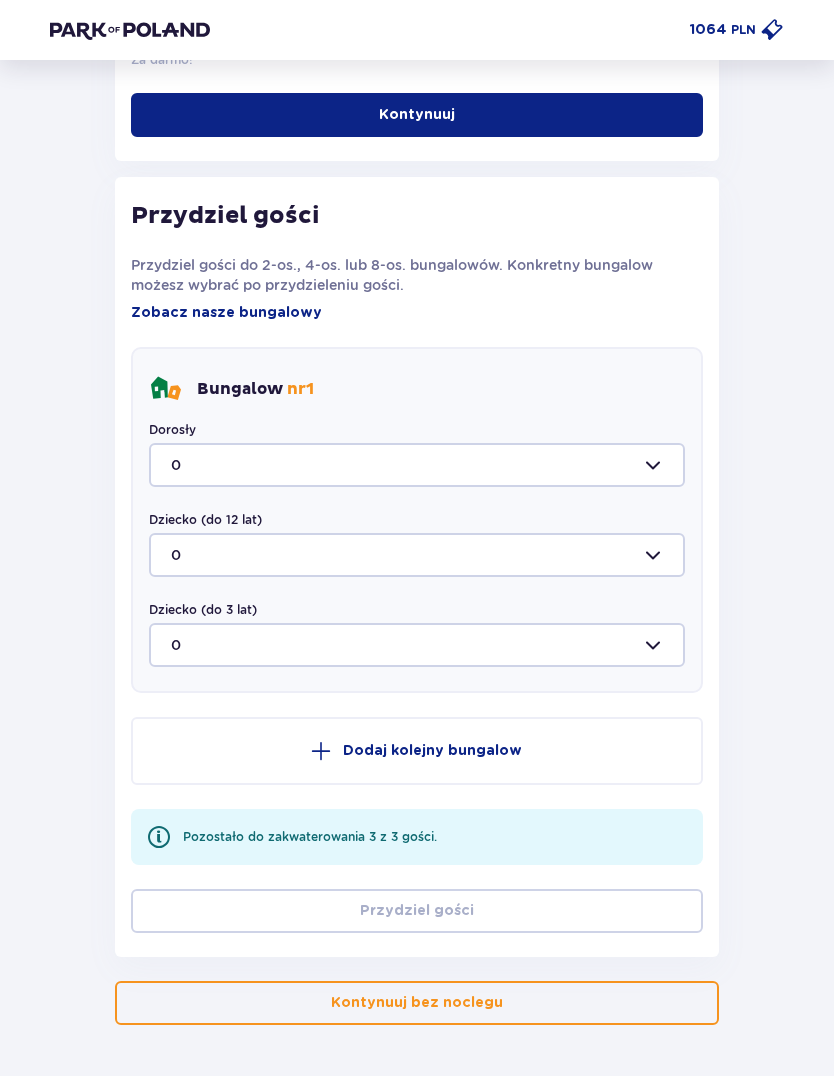 click at bounding box center [417, 465] 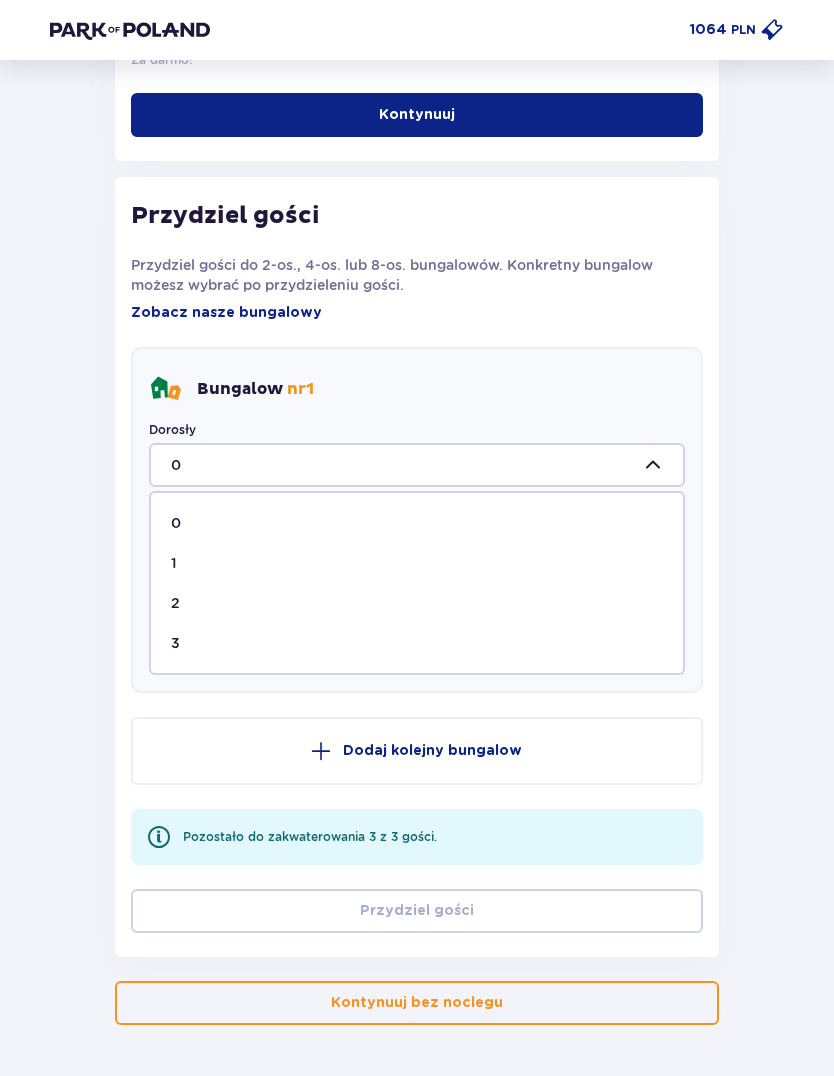 click on "3" at bounding box center (417, 643) 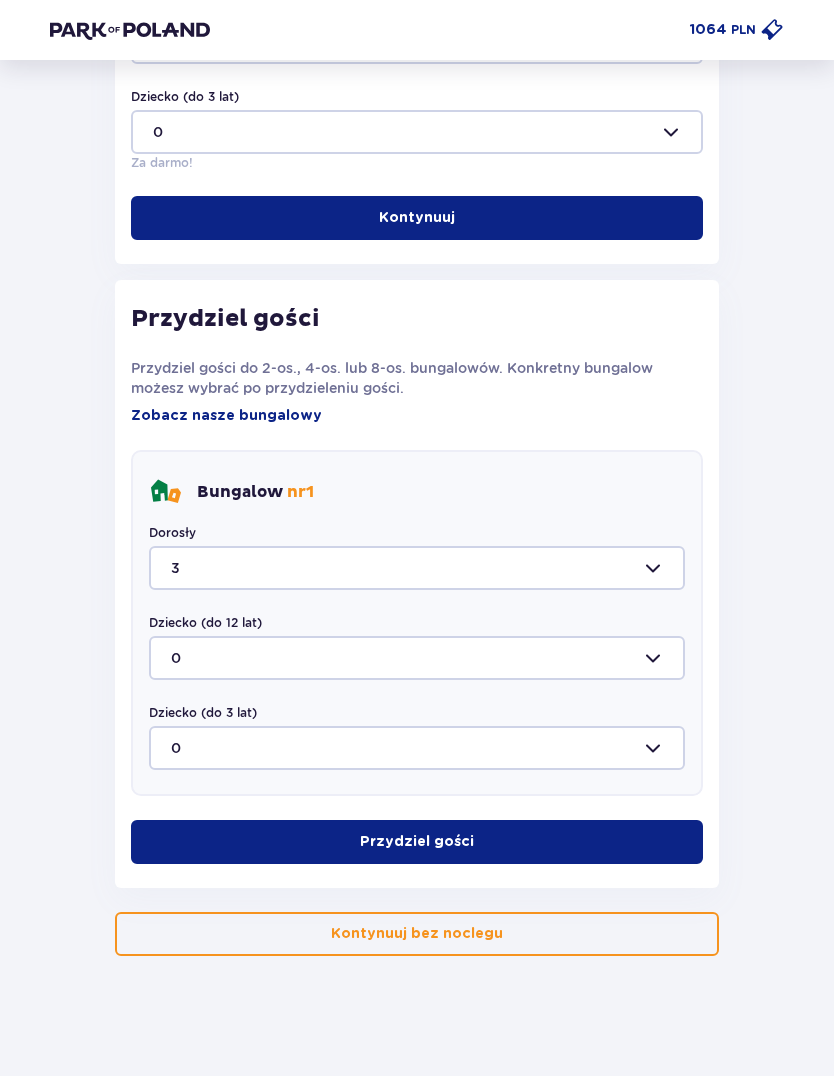 type on "3" 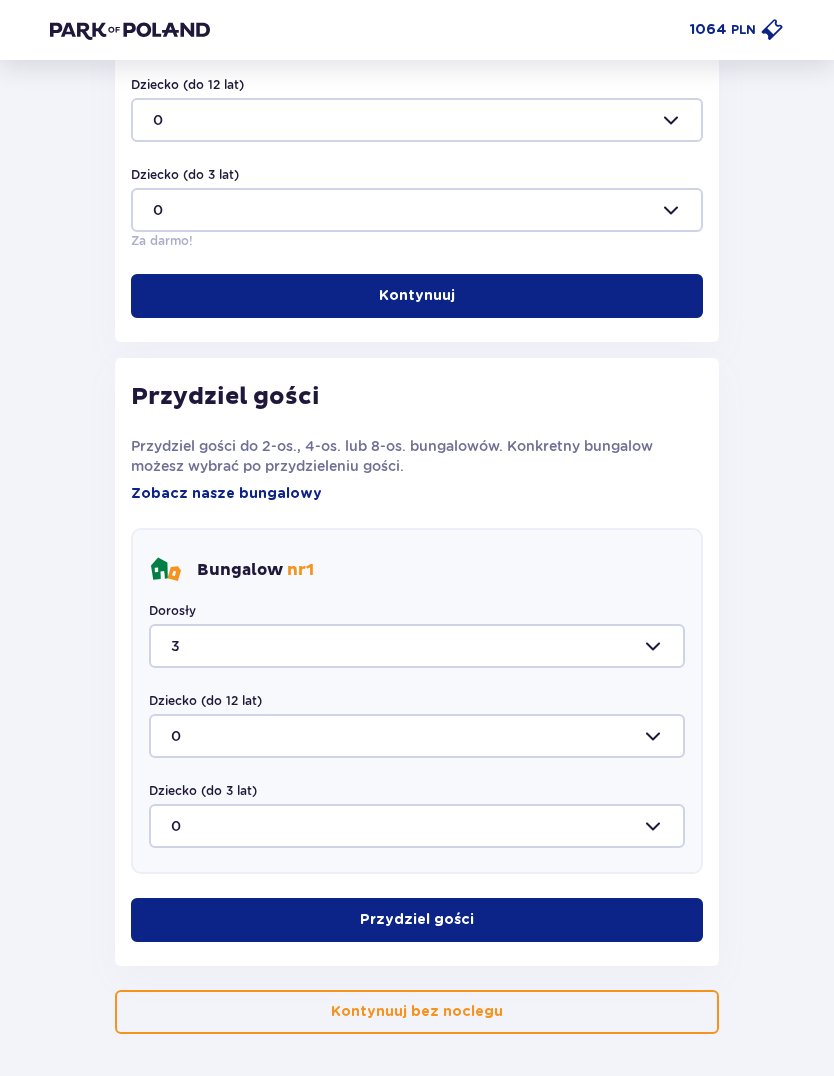 scroll, scrollTop: 813, scrollLeft: 0, axis: vertical 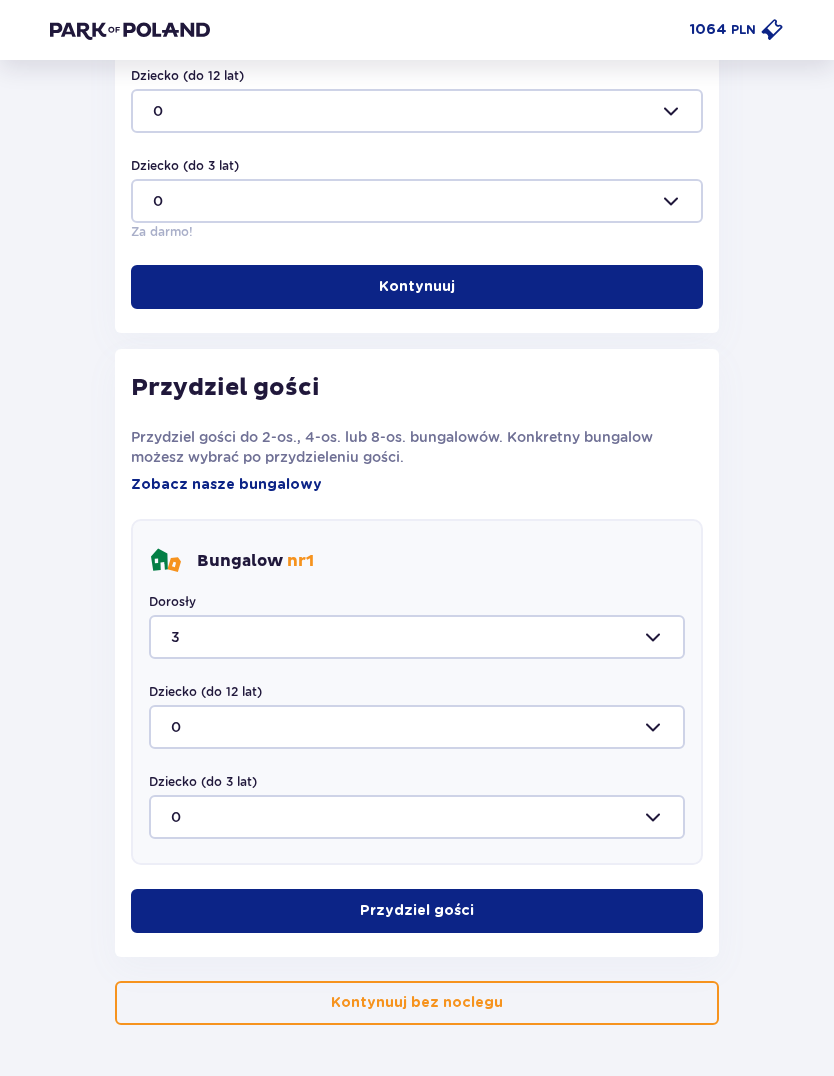click on "Przydziel gości" at bounding box center (417, 911) 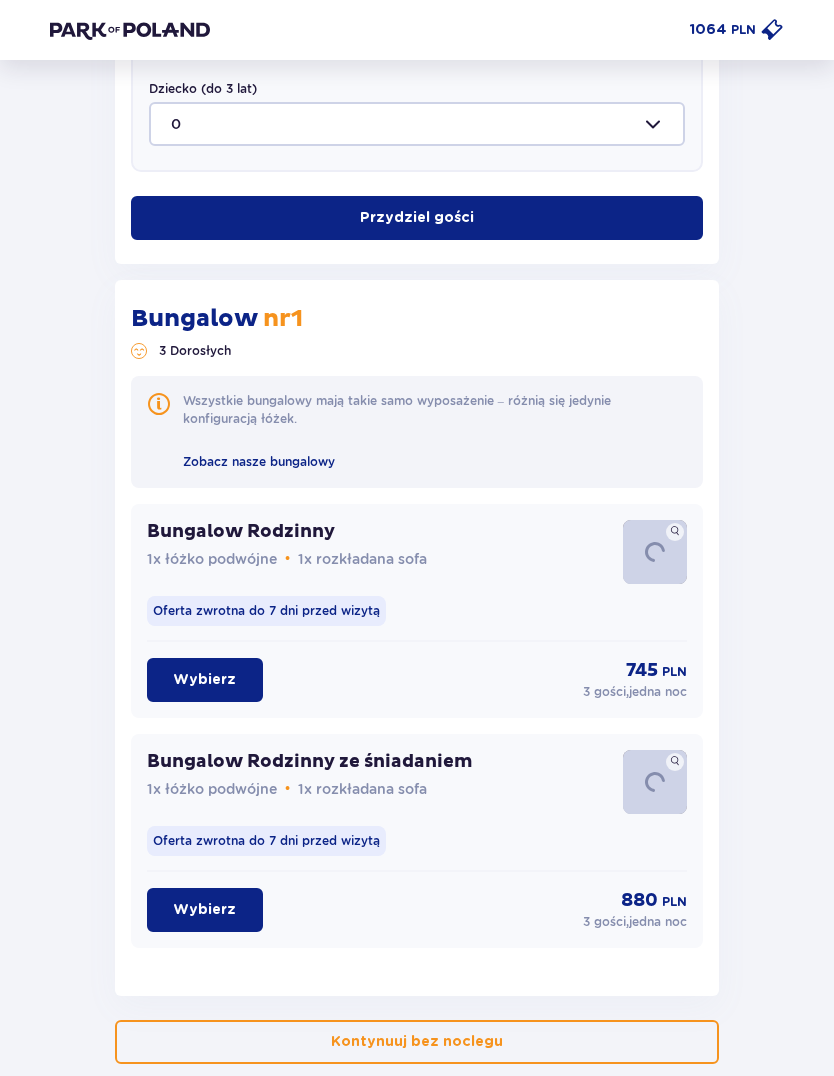scroll, scrollTop: 1295, scrollLeft: 0, axis: vertical 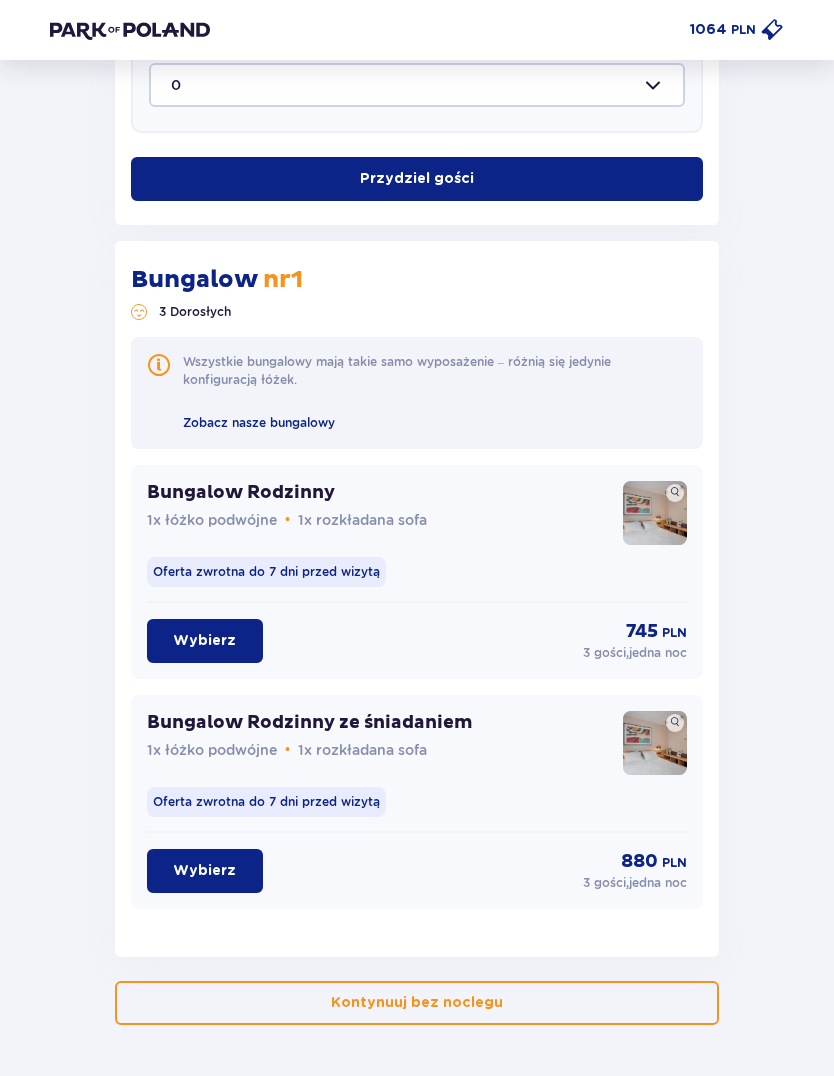 click on "Wybierz" at bounding box center [205, 871] 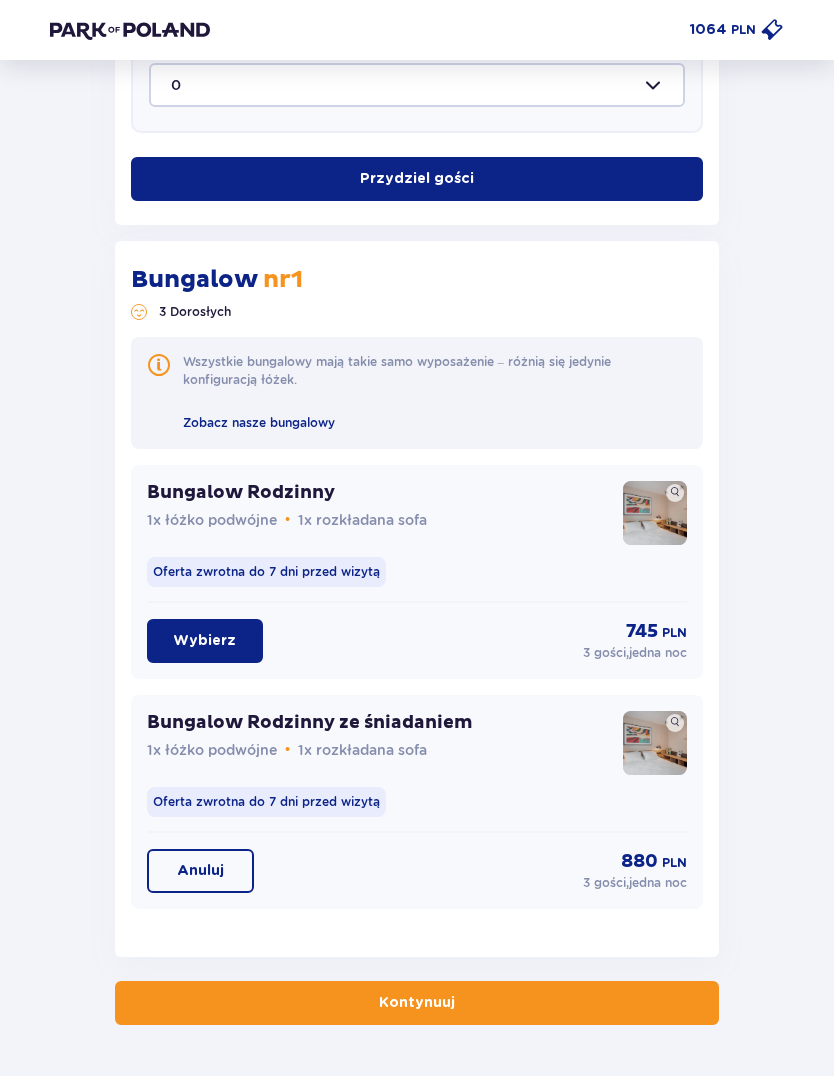 click at bounding box center [459, 1003] 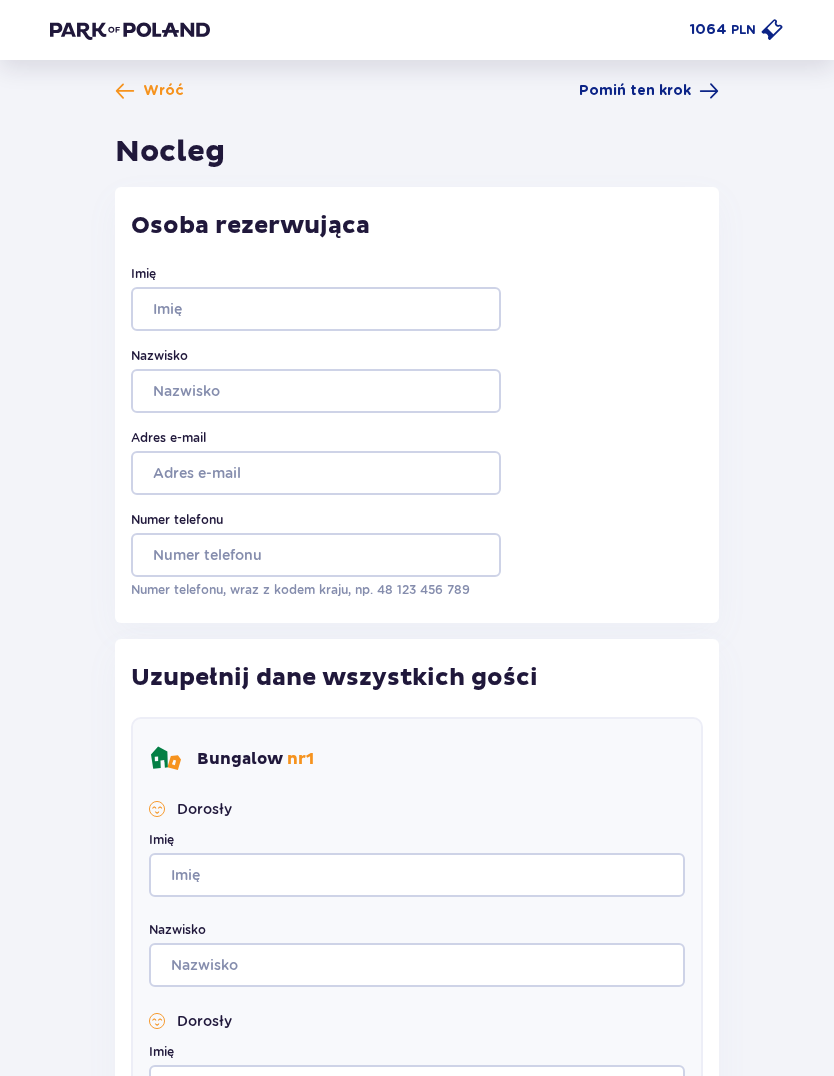scroll, scrollTop: 0, scrollLeft: 0, axis: both 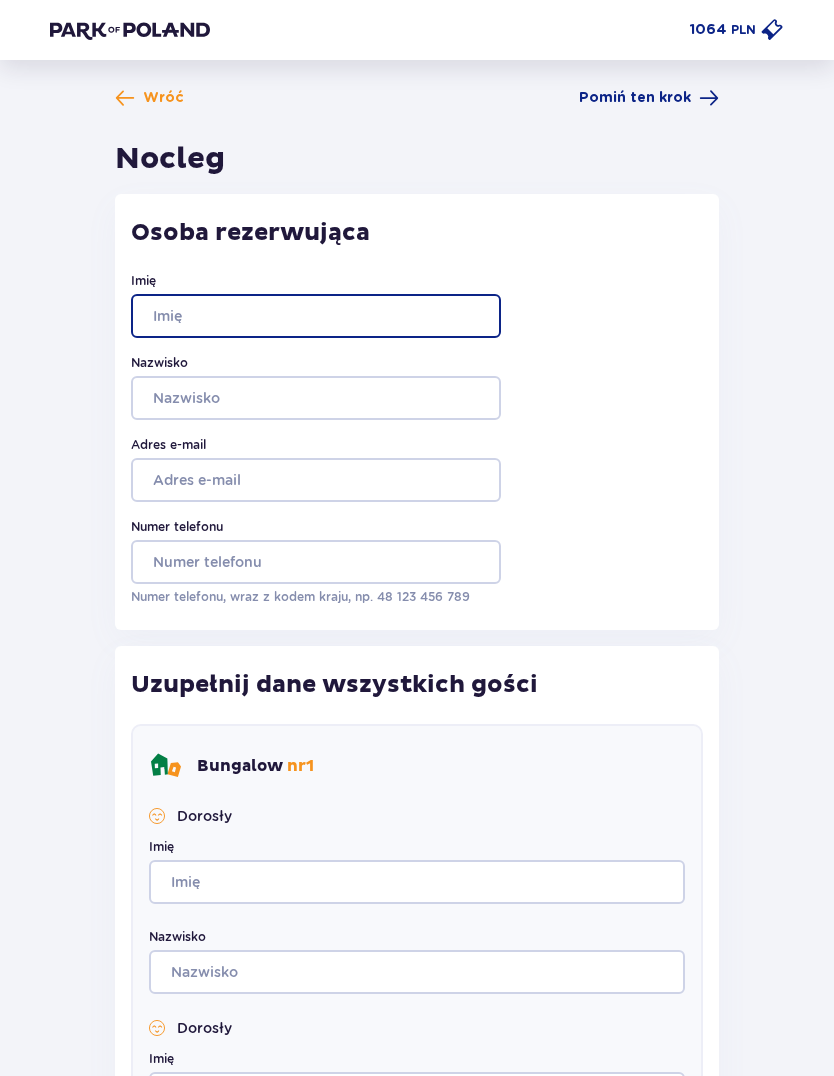 click on "Imię" at bounding box center (316, 316) 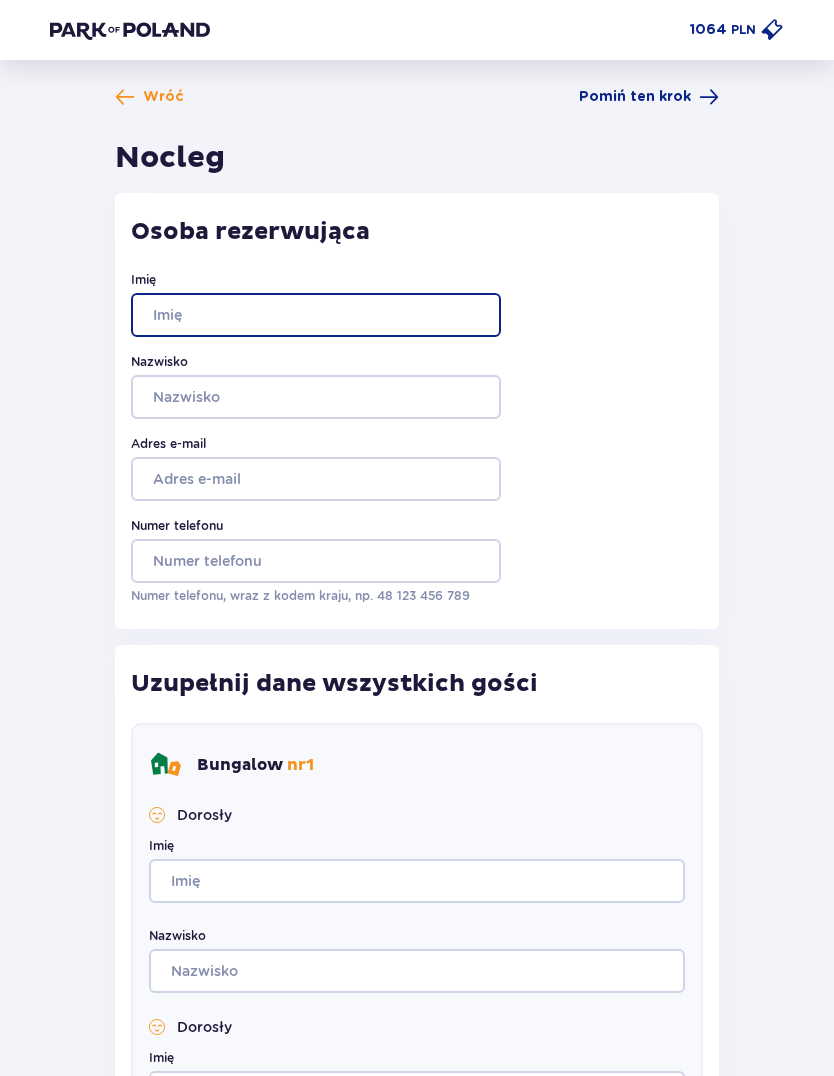 type on "Kamila" 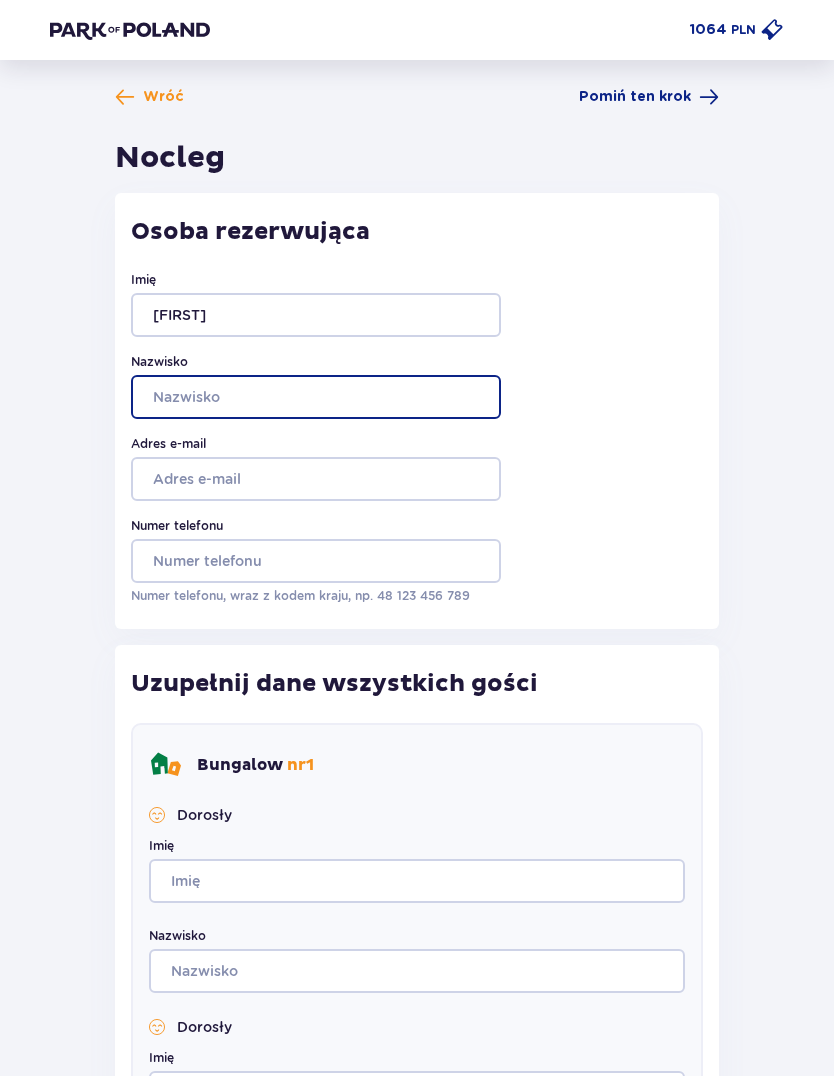 type on "Hryciuk" 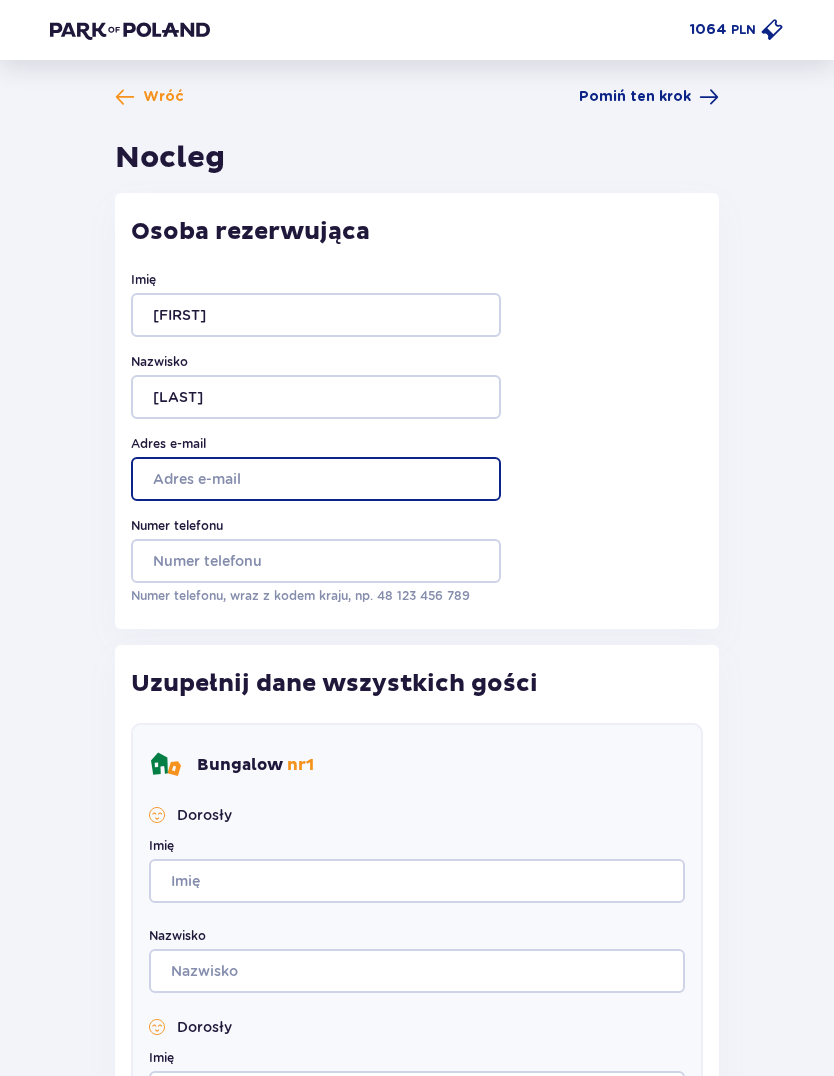 type on "kamusiamoja@me.com" 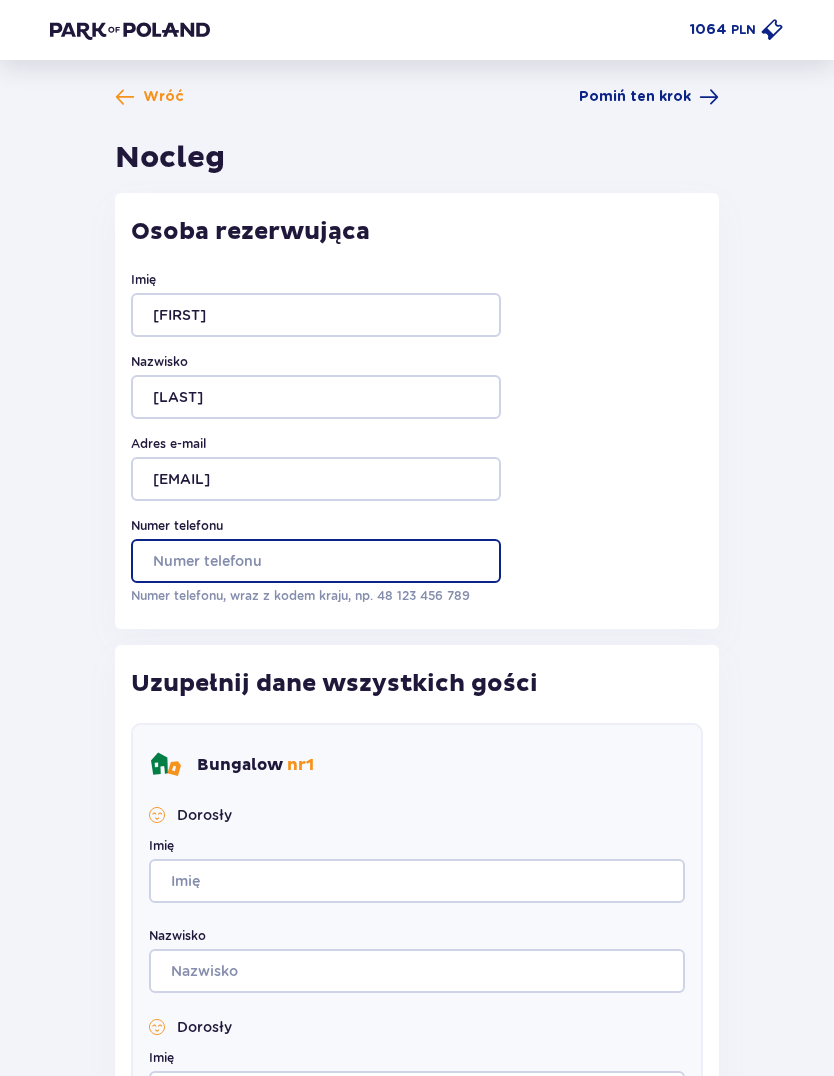 type on "511807801" 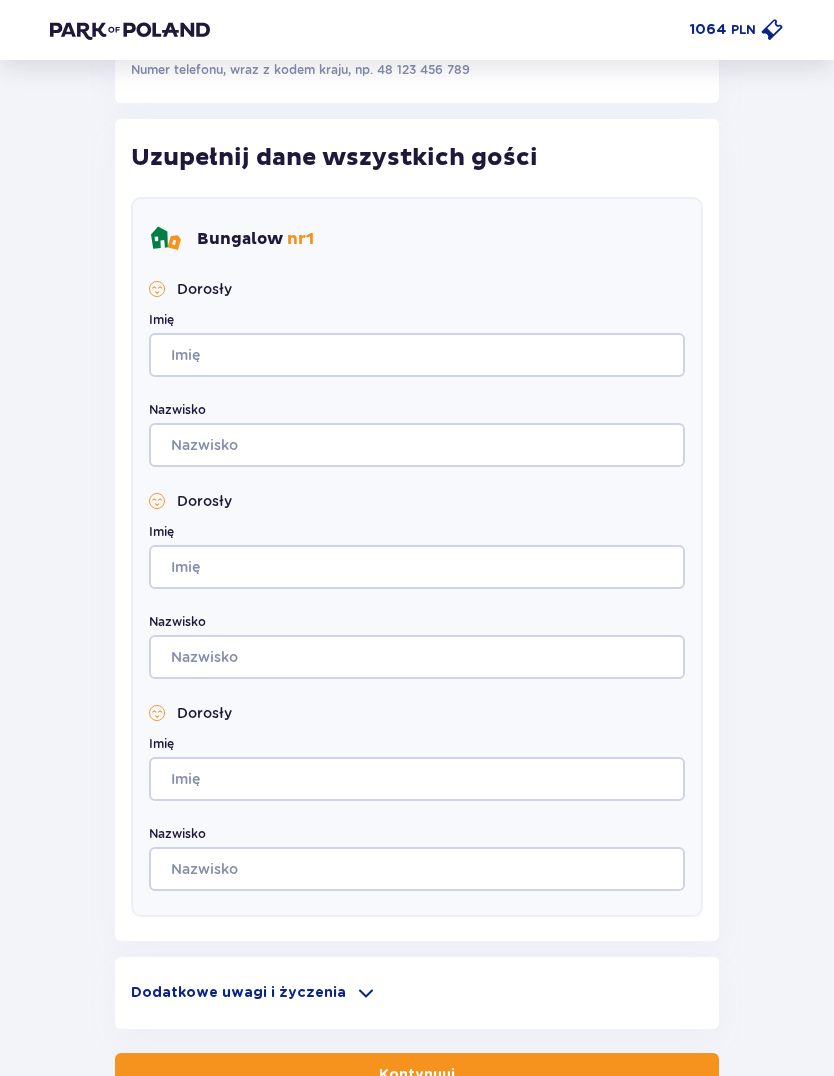 scroll, scrollTop: 283, scrollLeft: 0, axis: vertical 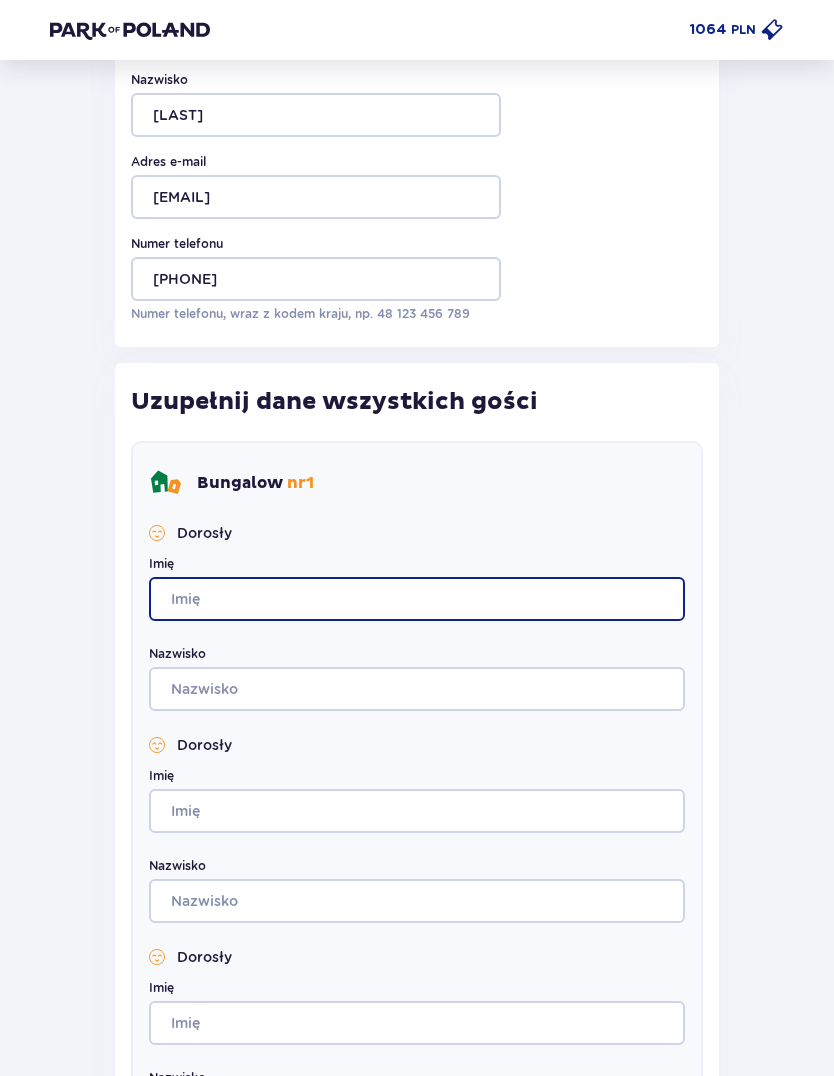 click on "Imię" at bounding box center (417, 599) 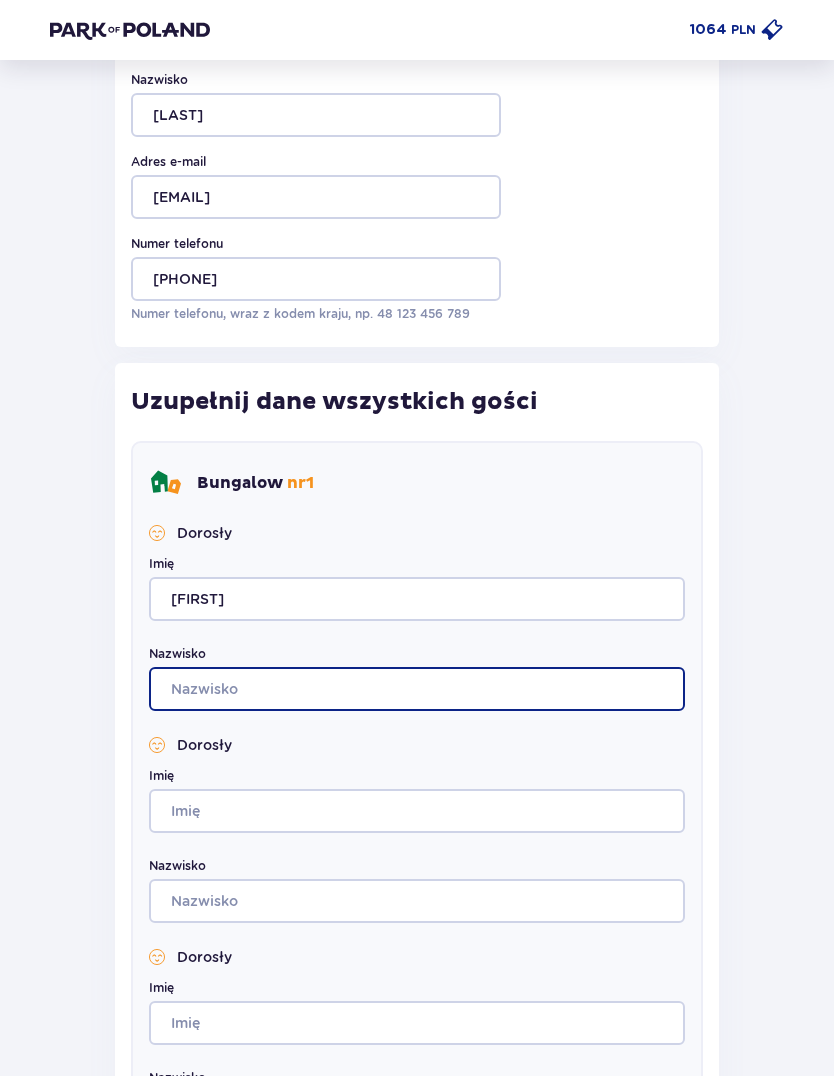 type on "Hryciuk" 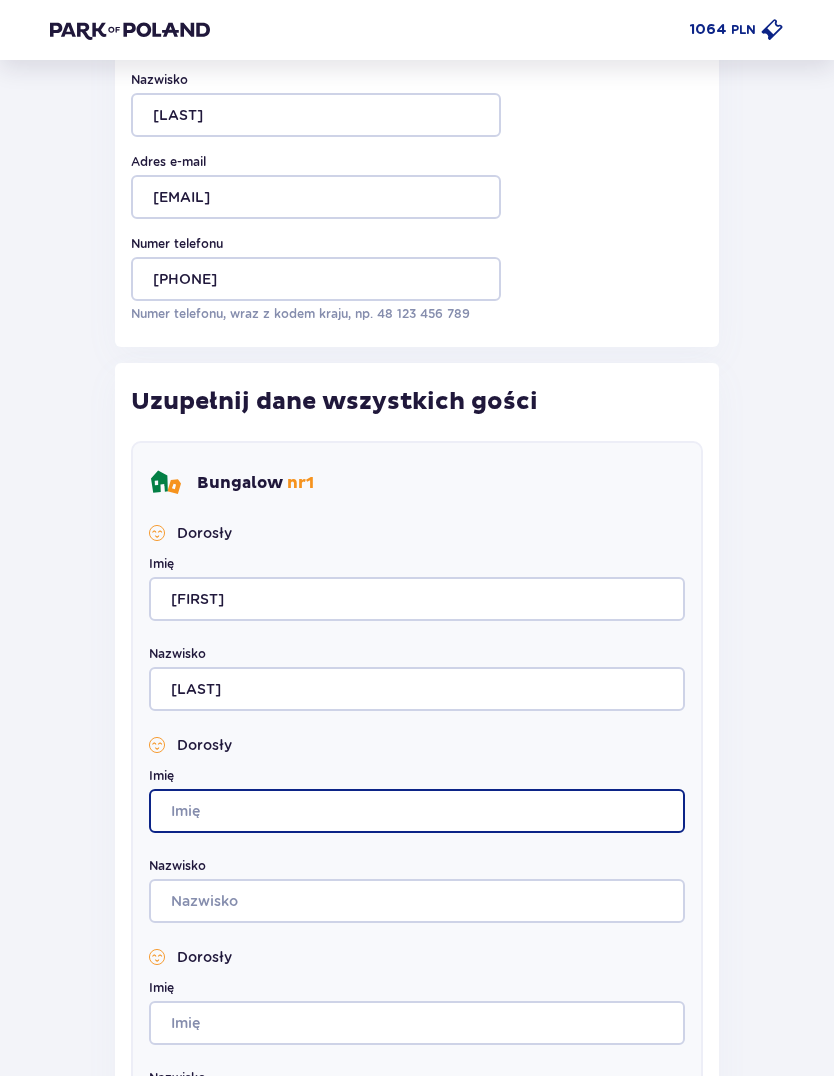 scroll, scrollTop: 274, scrollLeft: 0, axis: vertical 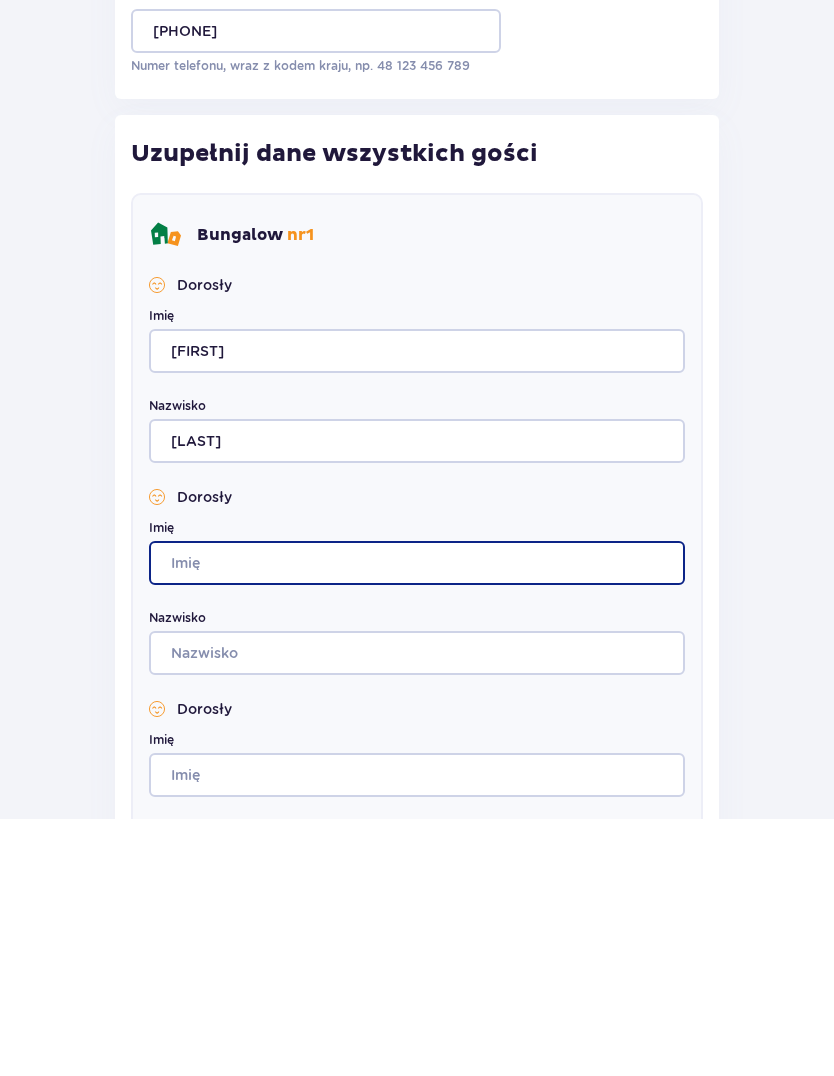 click on "Imię" at bounding box center (417, 820) 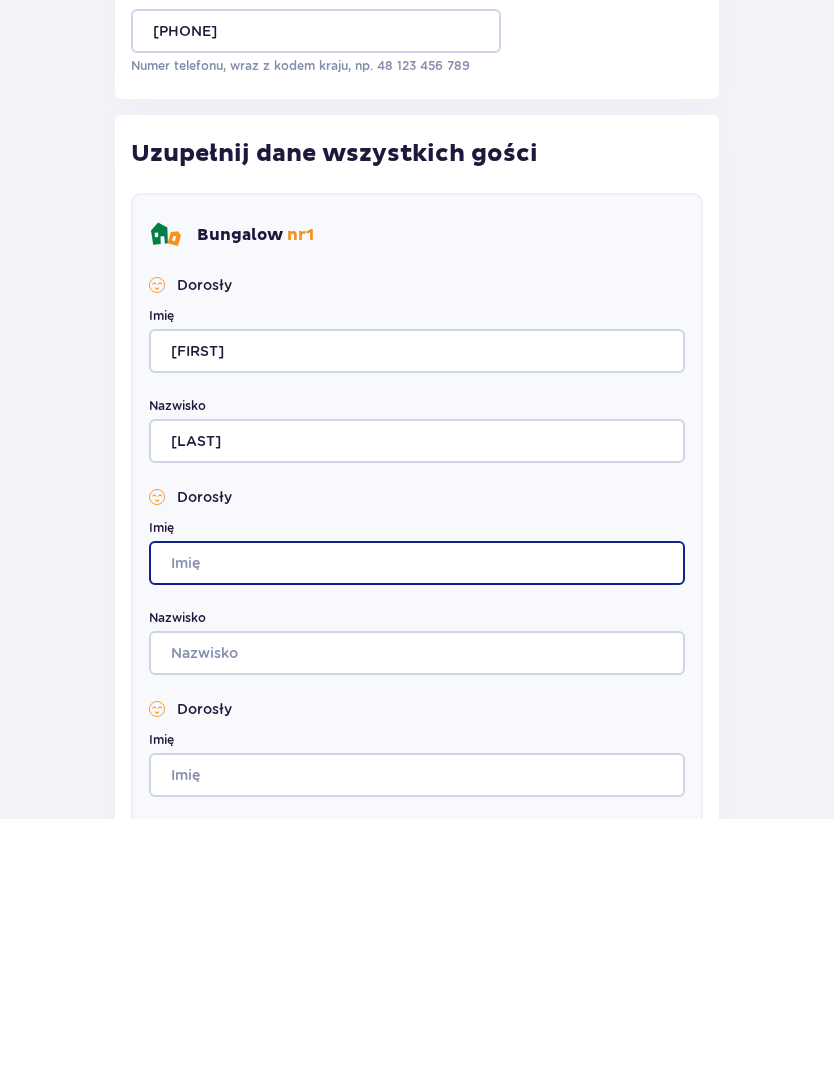click on "Imię" at bounding box center [417, 820] 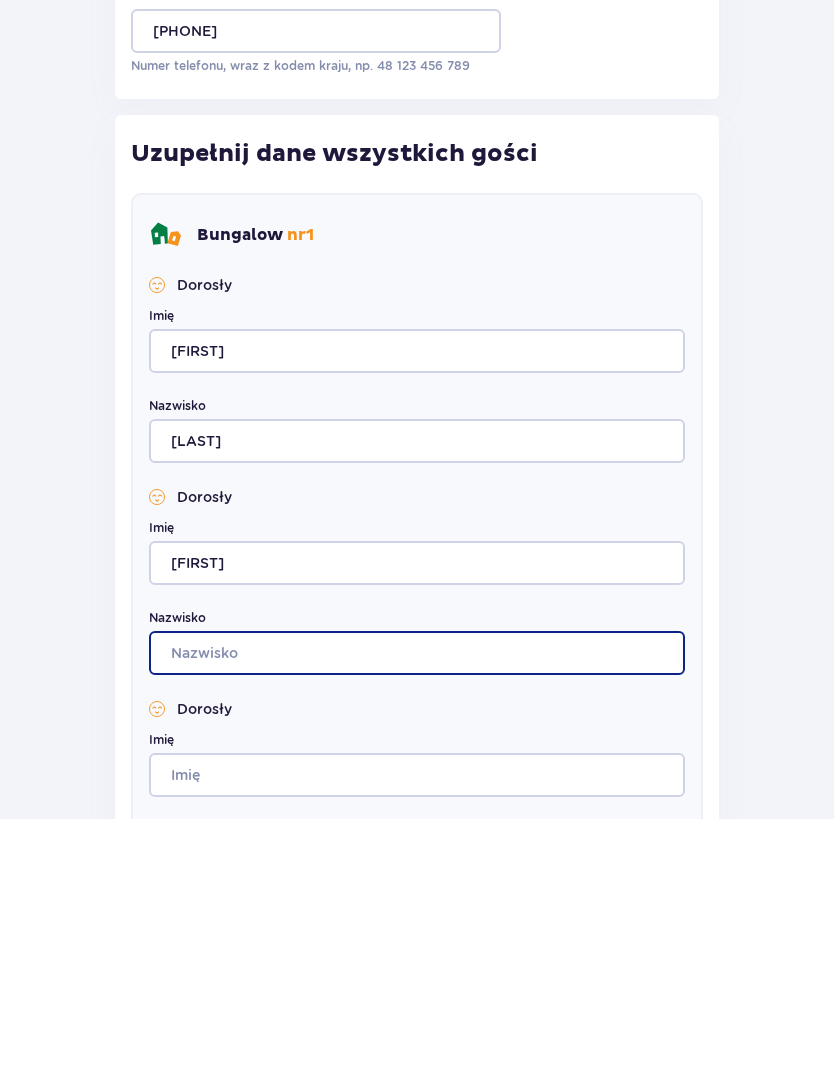type on "Hryciuk" 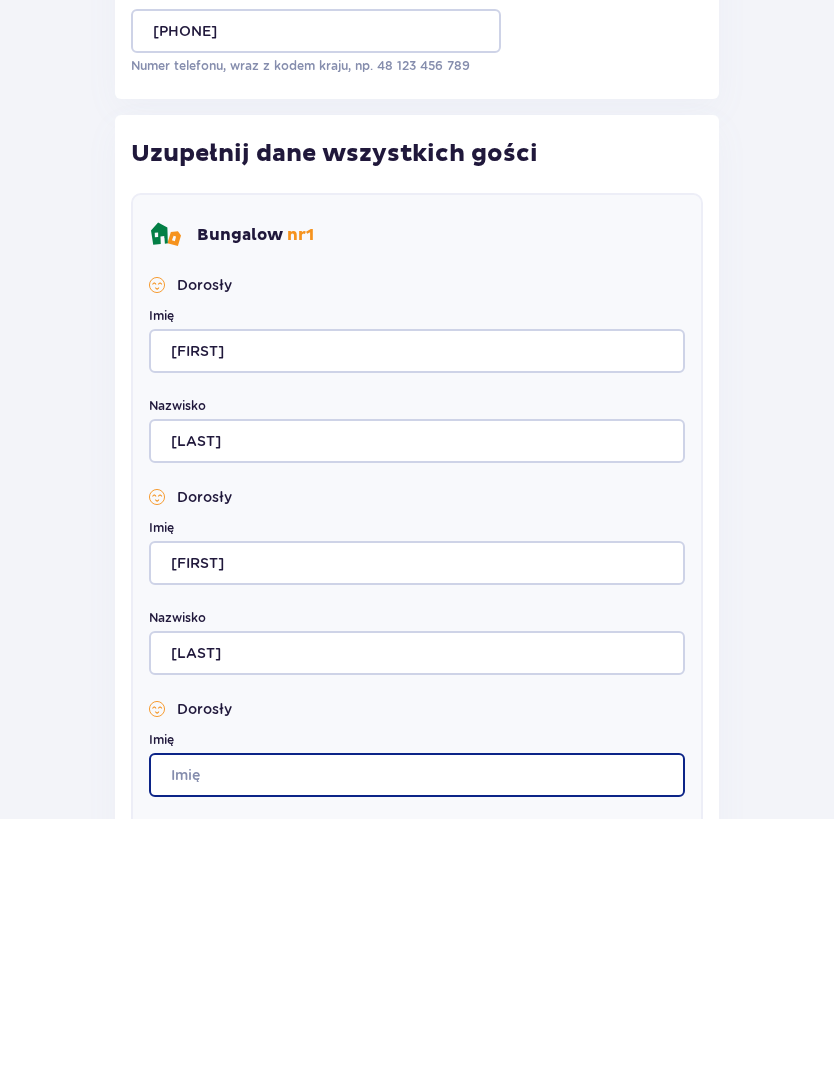 type on "Kamila" 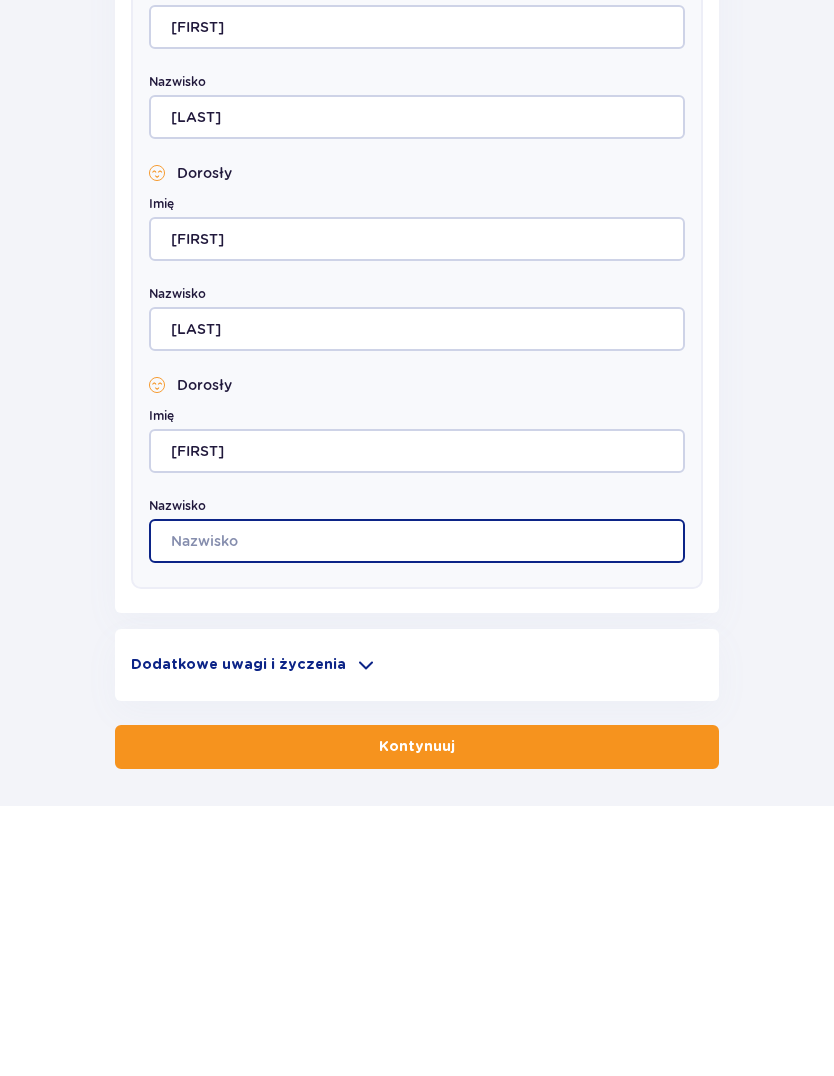 type on "Hryciuk" 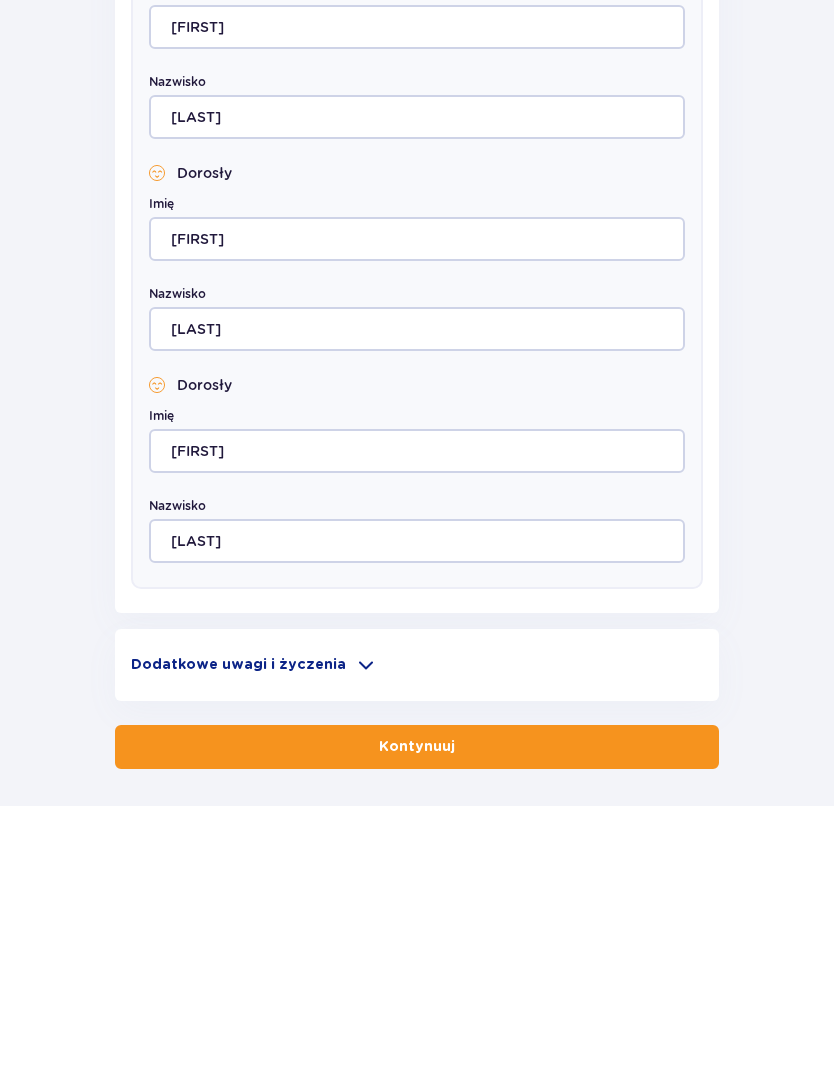scroll, scrollTop: 599, scrollLeft: 0, axis: vertical 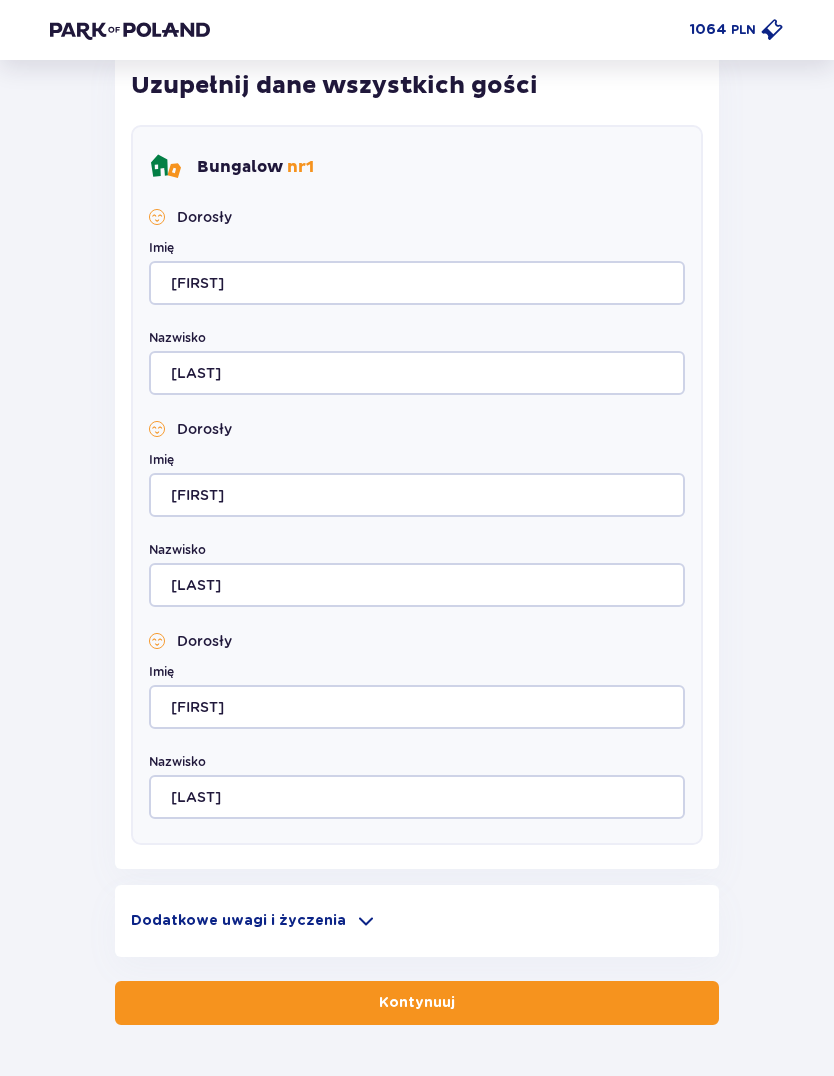 click on "Kontynuuj" at bounding box center (417, 1003) 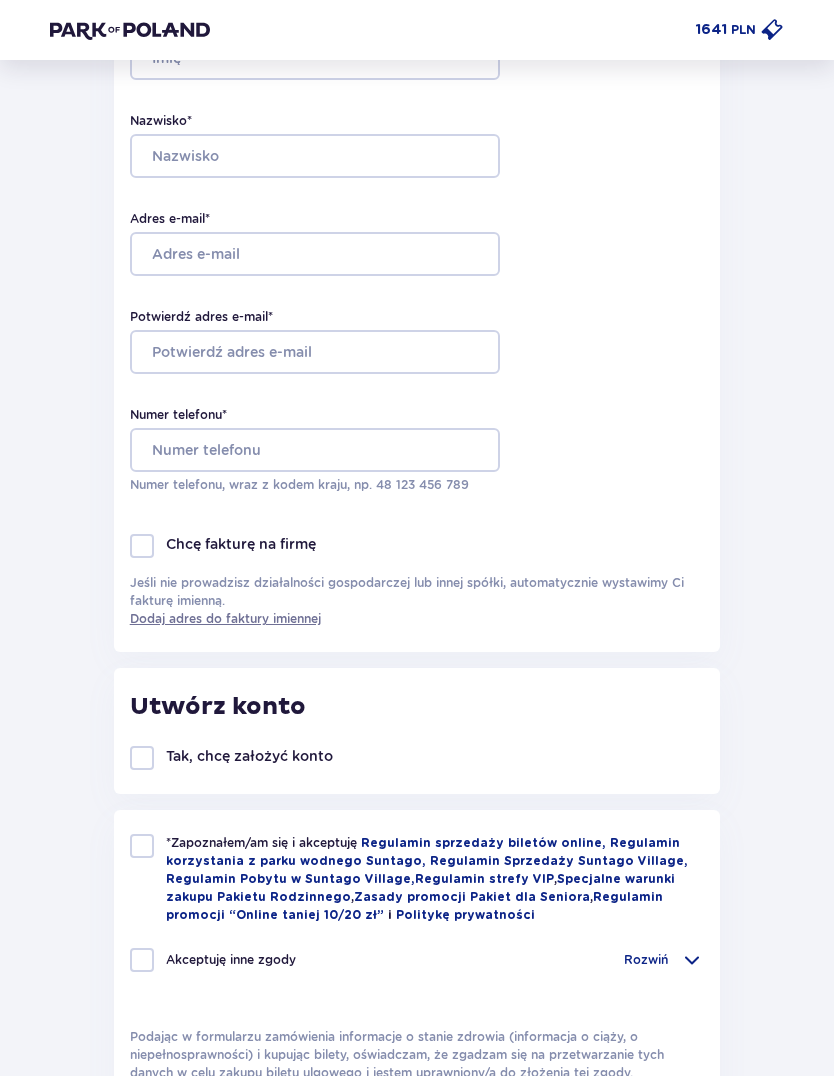 scroll, scrollTop: 0, scrollLeft: 0, axis: both 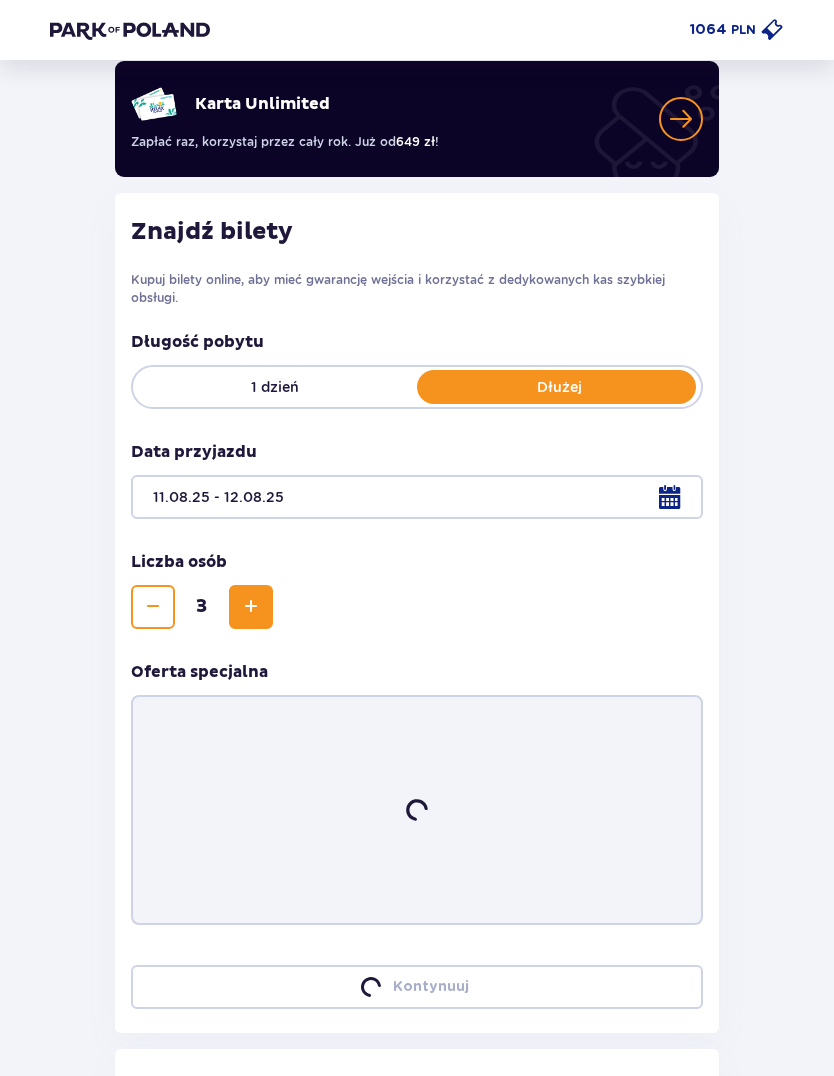 type on "11.08.25 - 12.08.25" 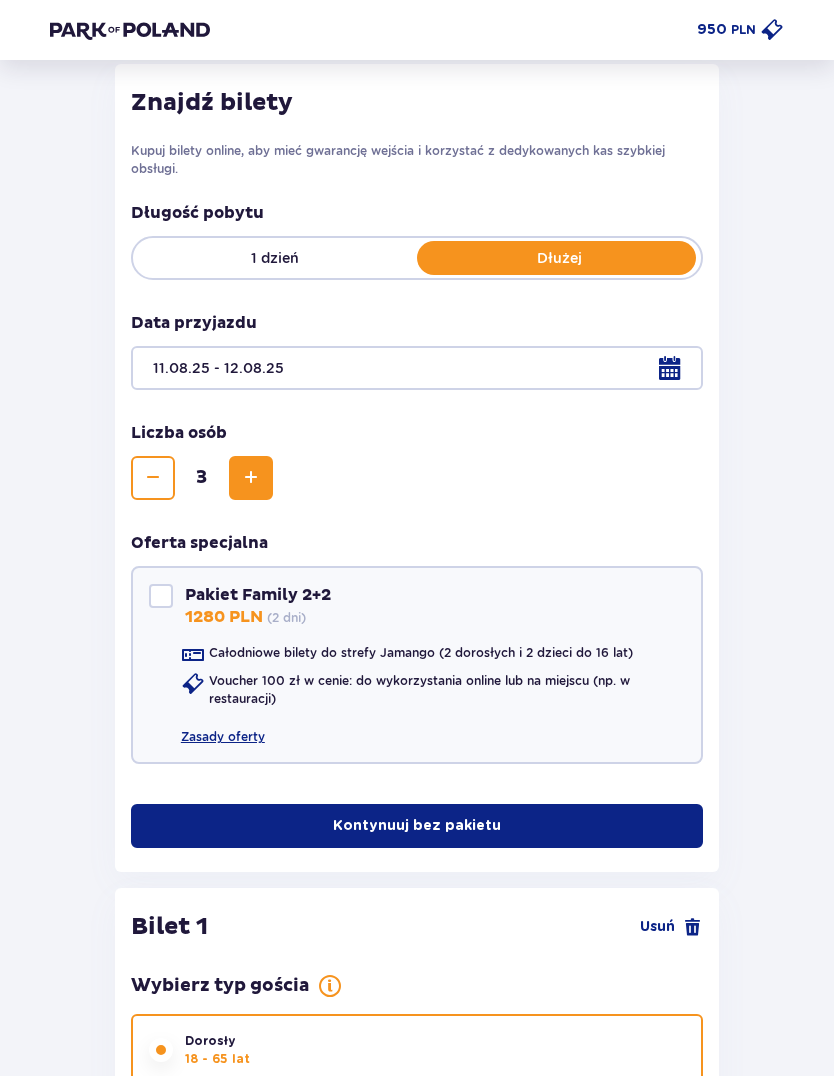 scroll, scrollTop: 302, scrollLeft: 0, axis: vertical 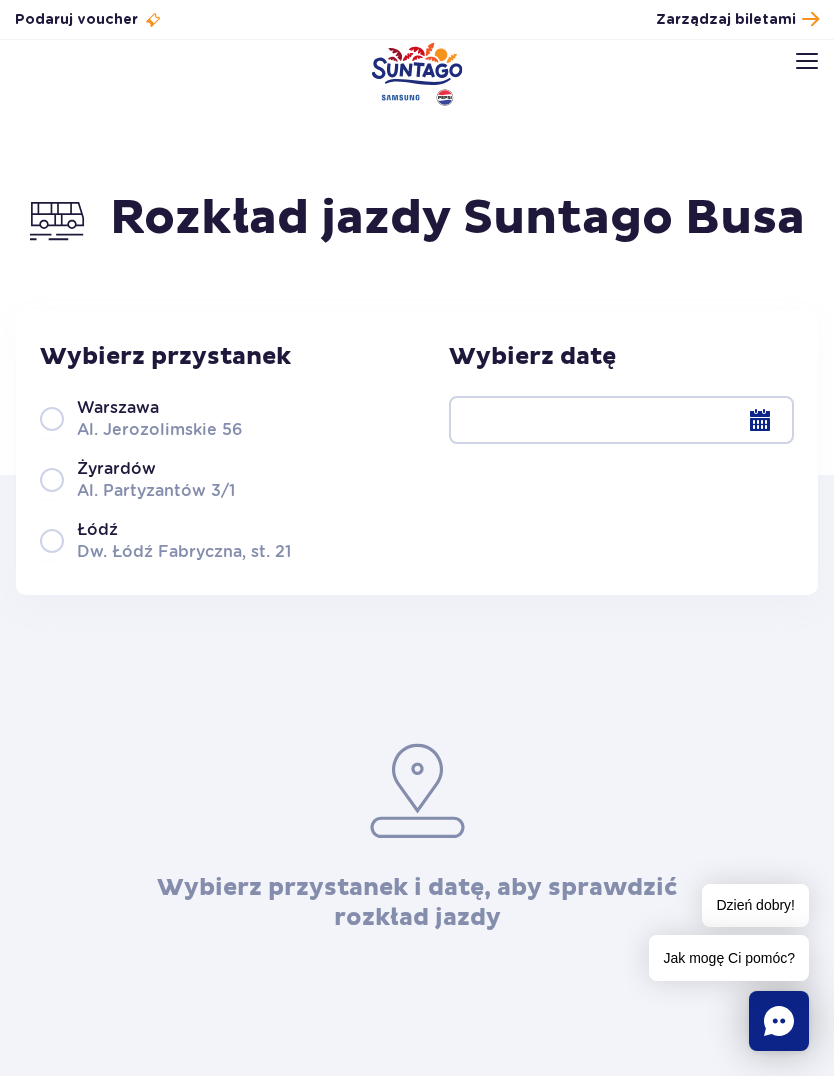 click at bounding box center [417, 74] 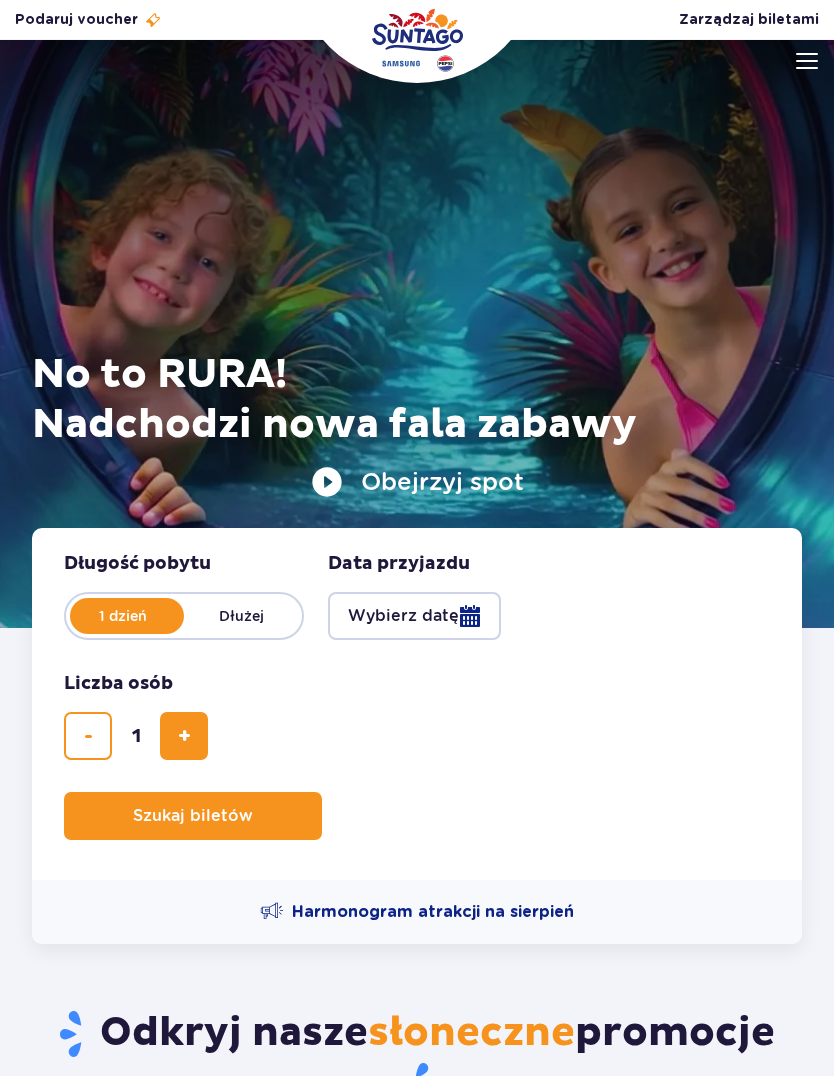 scroll, scrollTop: 0, scrollLeft: 0, axis: both 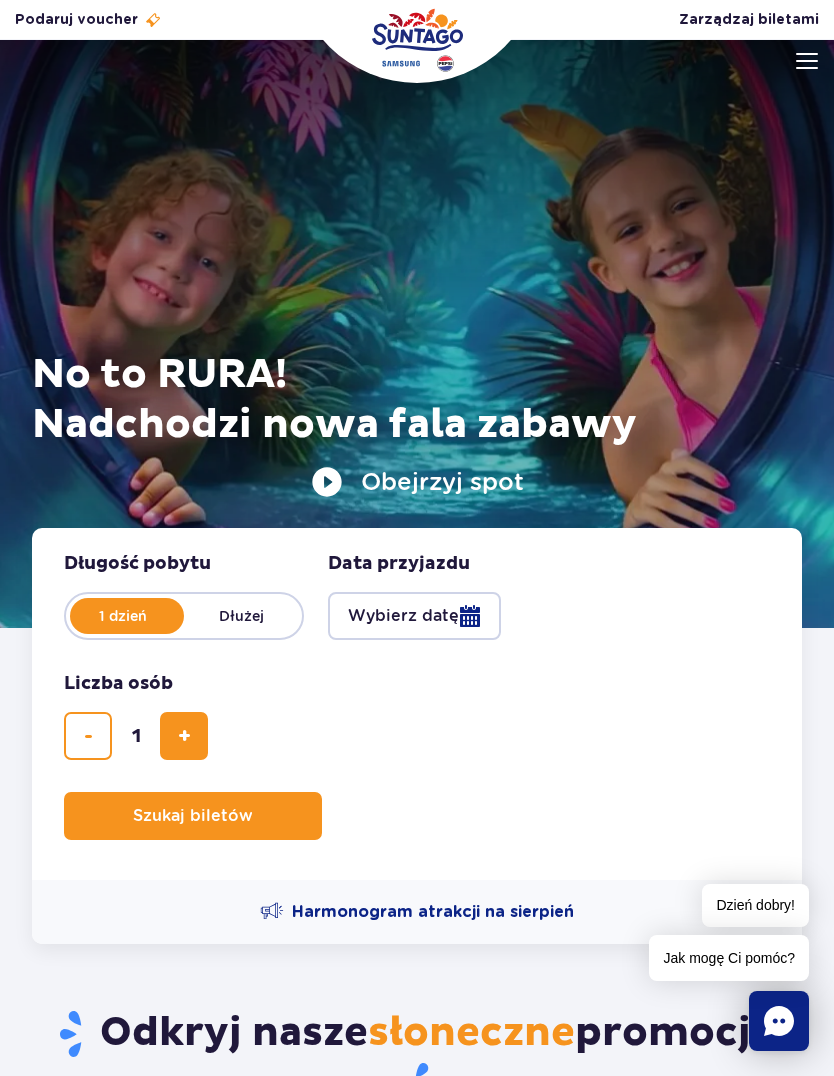 click at bounding box center [807, 61] 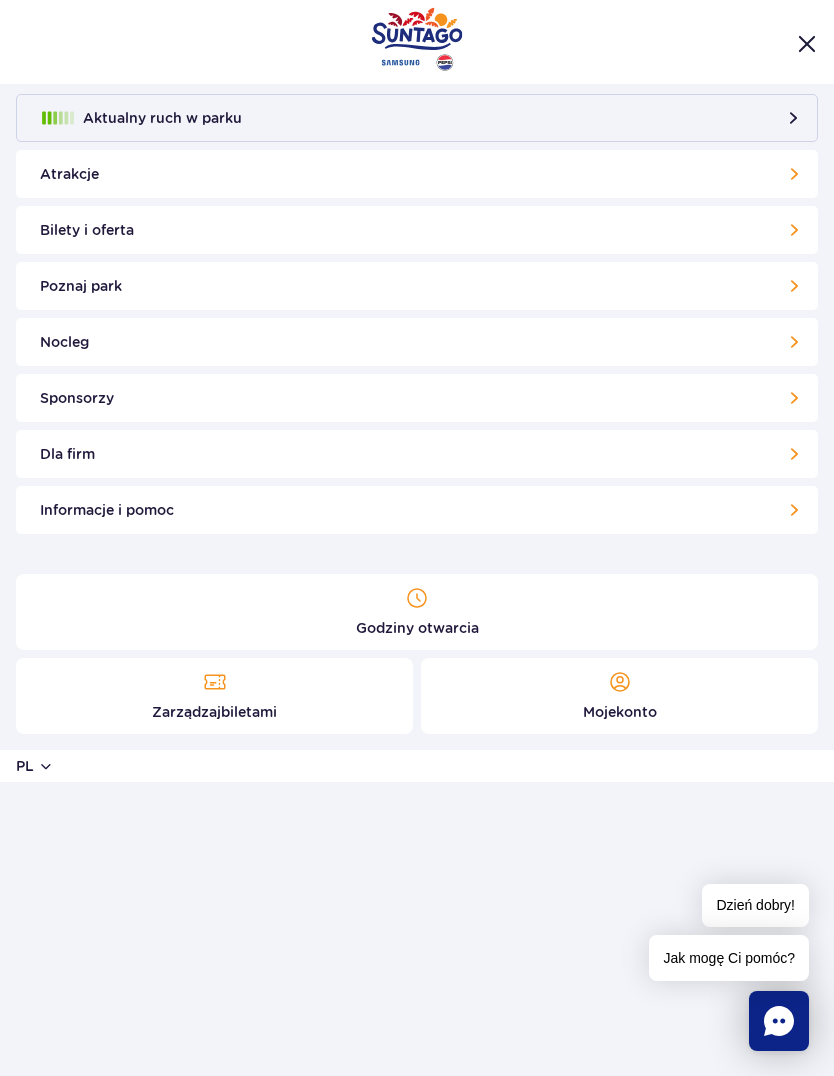 click on "Poznaj park" at bounding box center (417, 286) 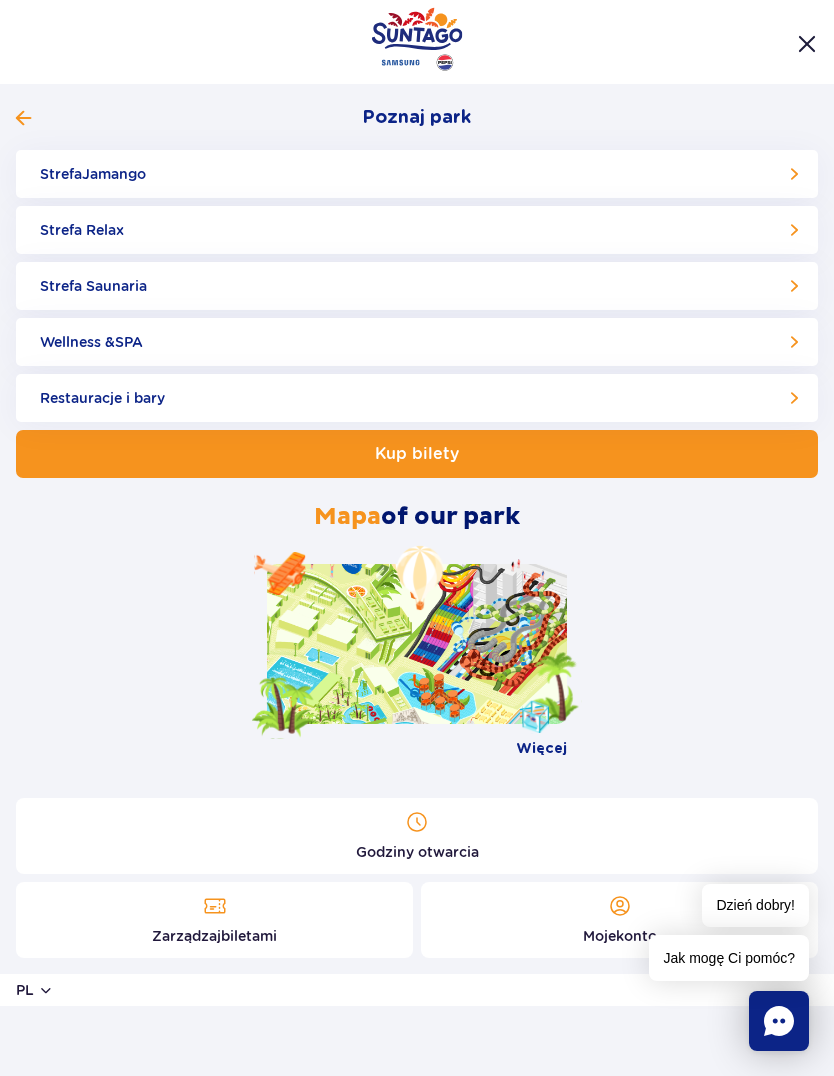 click on "Więcej" at bounding box center (541, 749) 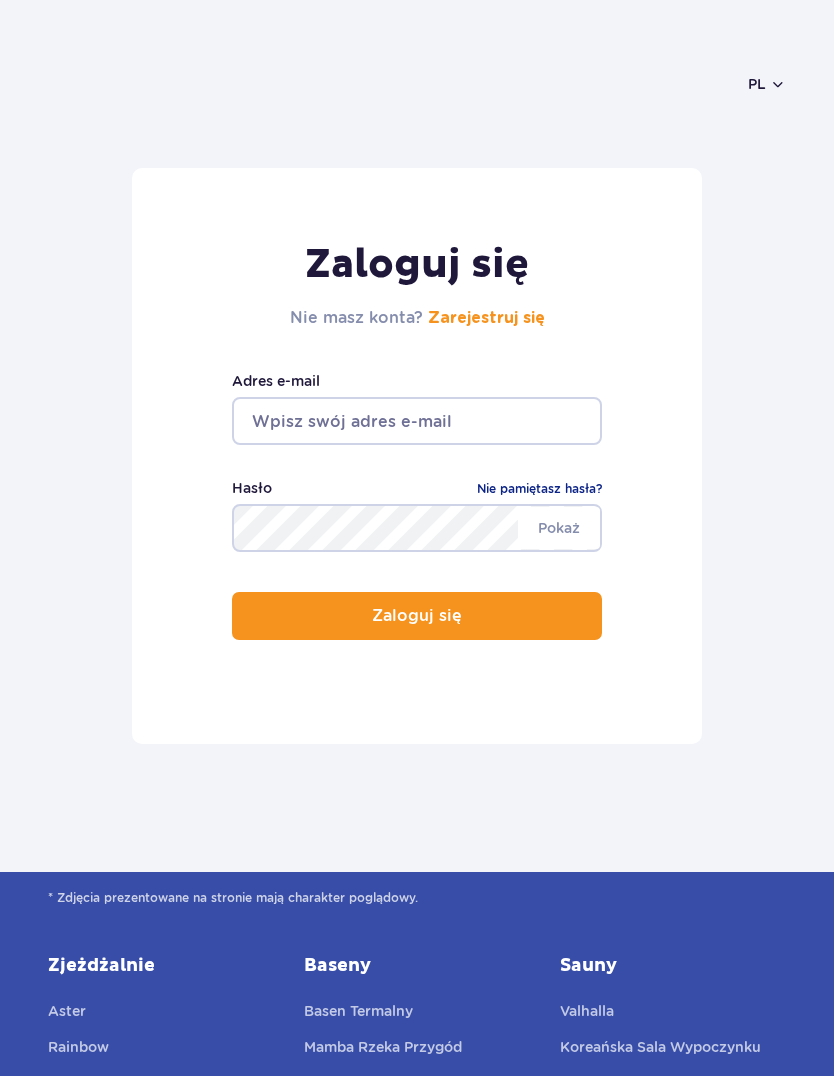 scroll, scrollTop: 0, scrollLeft: 0, axis: both 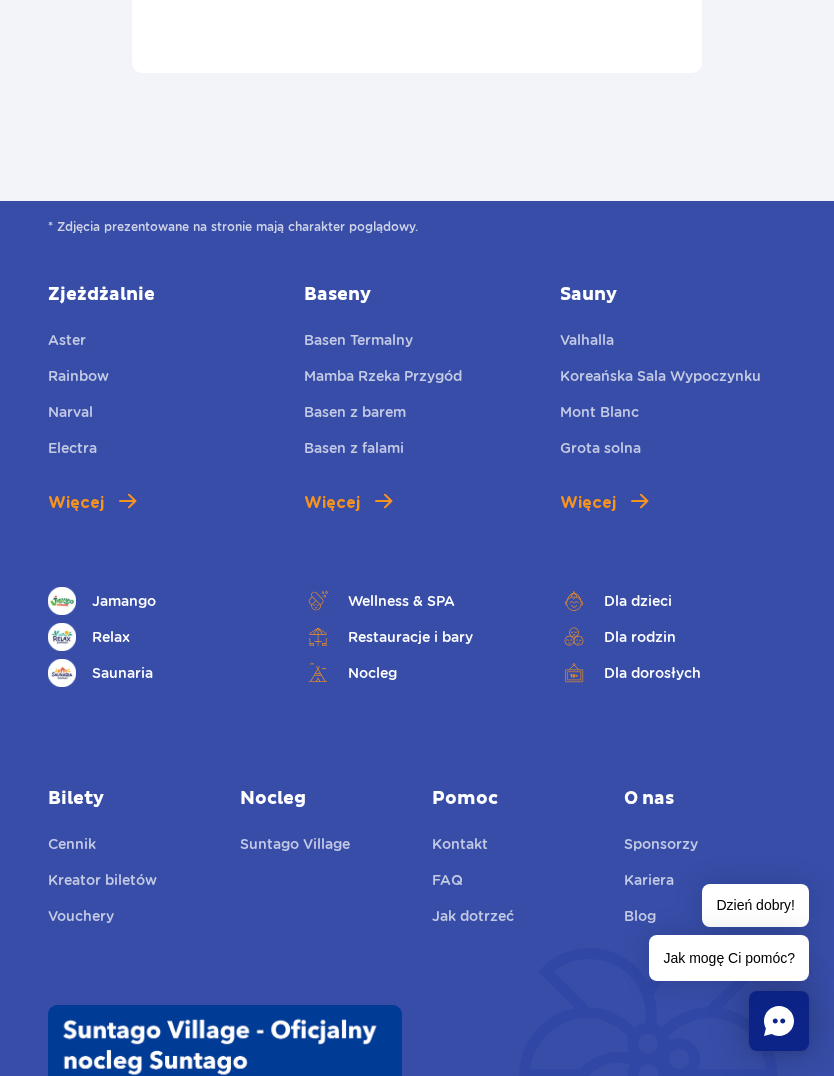 click on "Suntago Village" at bounding box center (295, 847) 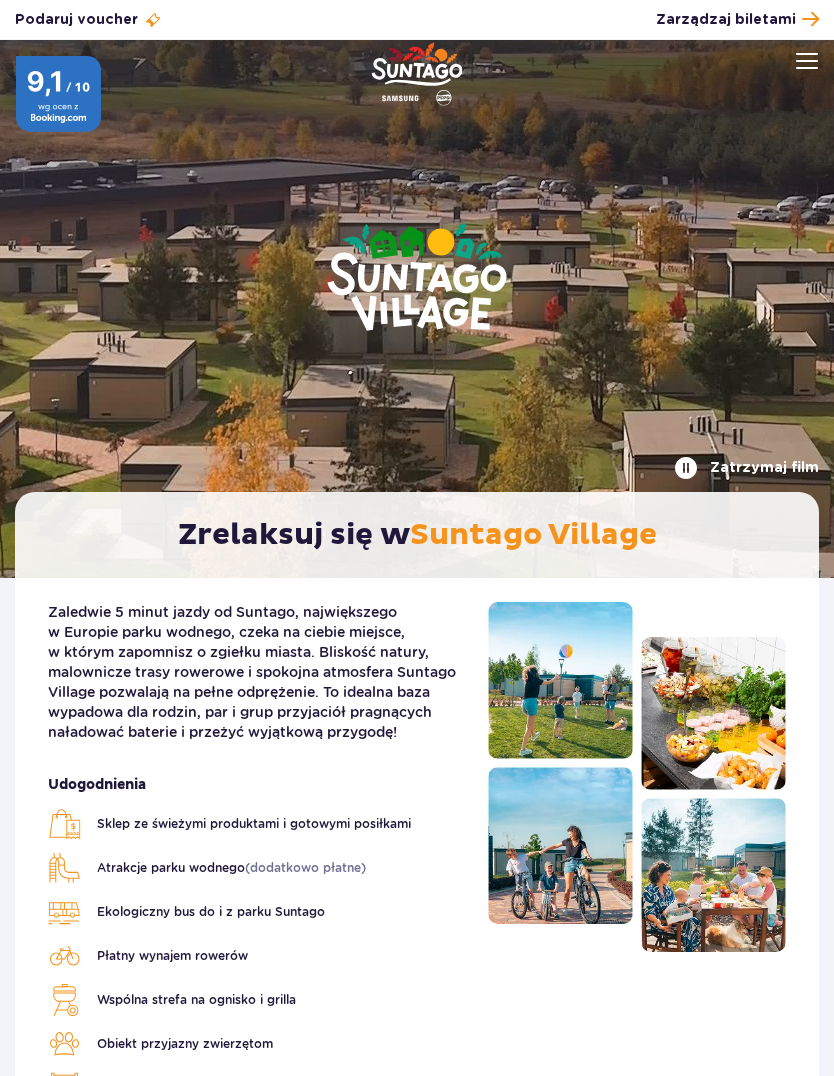 scroll, scrollTop: 0, scrollLeft: 0, axis: both 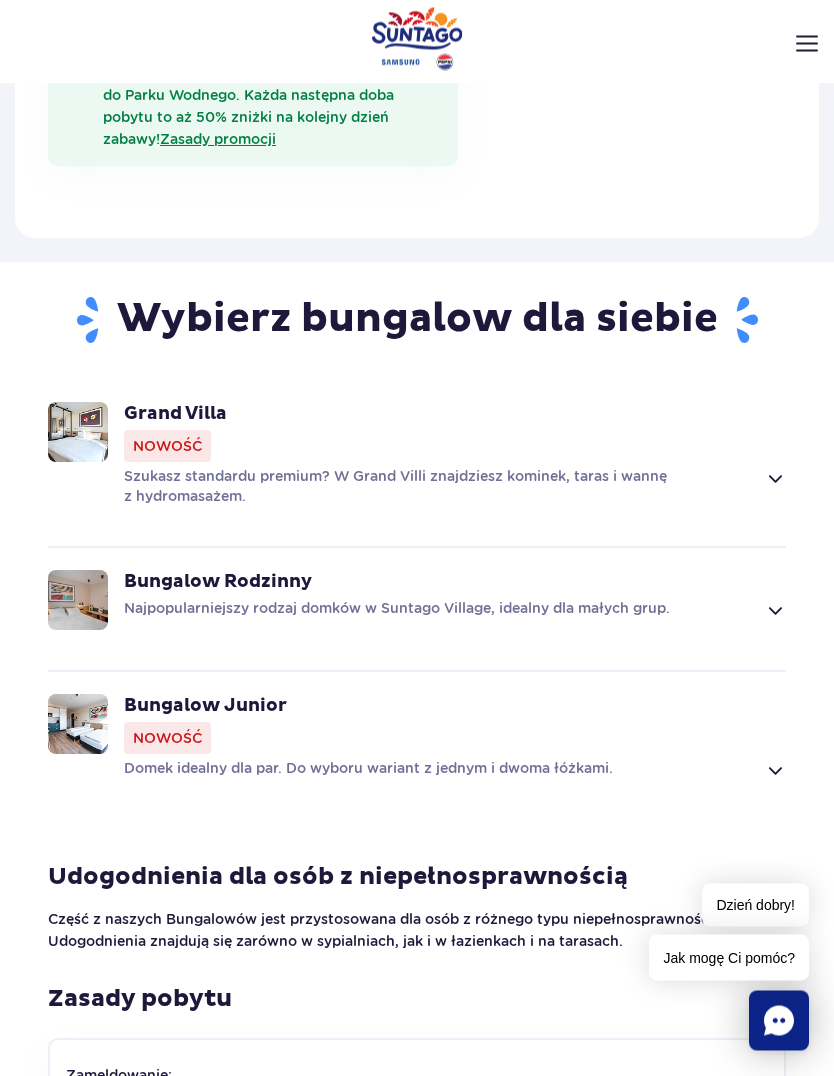click at bounding box center [774, 611] 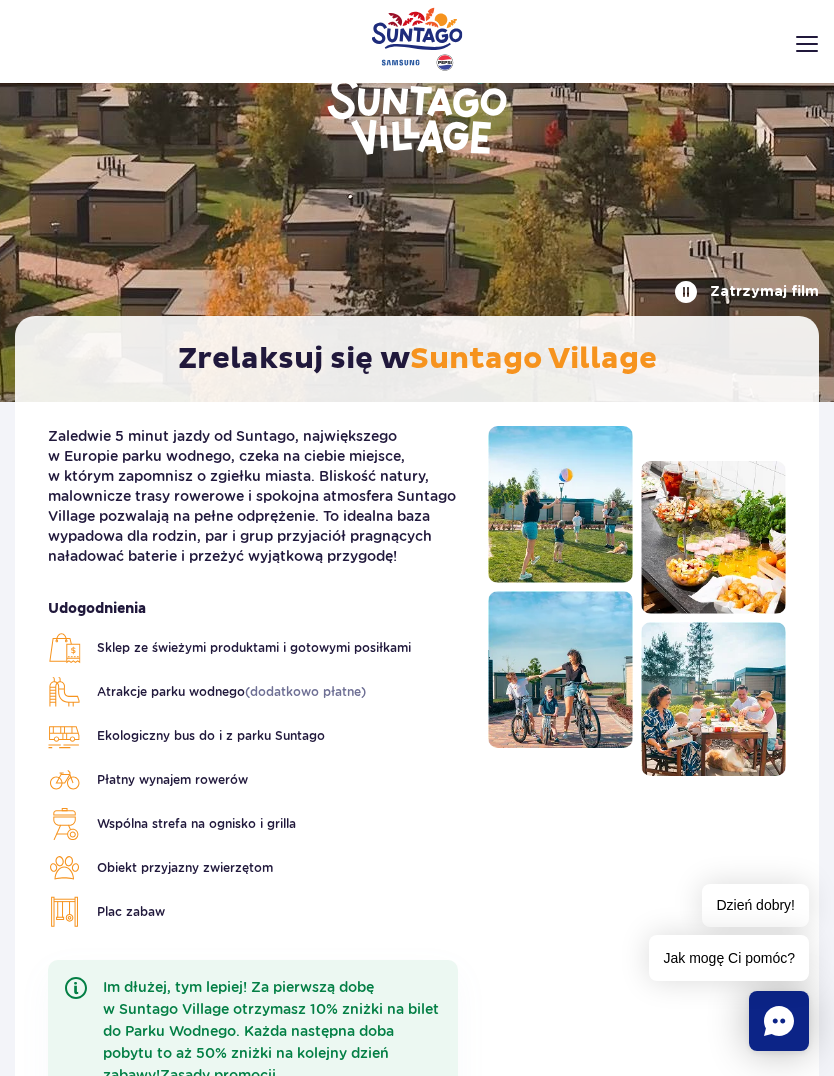 scroll, scrollTop: 0, scrollLeft: 0, axis: both 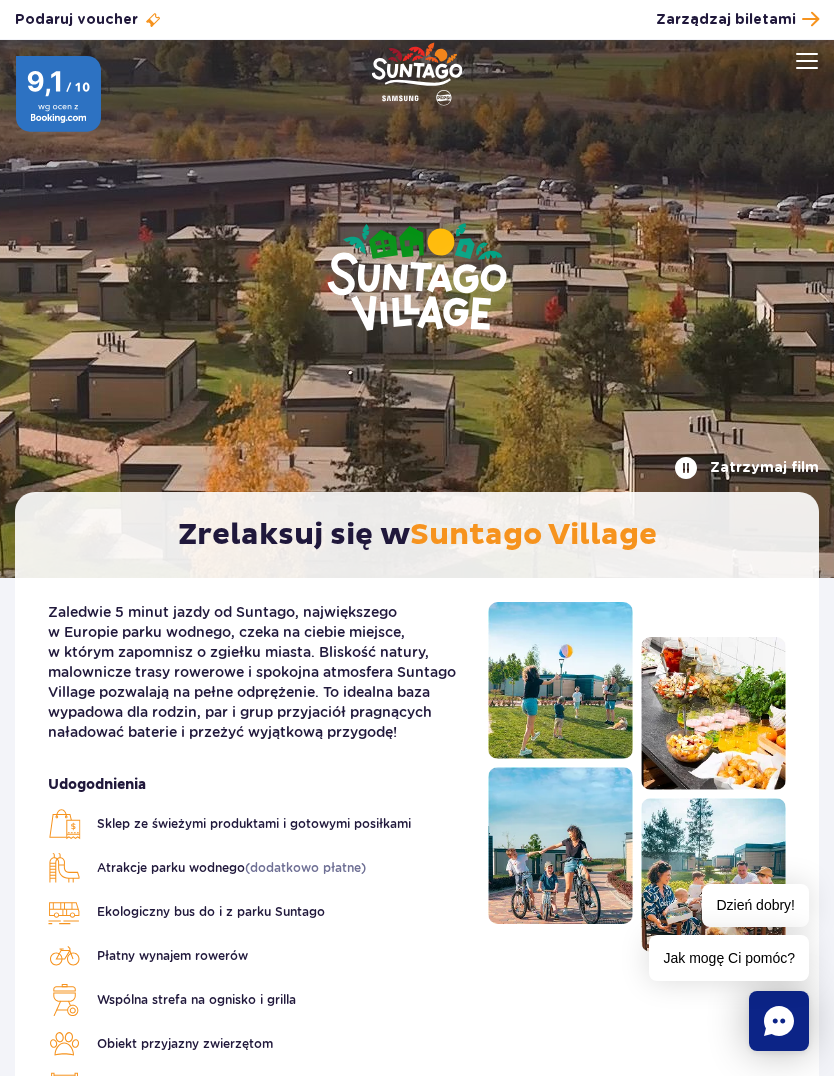 click at bounding box center [807, 61] 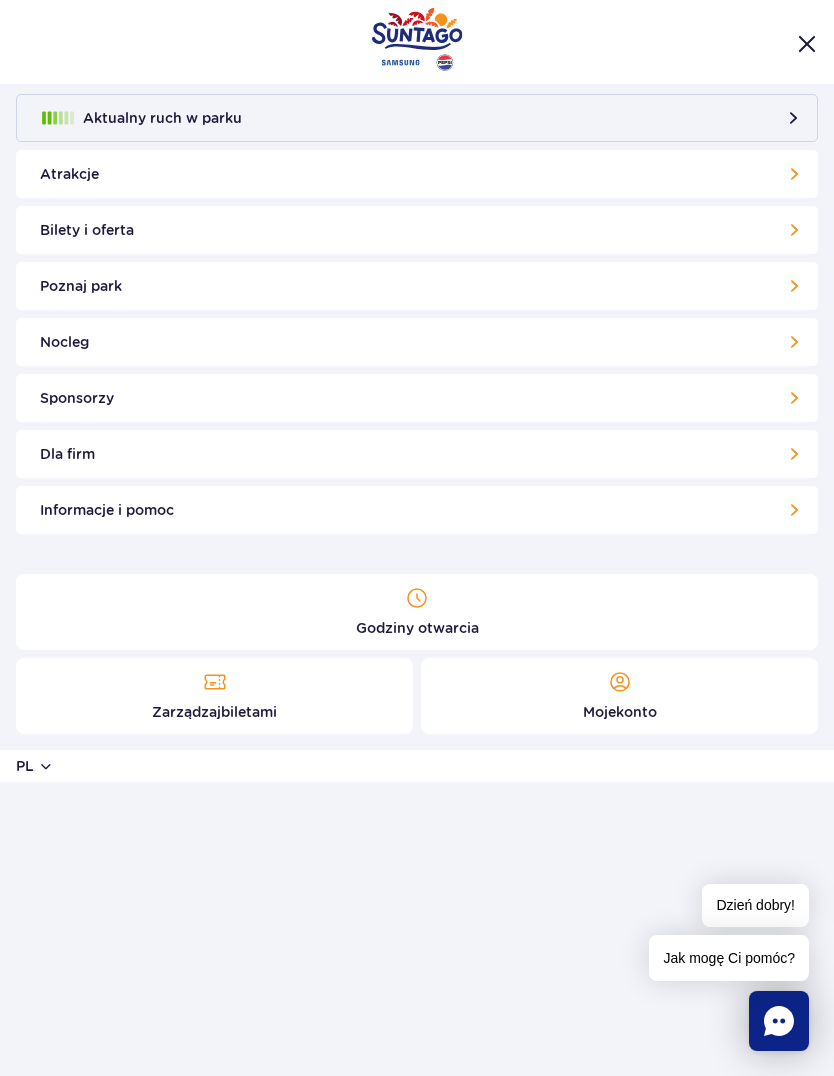 click on "Atrakcje" at bounding box center [417, 174] 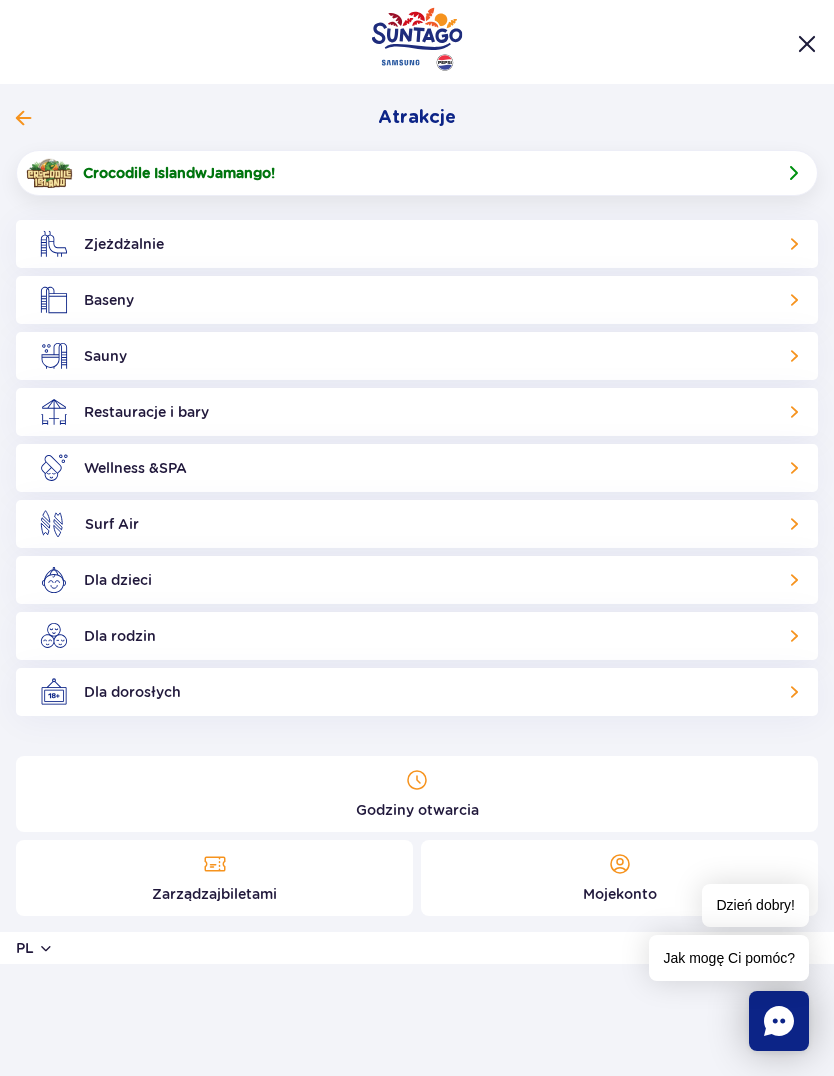 click on "Wellness &  SPA" at bounding box center [417, 468] 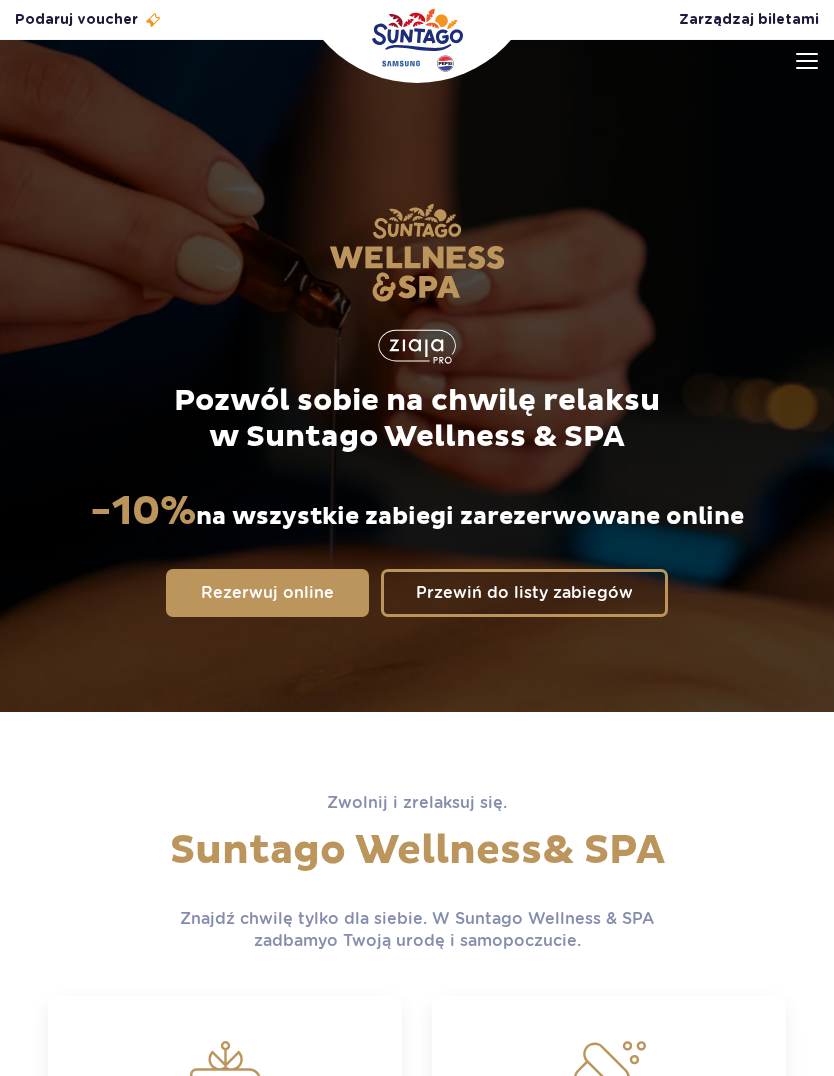 scroll, scrollTop: 0, scrollLeft: 0, axis: both 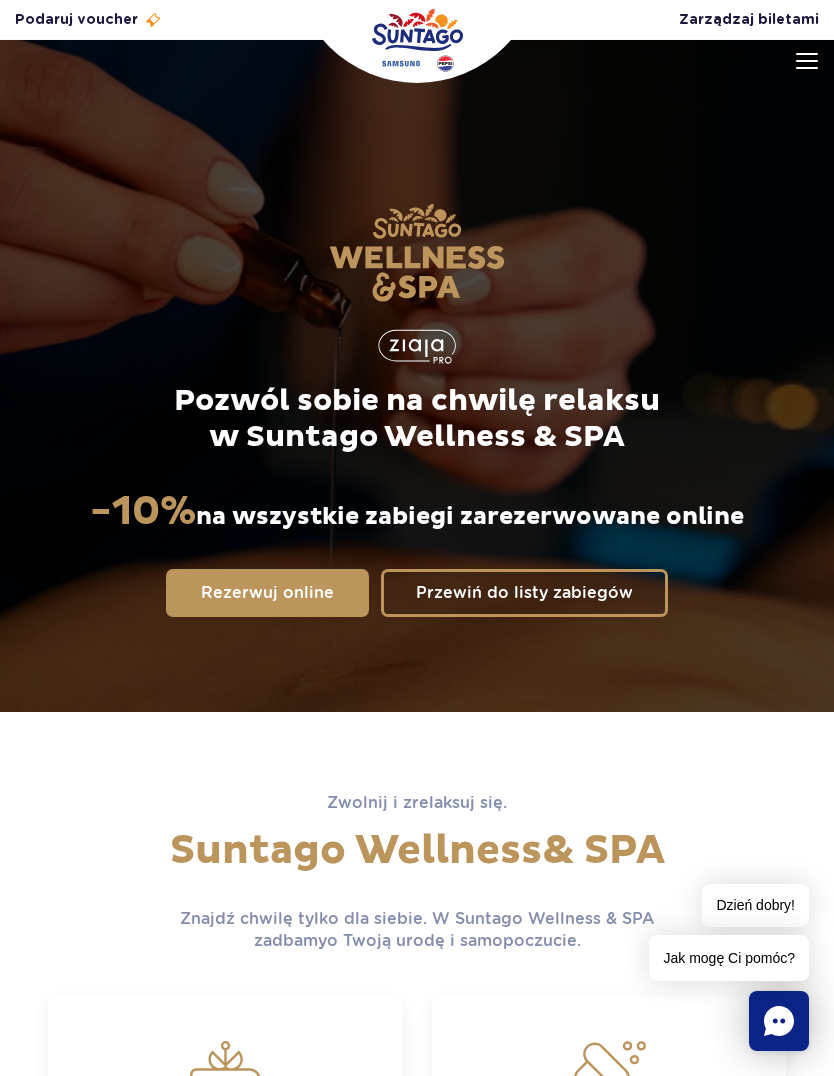 click at bounding box center [807, 61] 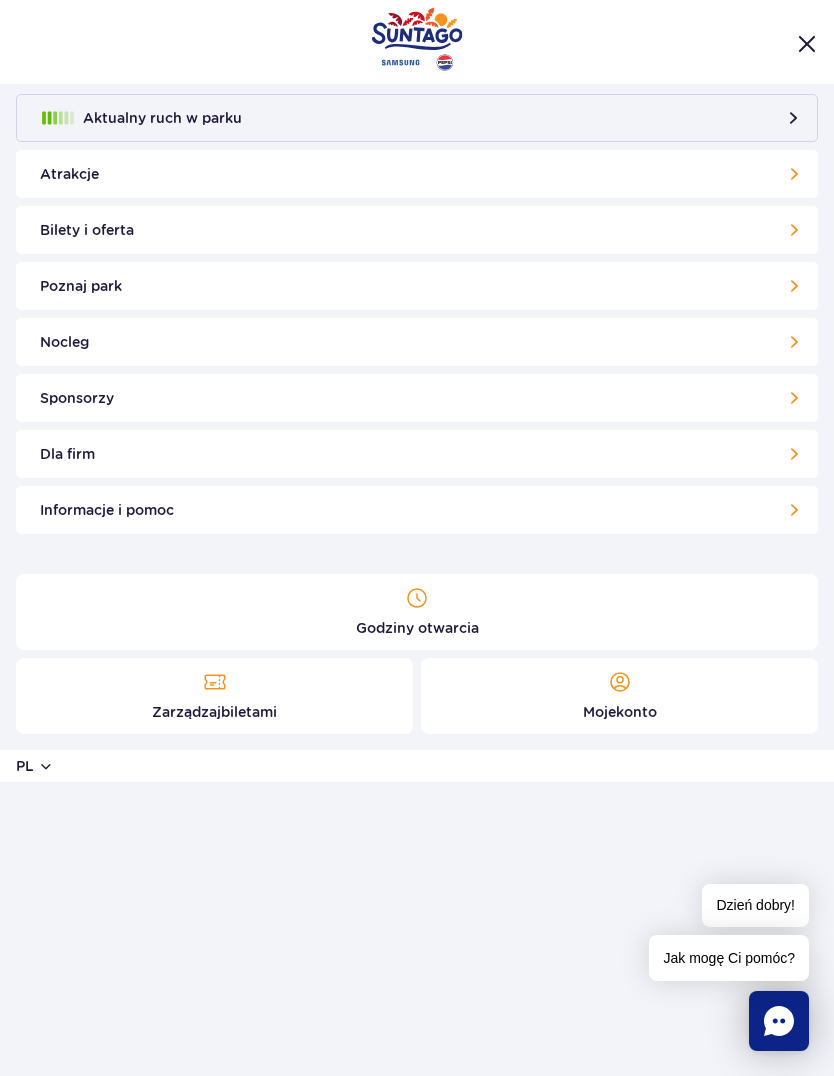 click on "Poznaj park" at bounding box center (417, 286) 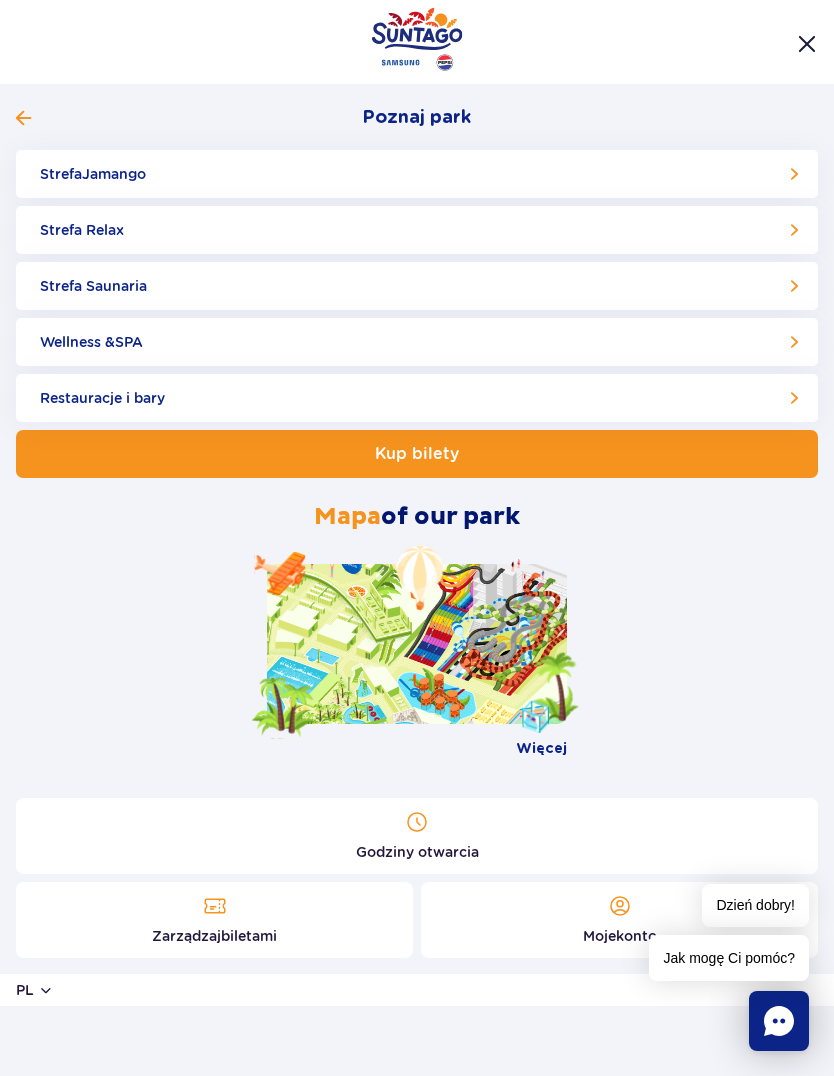 click on "Strefa Relax" at bounding box center (417, 230) 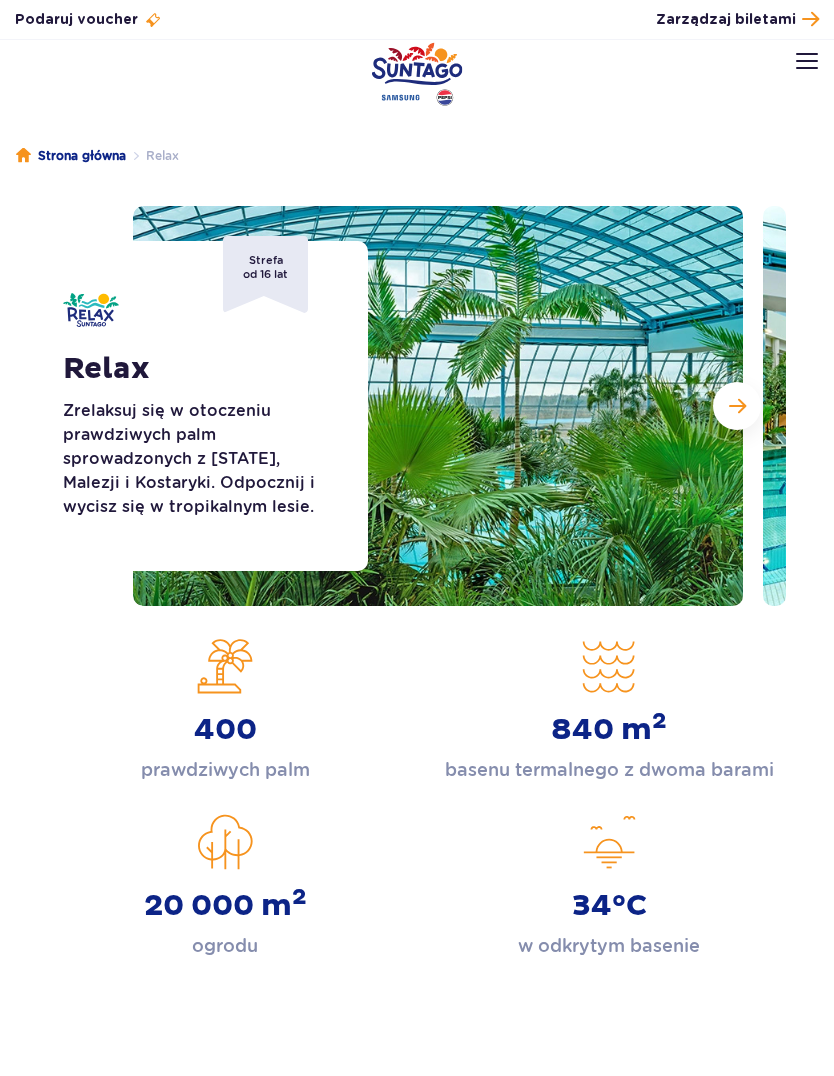 scroll, scrollTop: 0, scrollLeft: 0, axis: both 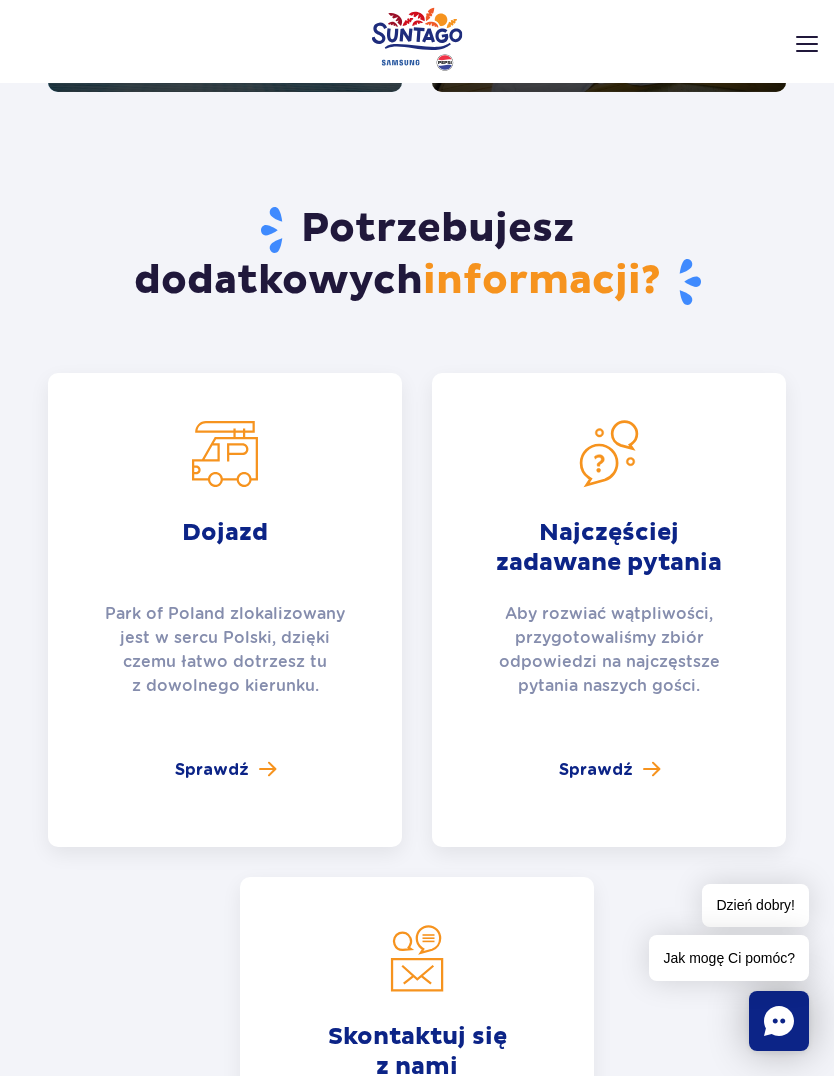click on "Sprawdź" at bounding box center (596, 770) 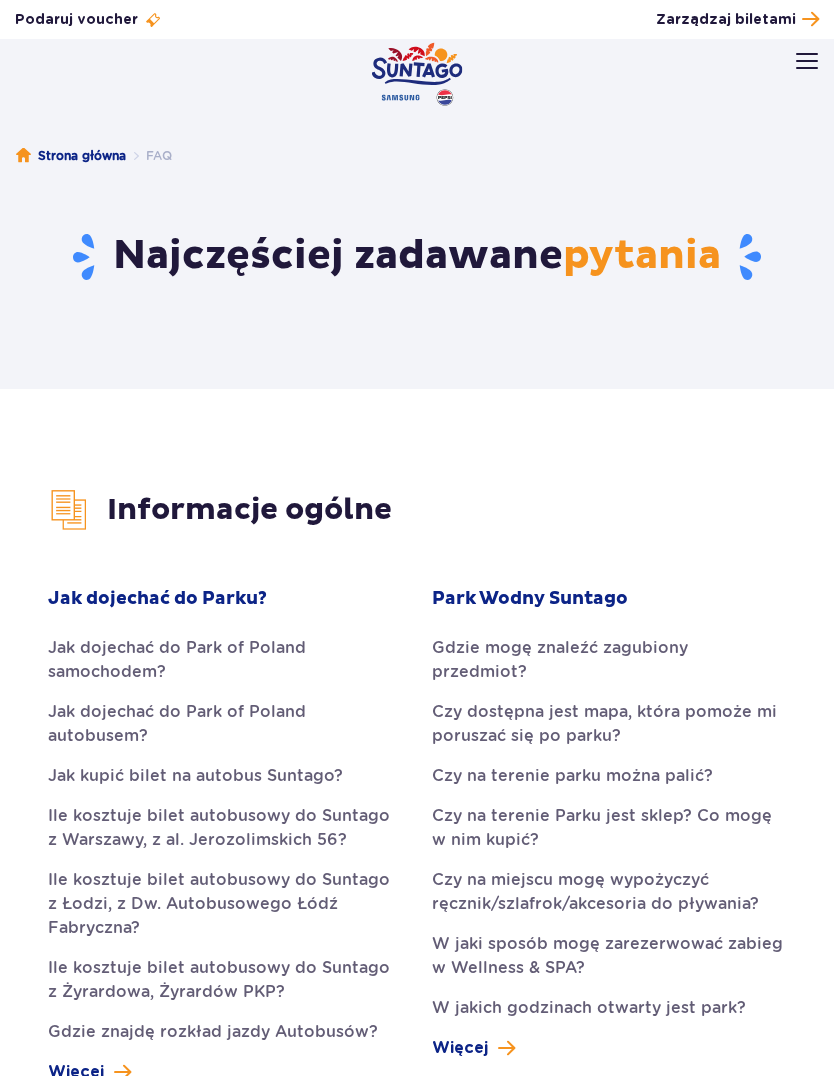 scroll, scrollTop: 0, scrollLeft: 0, axis: both 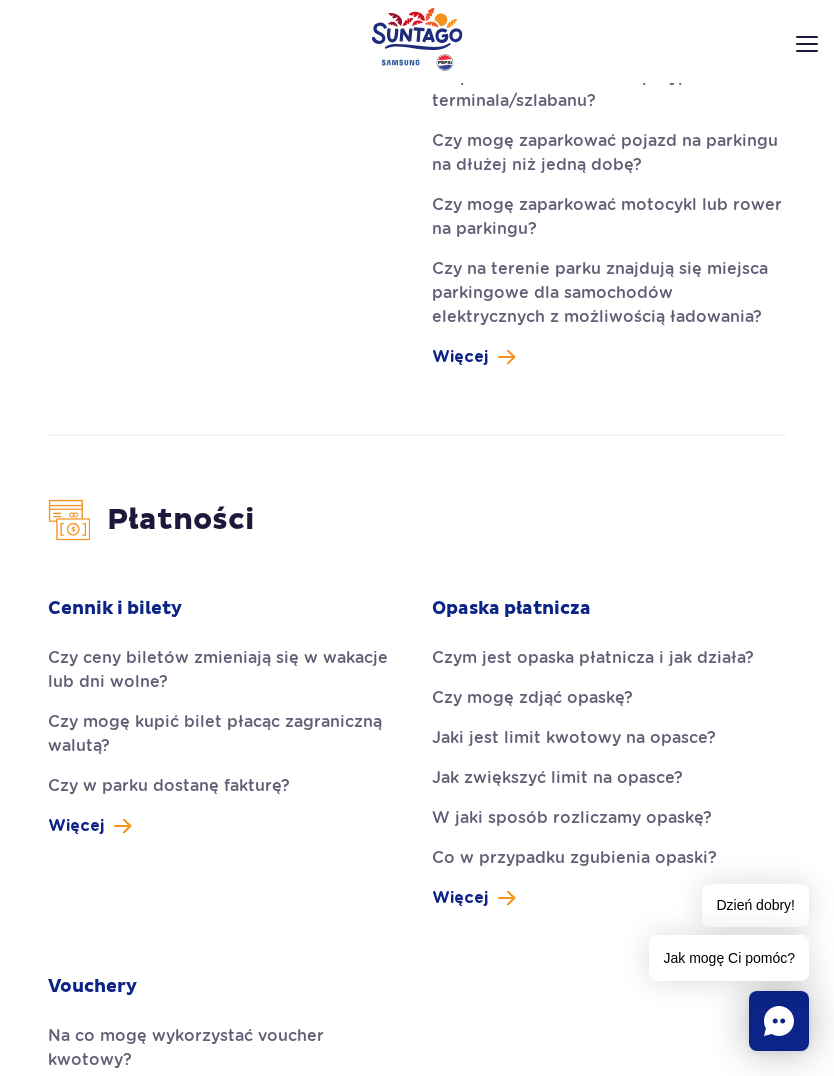 click on "Czym jest opaska płatnicza i jak działa?" at bounding box center [609, 658] 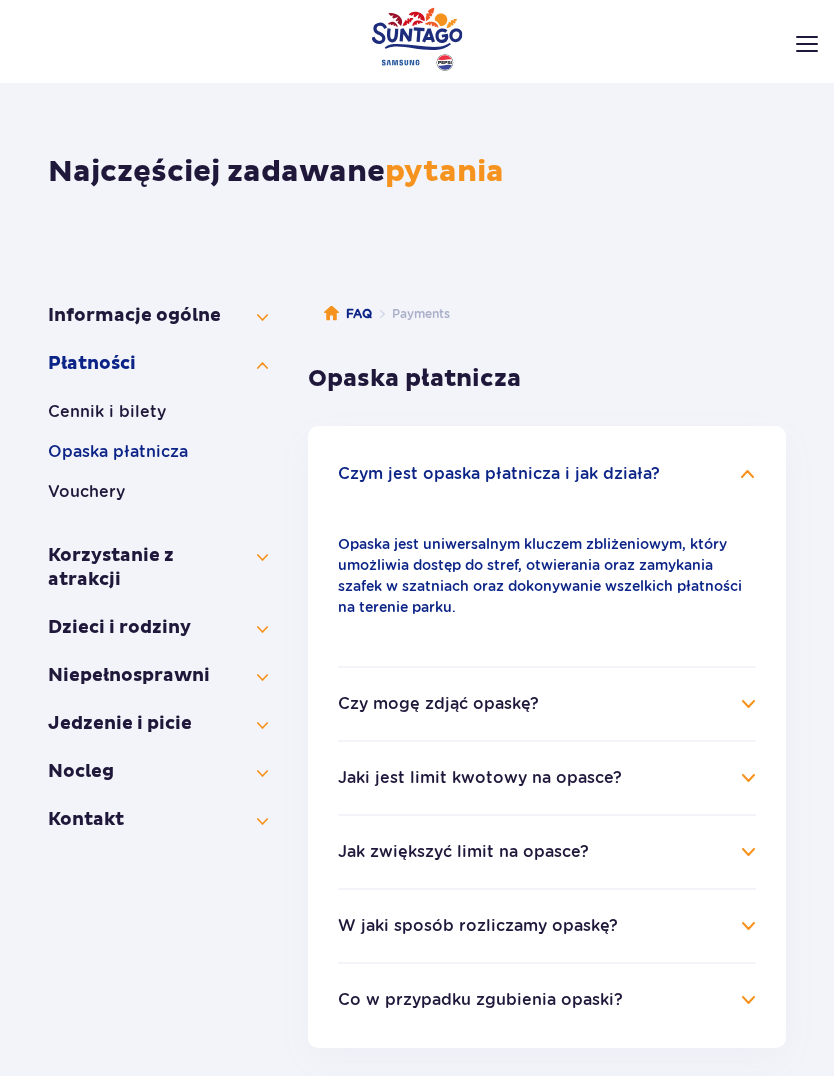 scroll, scrollTop: 412, scrollLeft: 0, axis: vertical 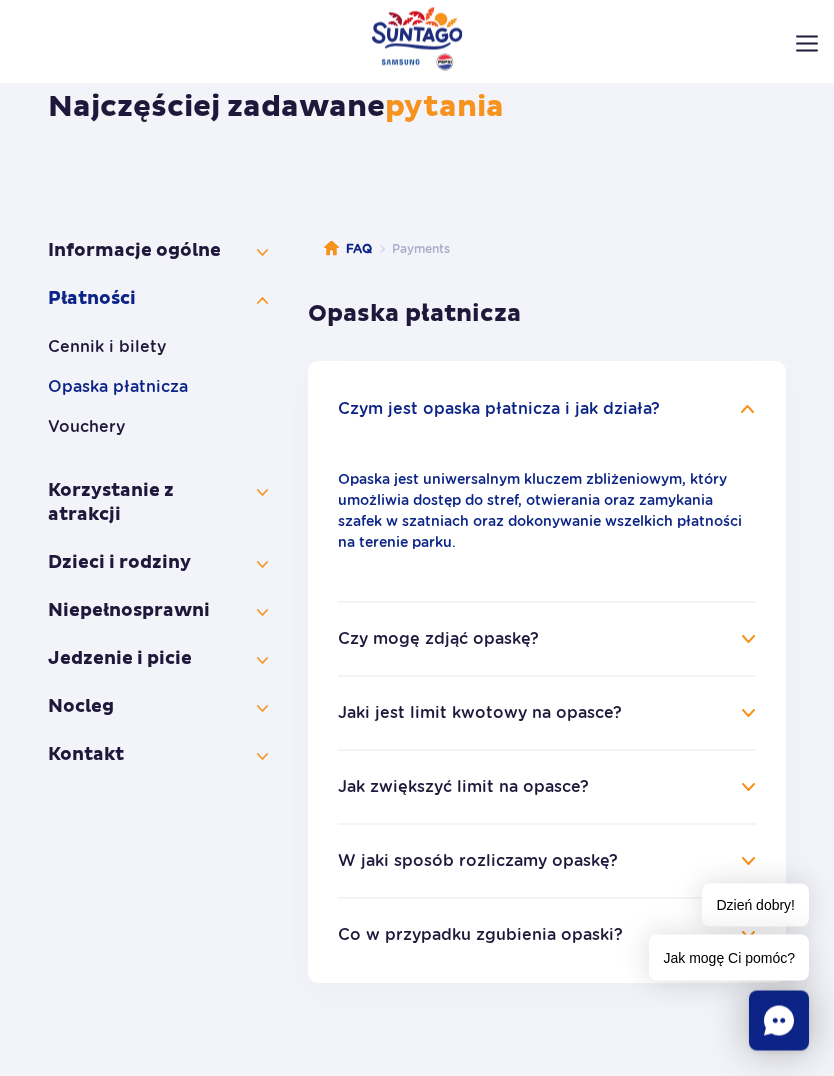 click on "Czy mogę zdjąć opaskę?" at bounding box center (547, 640) 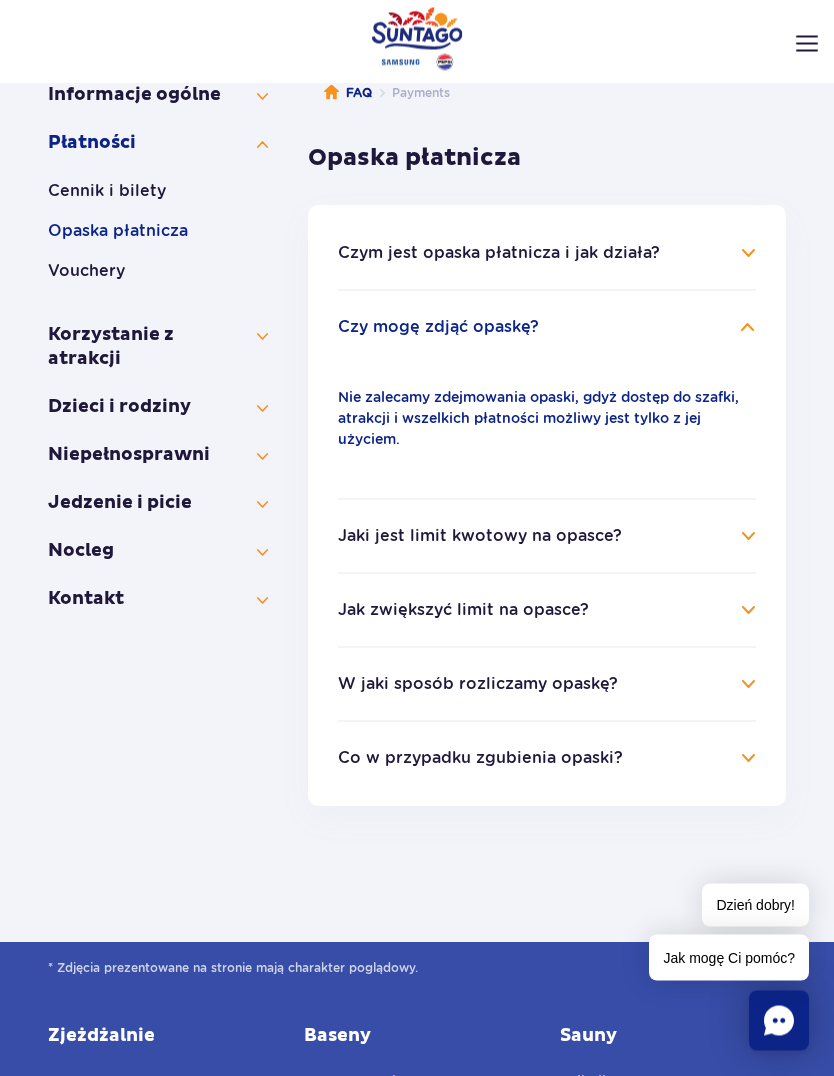 scroll, scrollTop: 259, scrollLeft: 0, axis: vertical 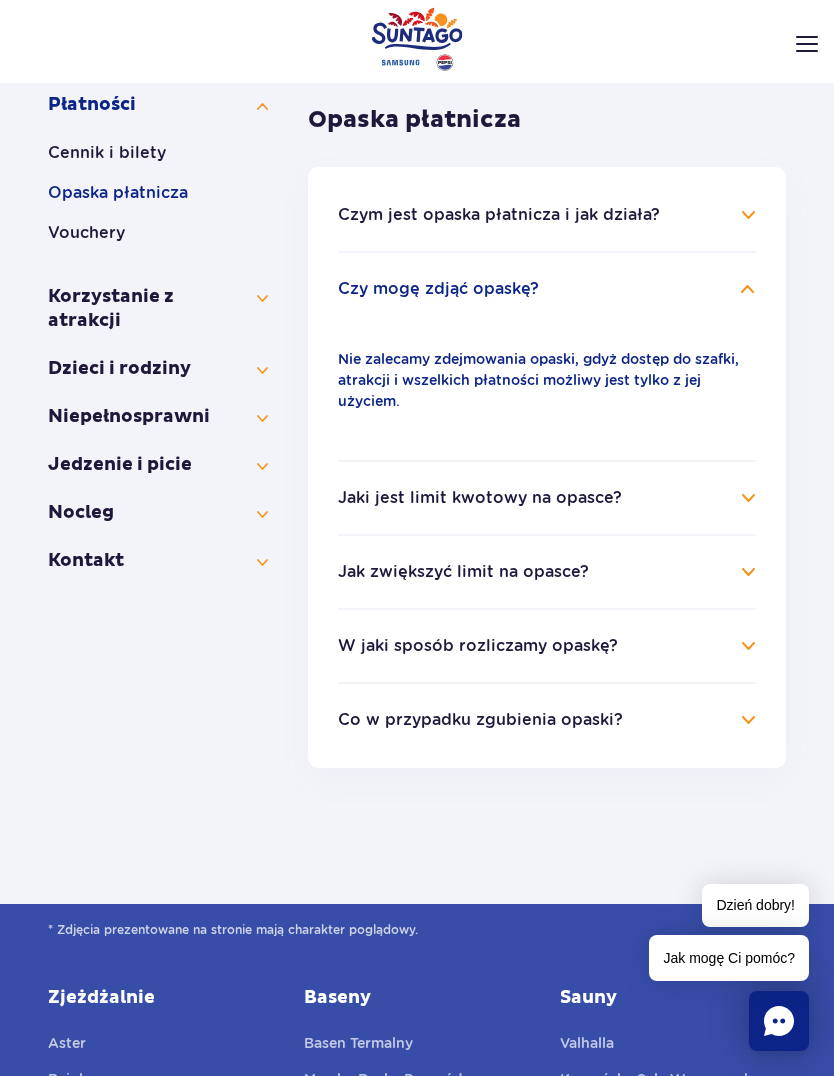 click on "W jaki sposób rozliczamy opaskę?" at bounding box center (547, 646) 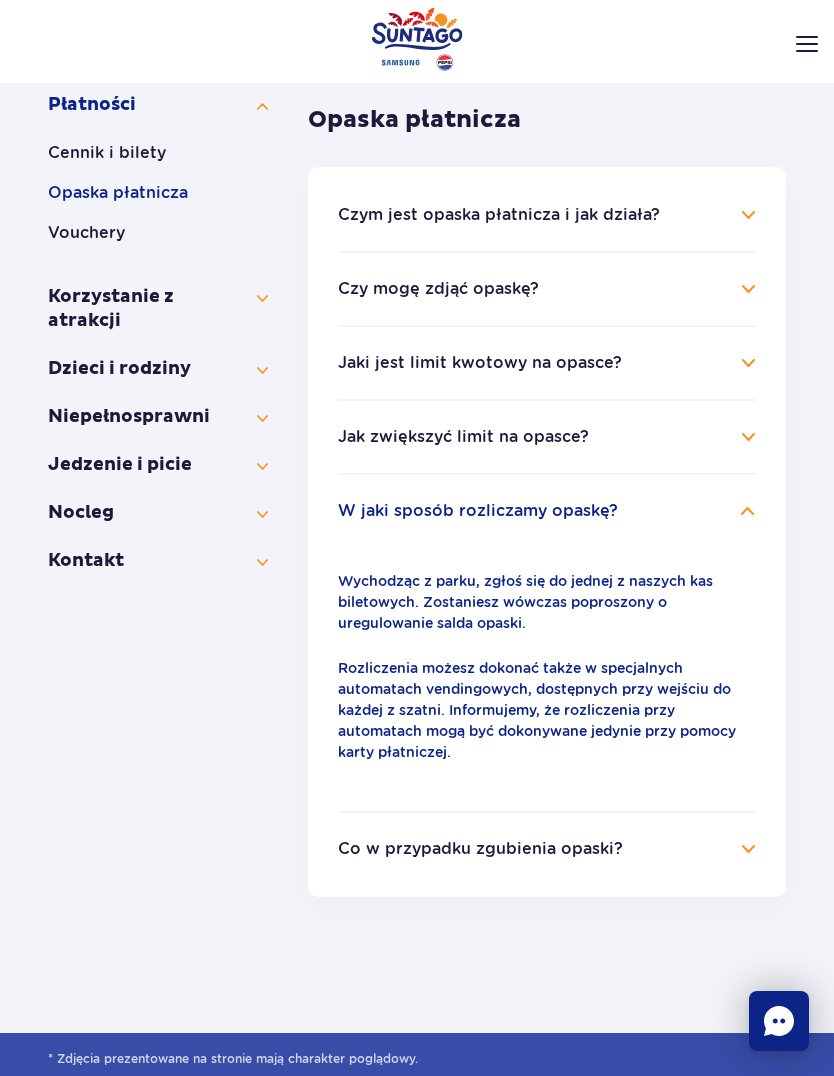 scroll, scrollTop: 0, scrollLeft: 0, axis: both 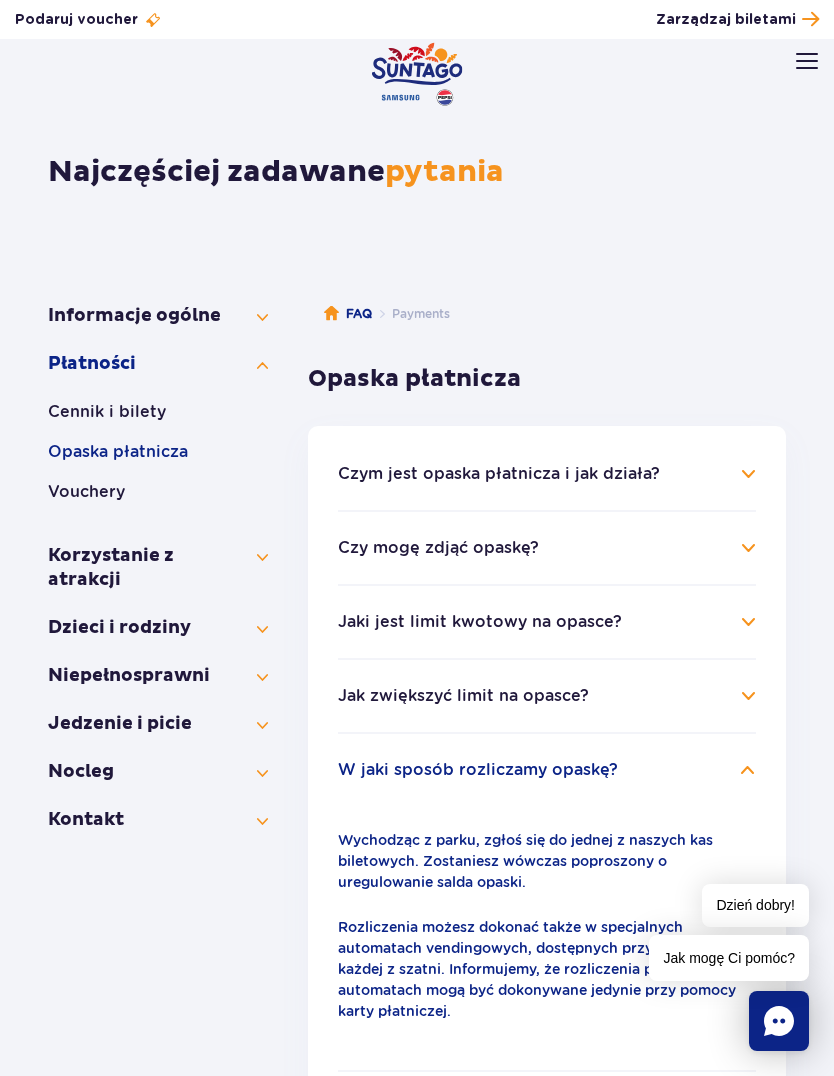 click on "Dzieci i rodziny" at bounding box center (158, 628) 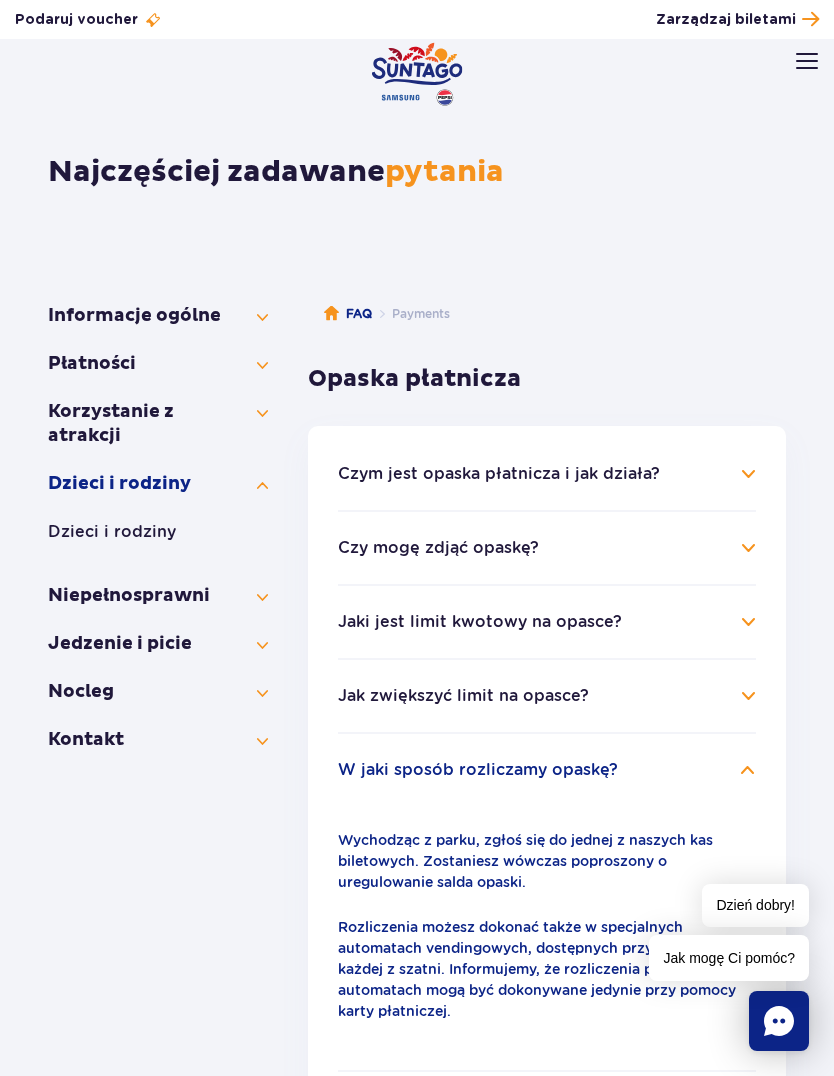 click at bounding box center (807, 61) 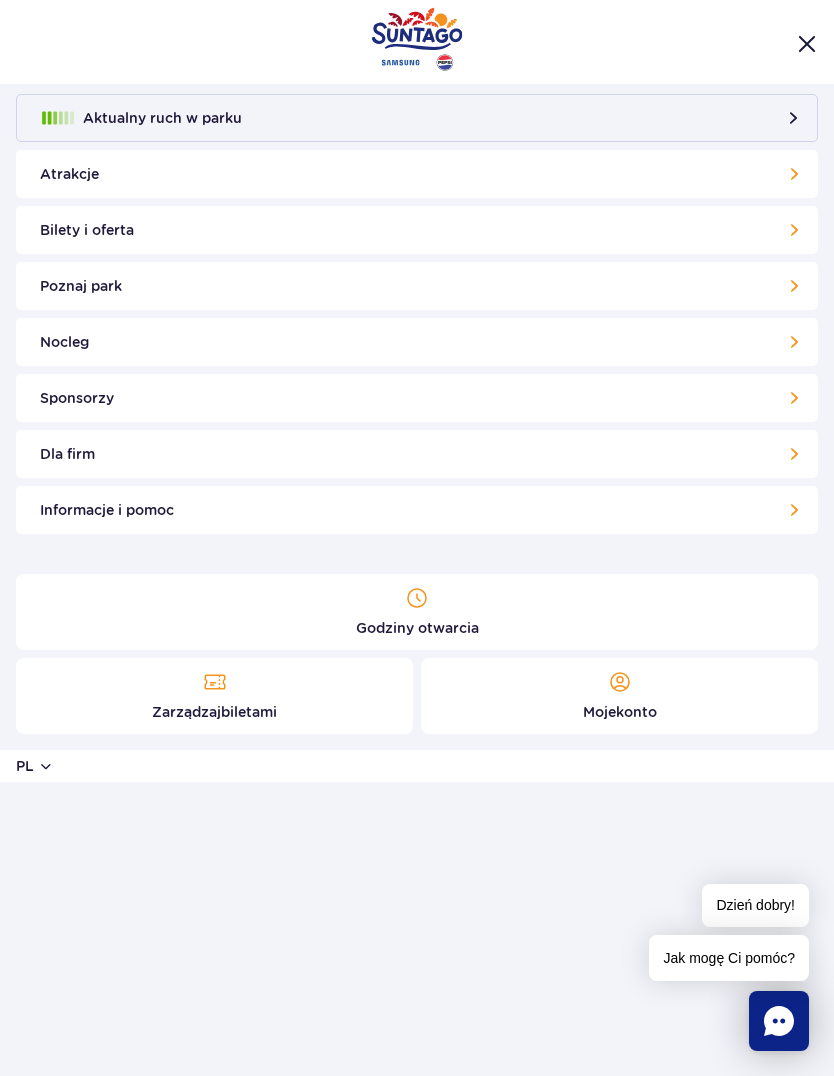 click on "Sponsorzy" at bounding box center [417, 398] 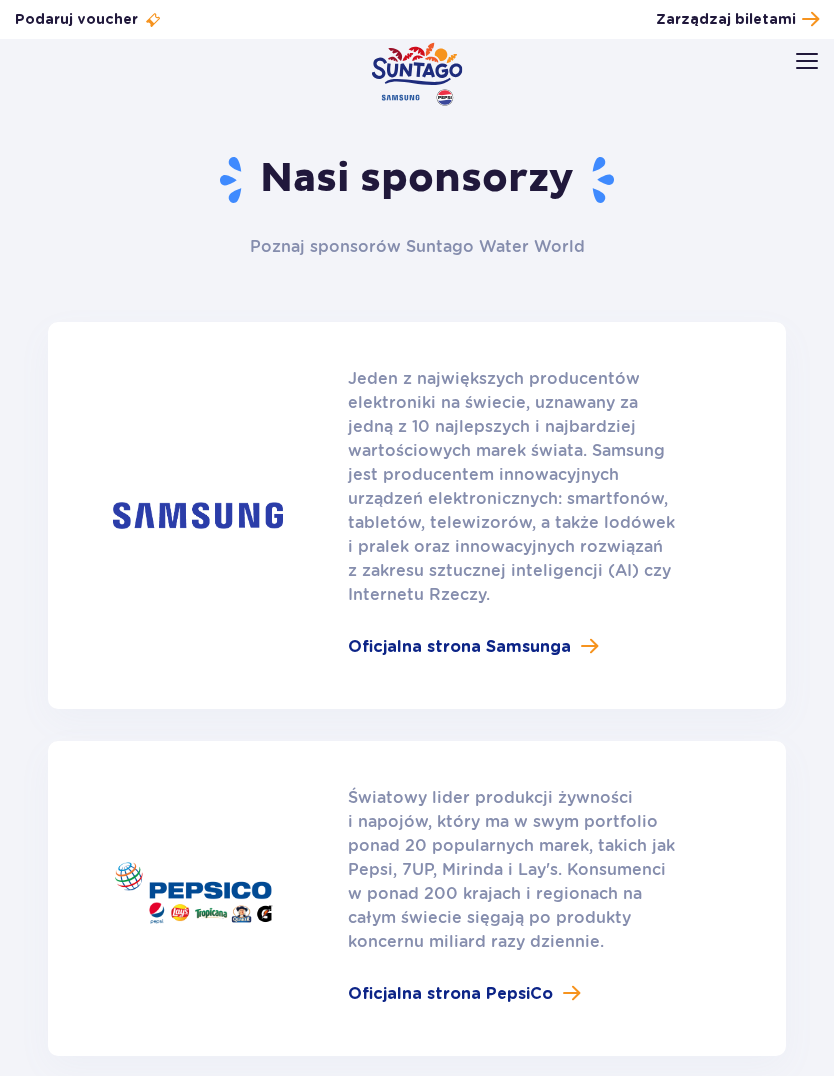 scroll, scrollTop: 0, scrollLeft: 0, axis: both 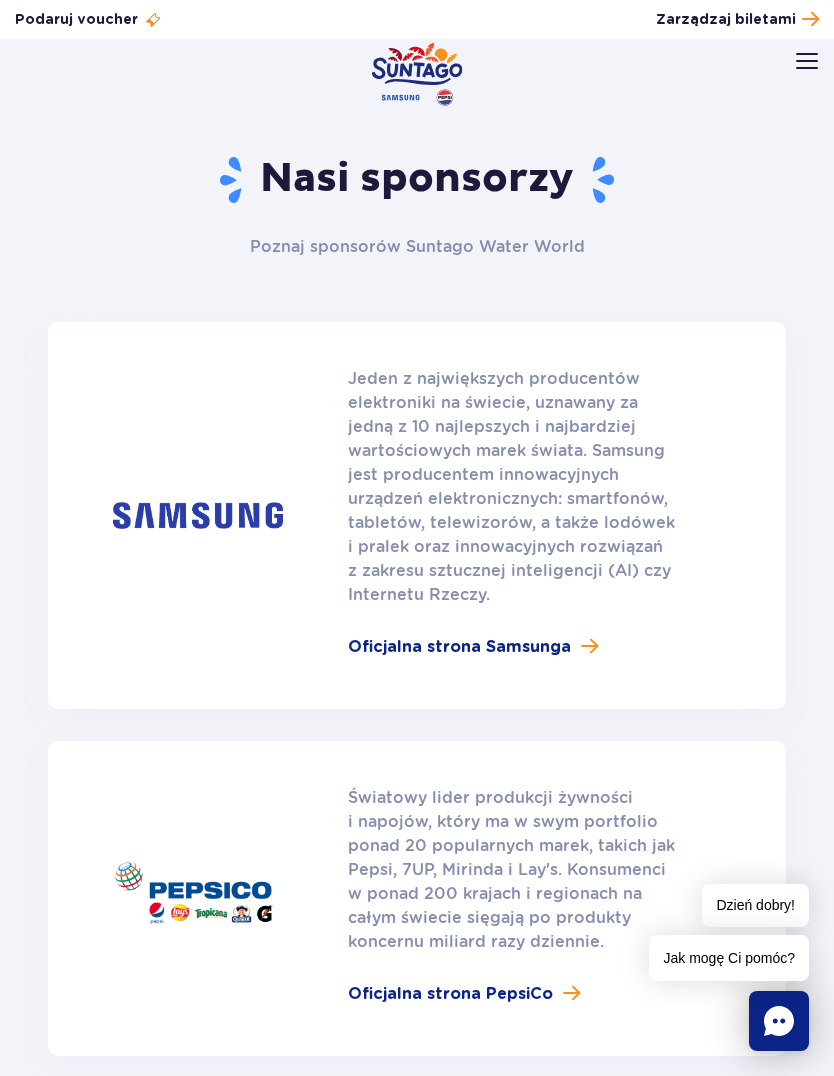 click at bounding box center [807, 61] 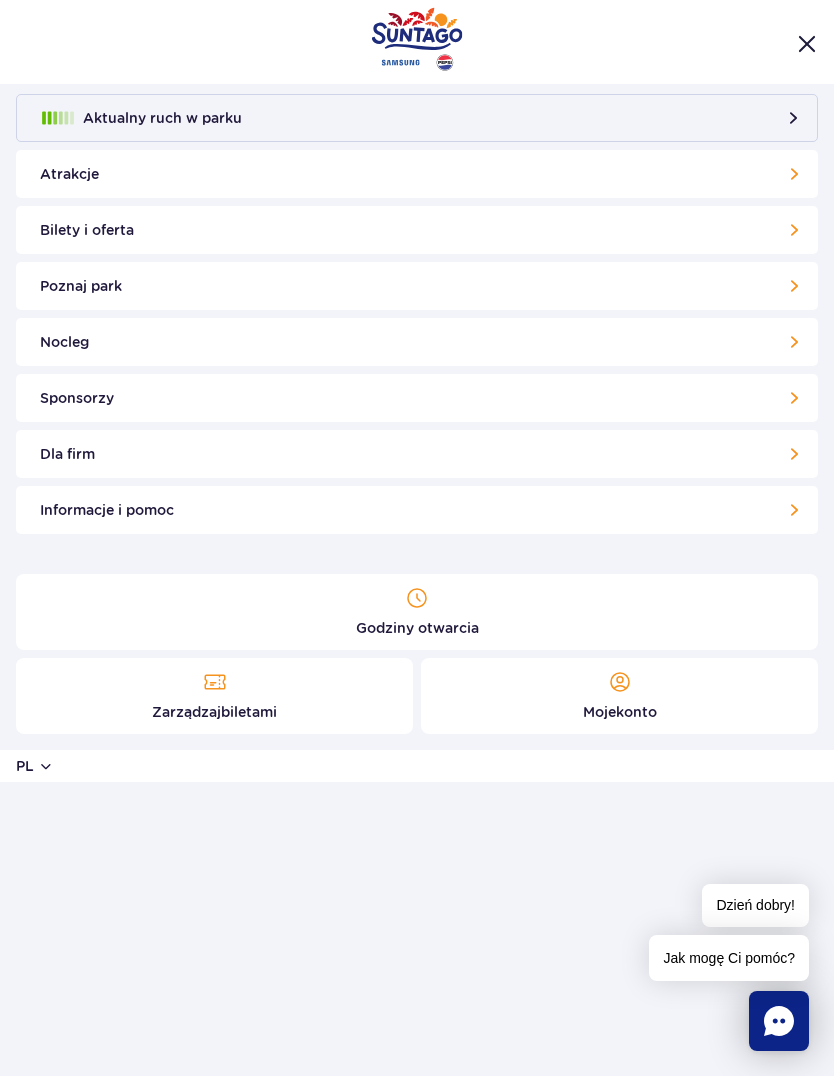 click at bounding box center [417, 39] 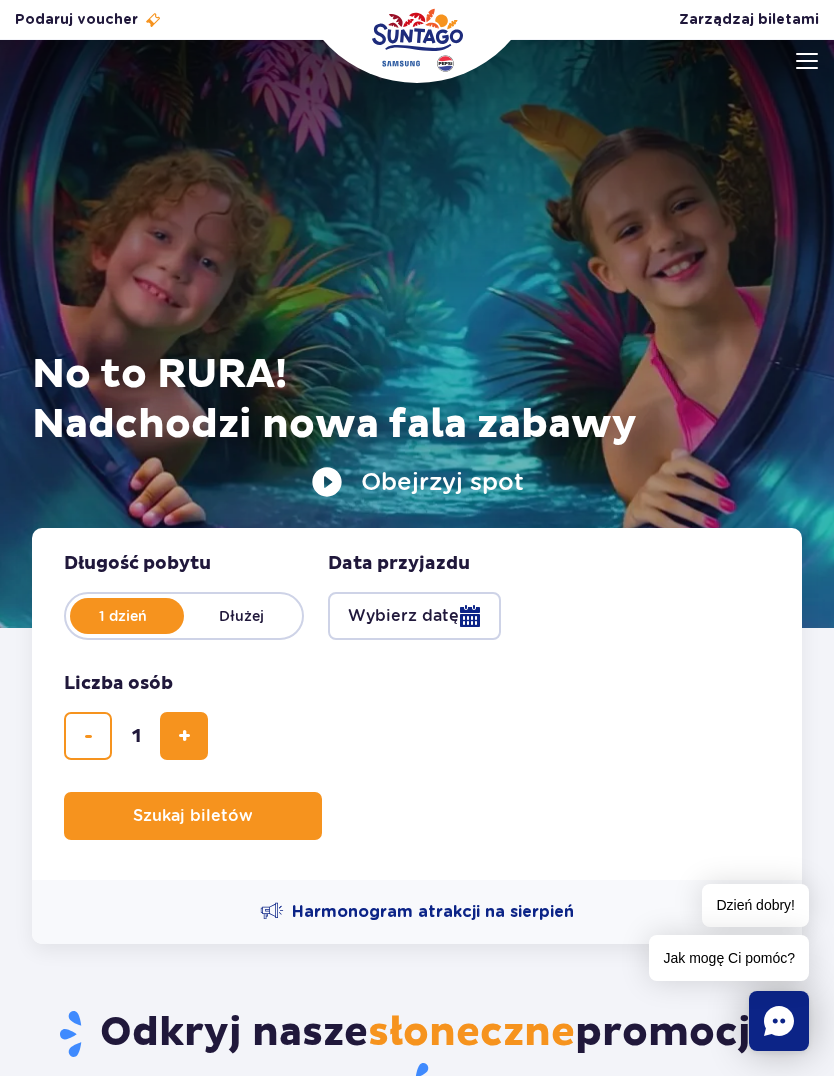 scroll, scrollTop: 0, scrollLeft: 0, axis: both 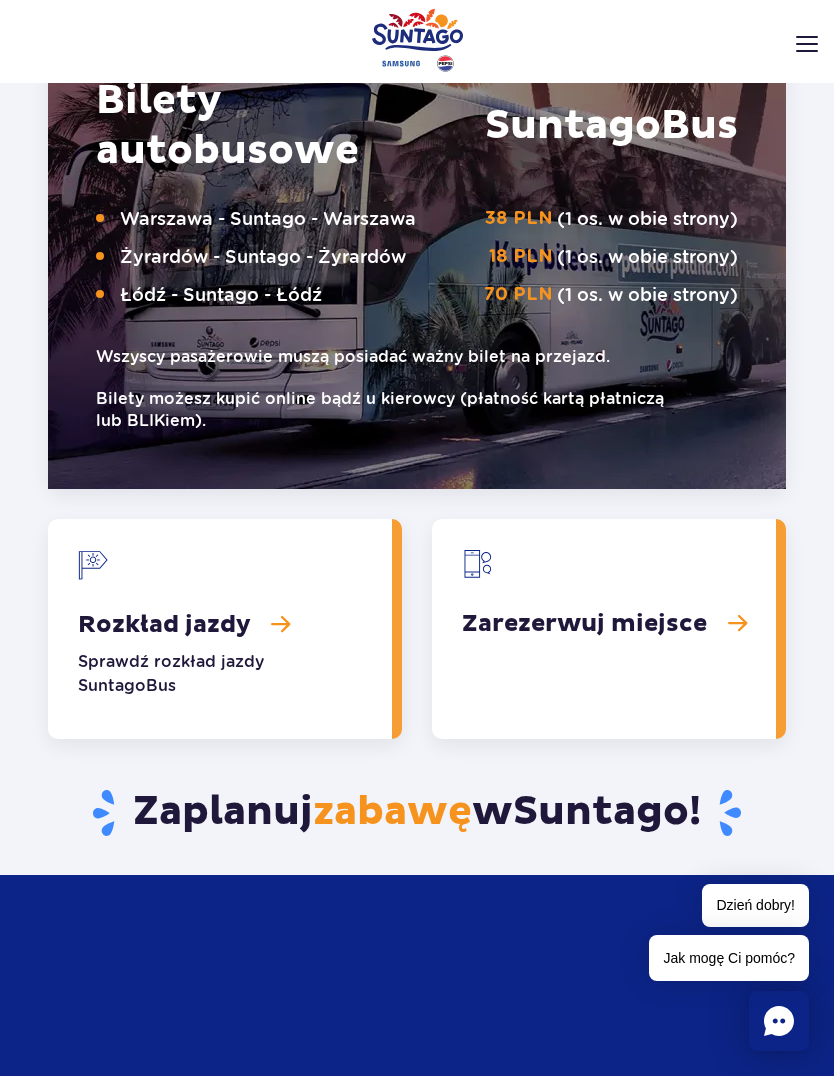 click at bounding box center [220, 629] 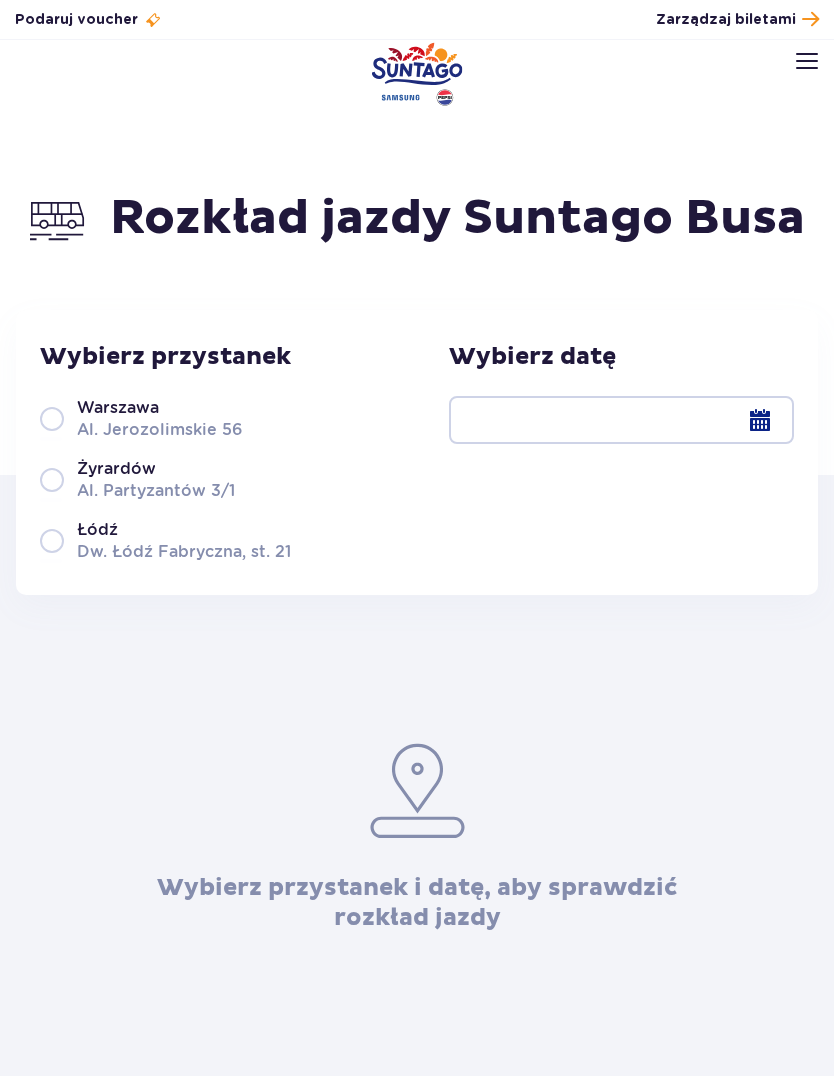 scroll, scrollTop: 0, scrollLeft: 0, axis: both 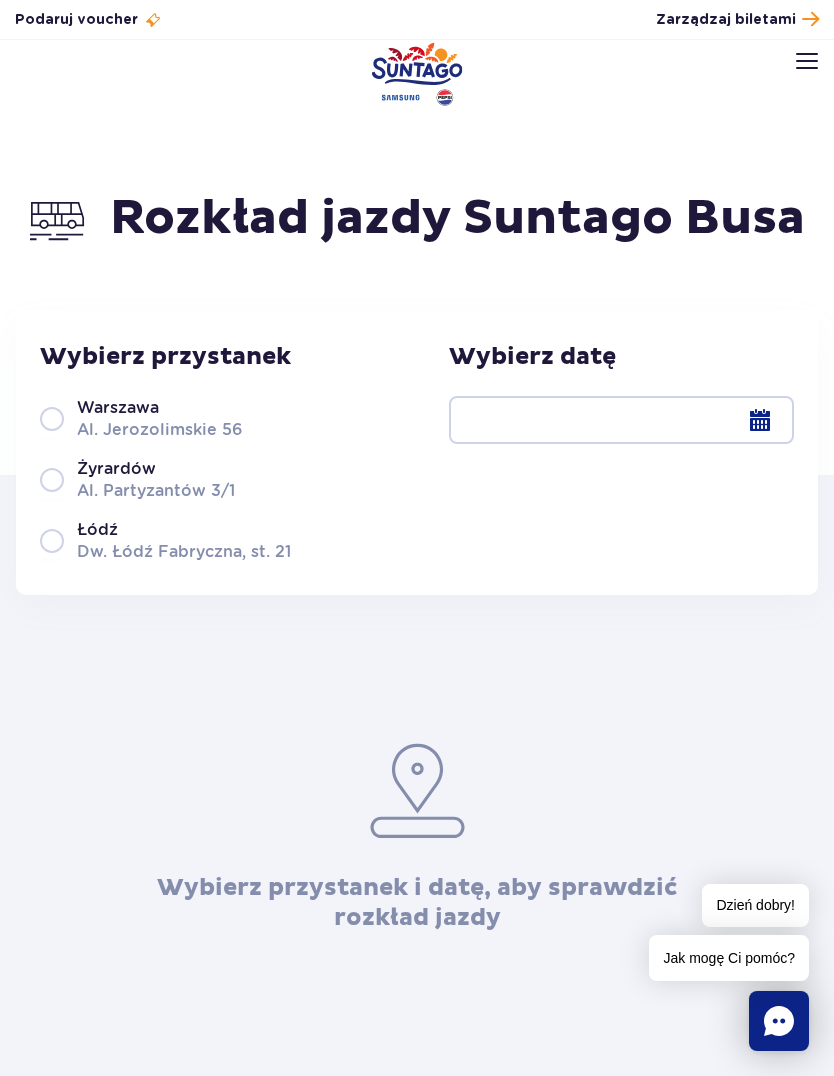 click on "[CITY] [STREET] [NUMBER]" at bounding box center (165, 418) 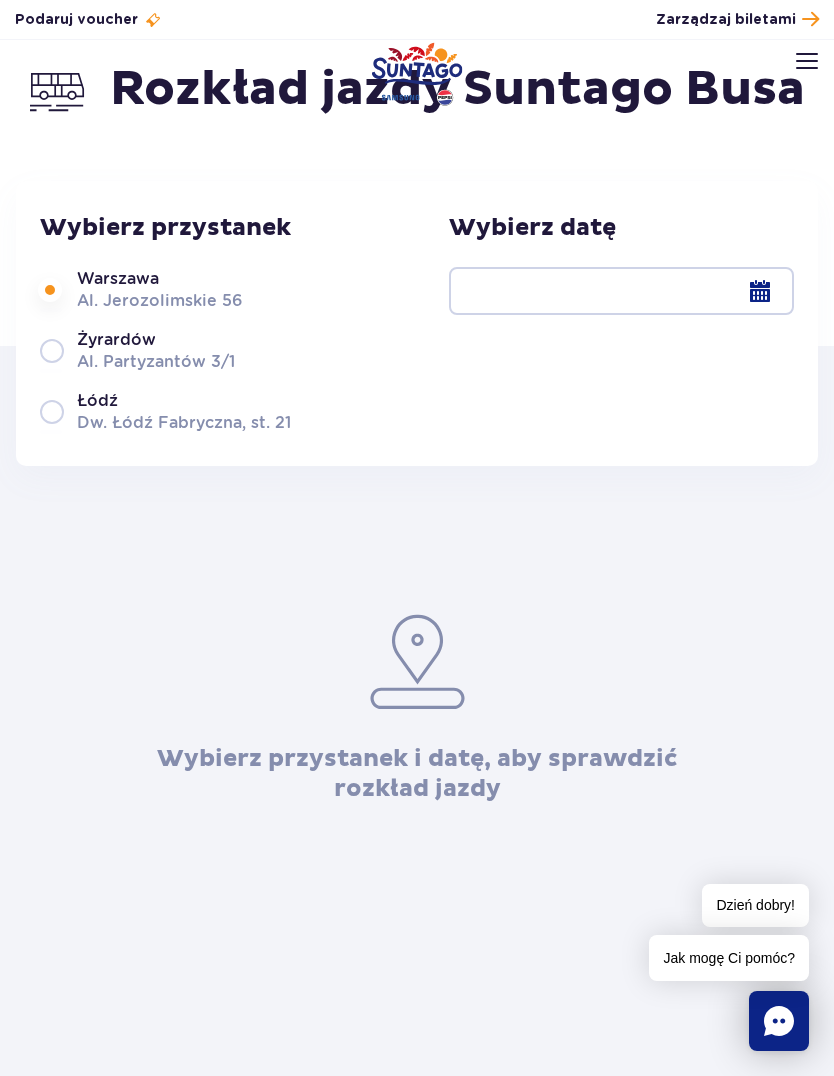 scroll, scrollTop: 0, scrollLeft: 0, axis: both 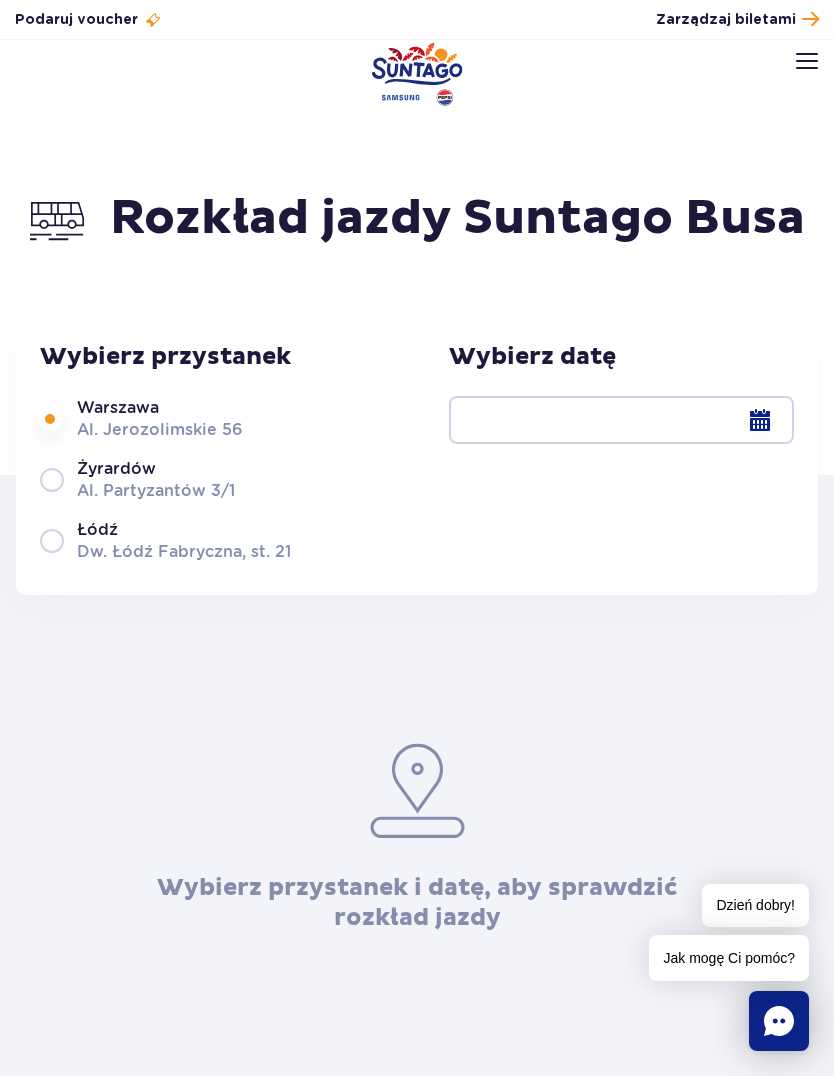 click at bounding box center (621, 420) 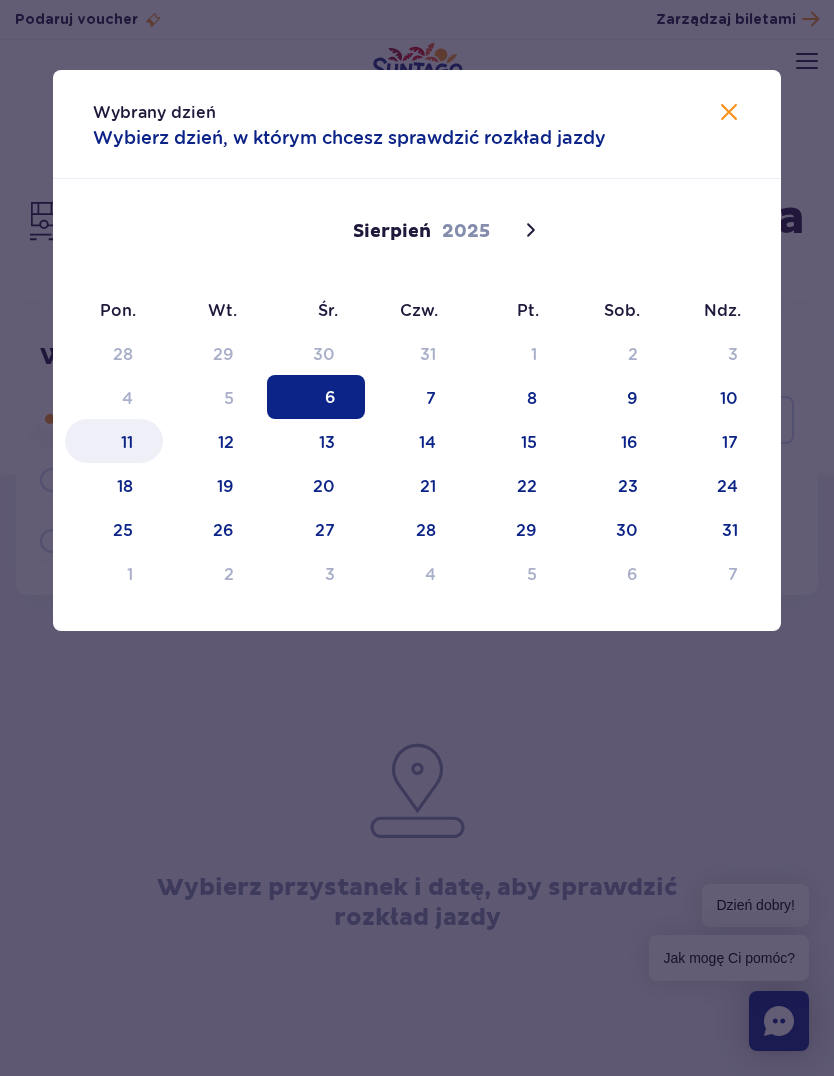 click on "11" at bounding box center (114, 441) 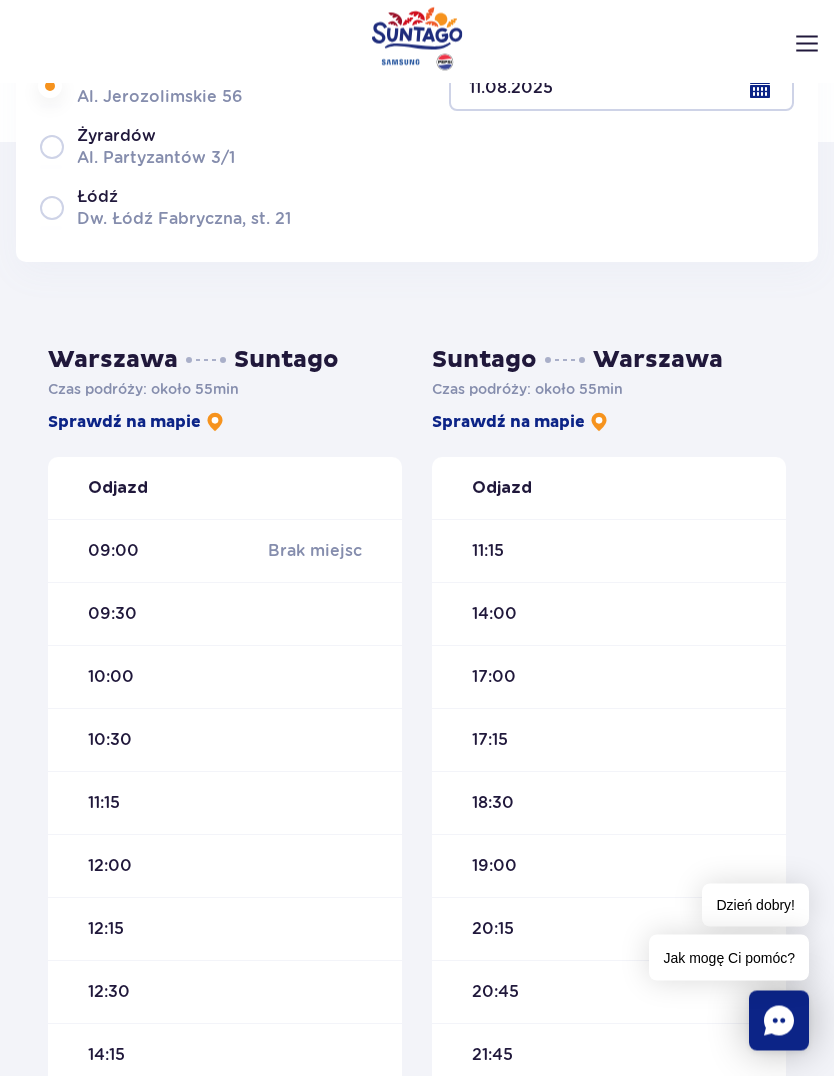 scroll, scrollTop: 333, scrollLeft: 0, axis: vertical 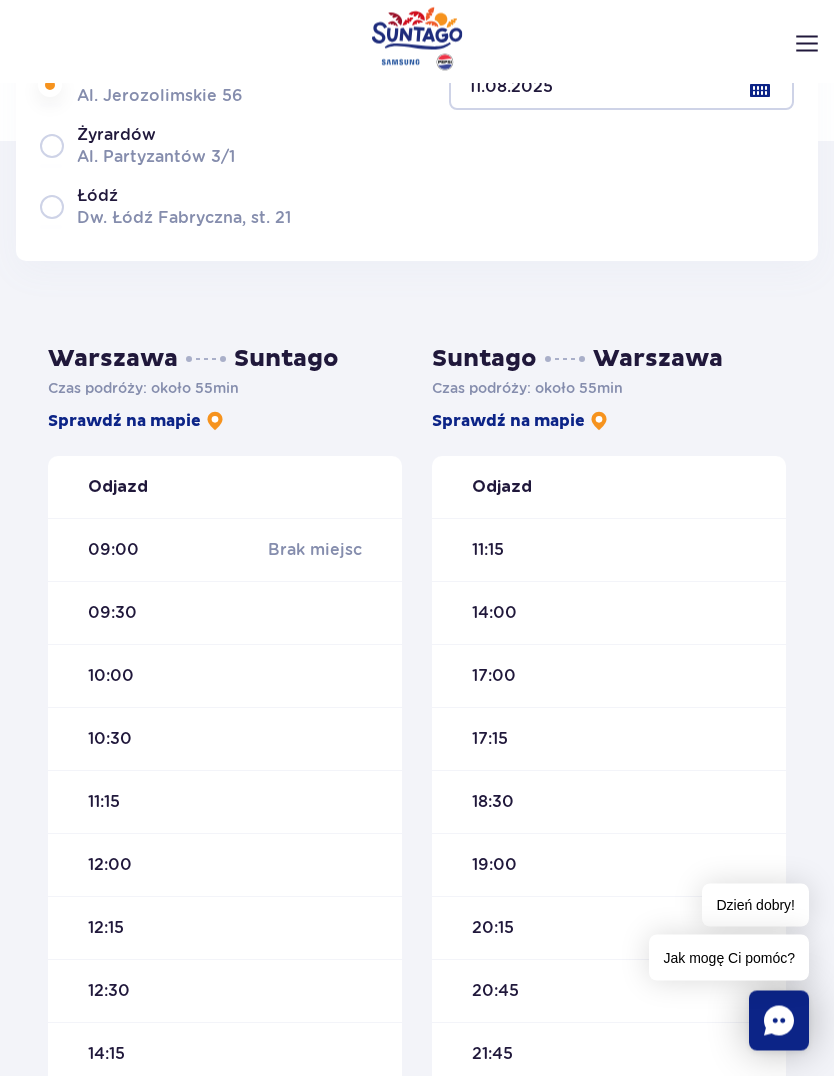click on "[CITY] [STATION], [STREET] [NUMBER]" at bounding box center (165, 207) 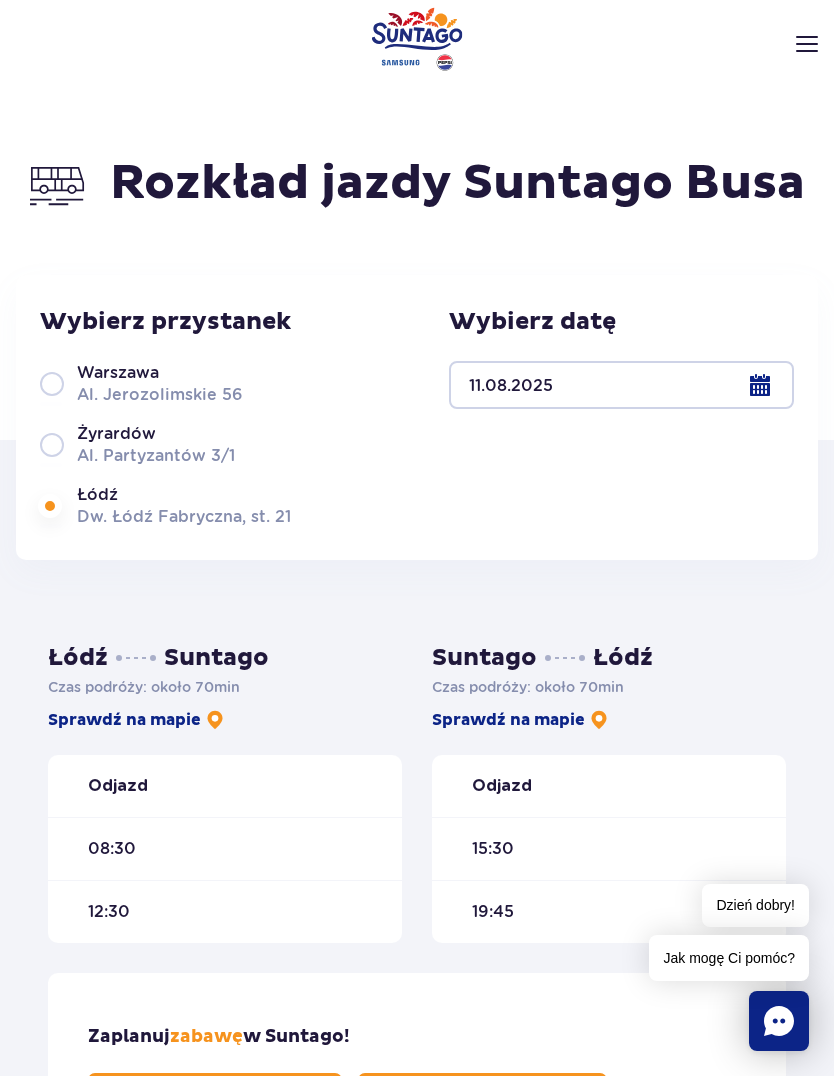 scroll, scrollTop: 0, scrollLeft: 0, axis: both 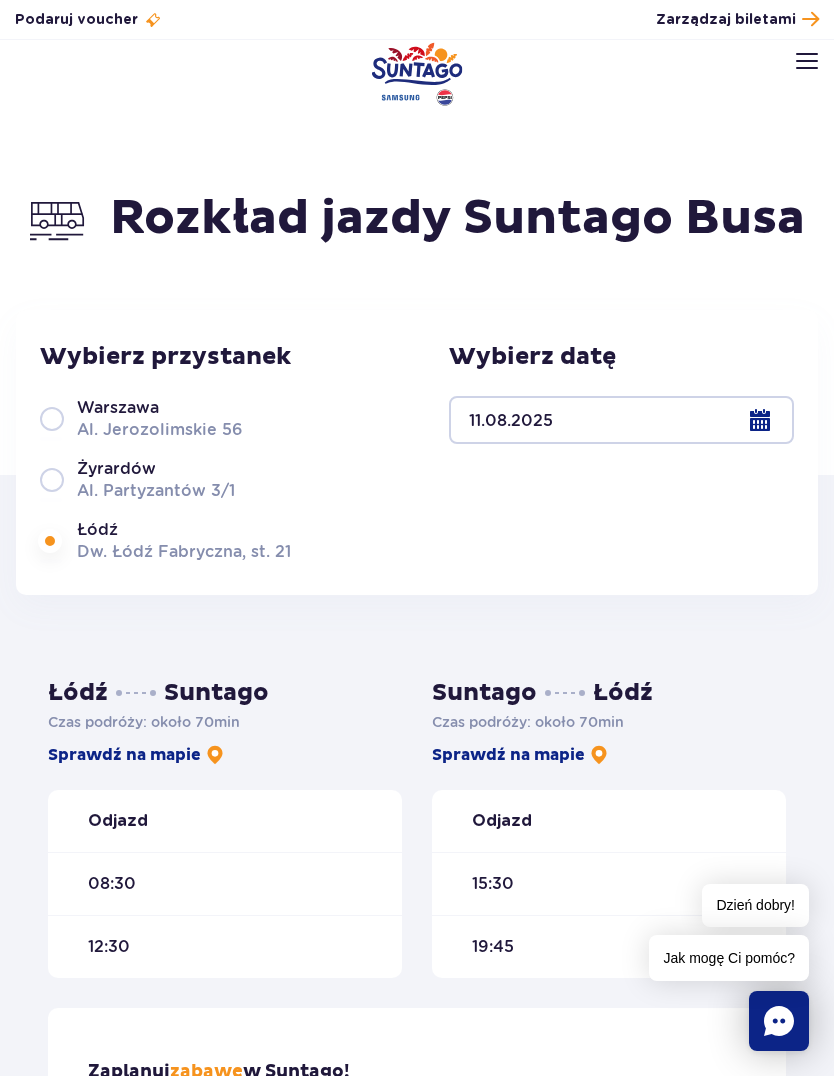 click on "[CITY] [STREET] [NUMBER]" at bounding box center (165, 479) 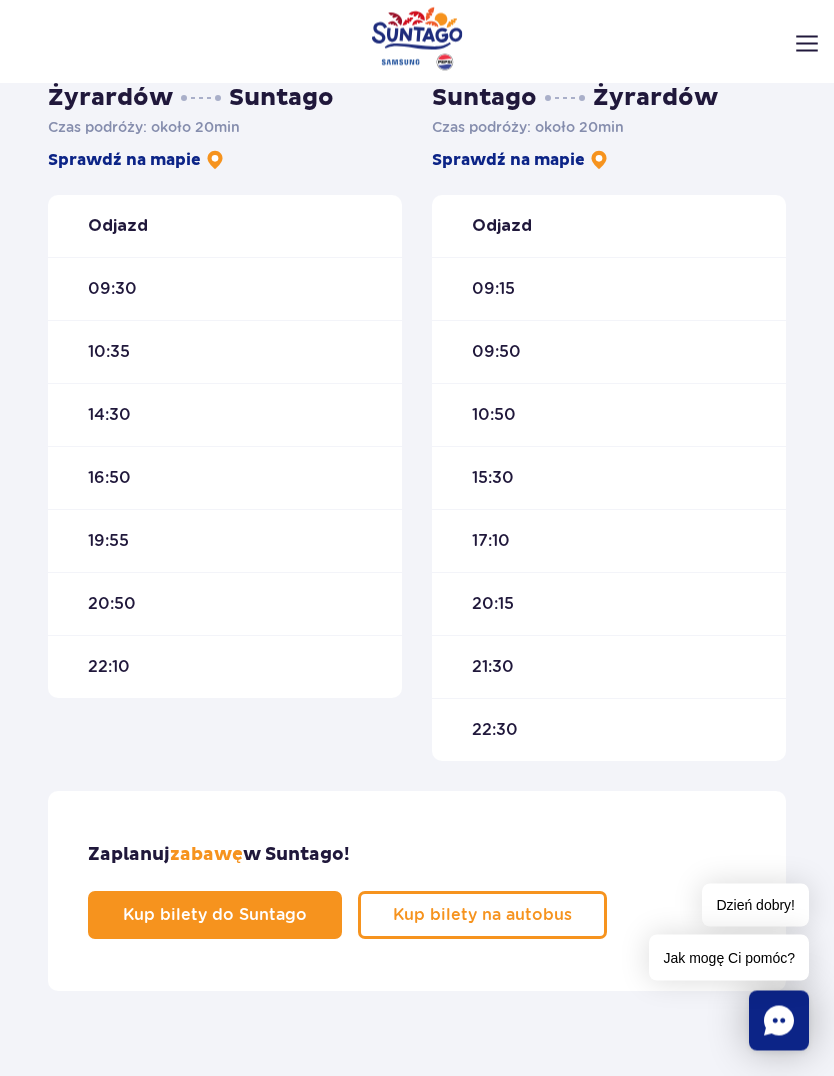 scroll, scrollTop: 595, scrollLeft: 0, axis: vertical 